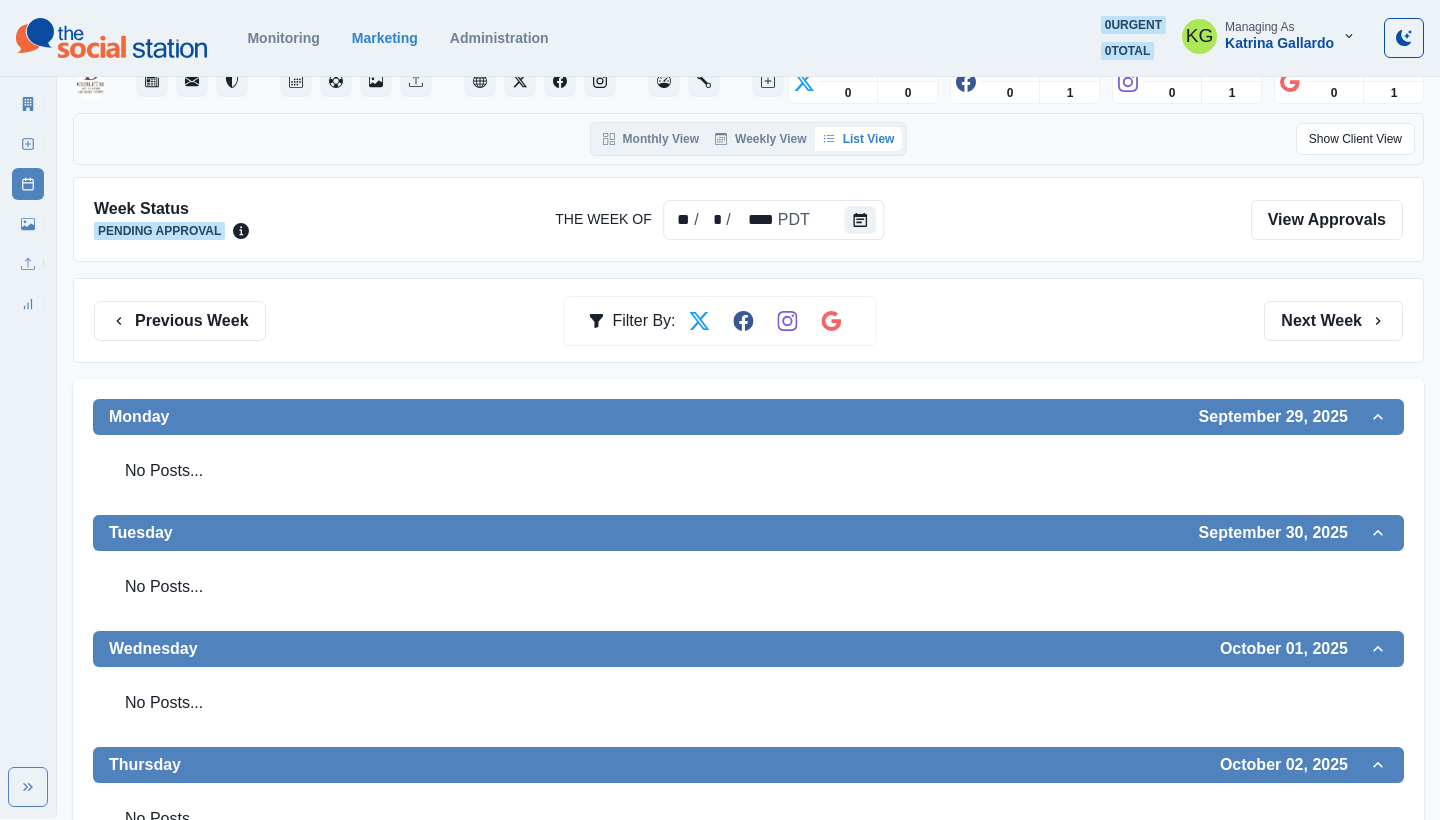 scroll, scrollTop: 79, scrollLeft: 0, axis: vertical 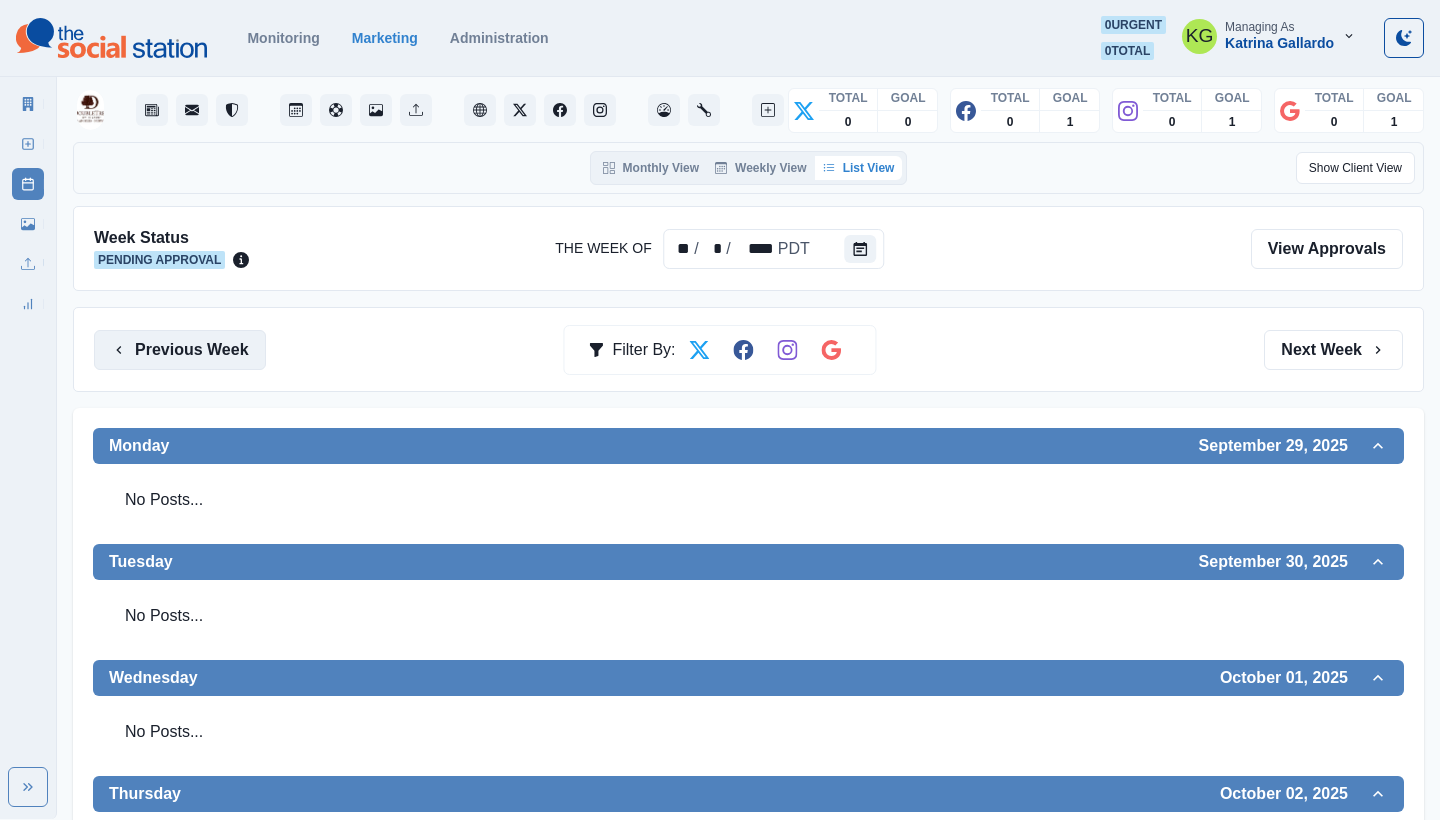 click on "Previous Week" at bounding box center (180, 350) 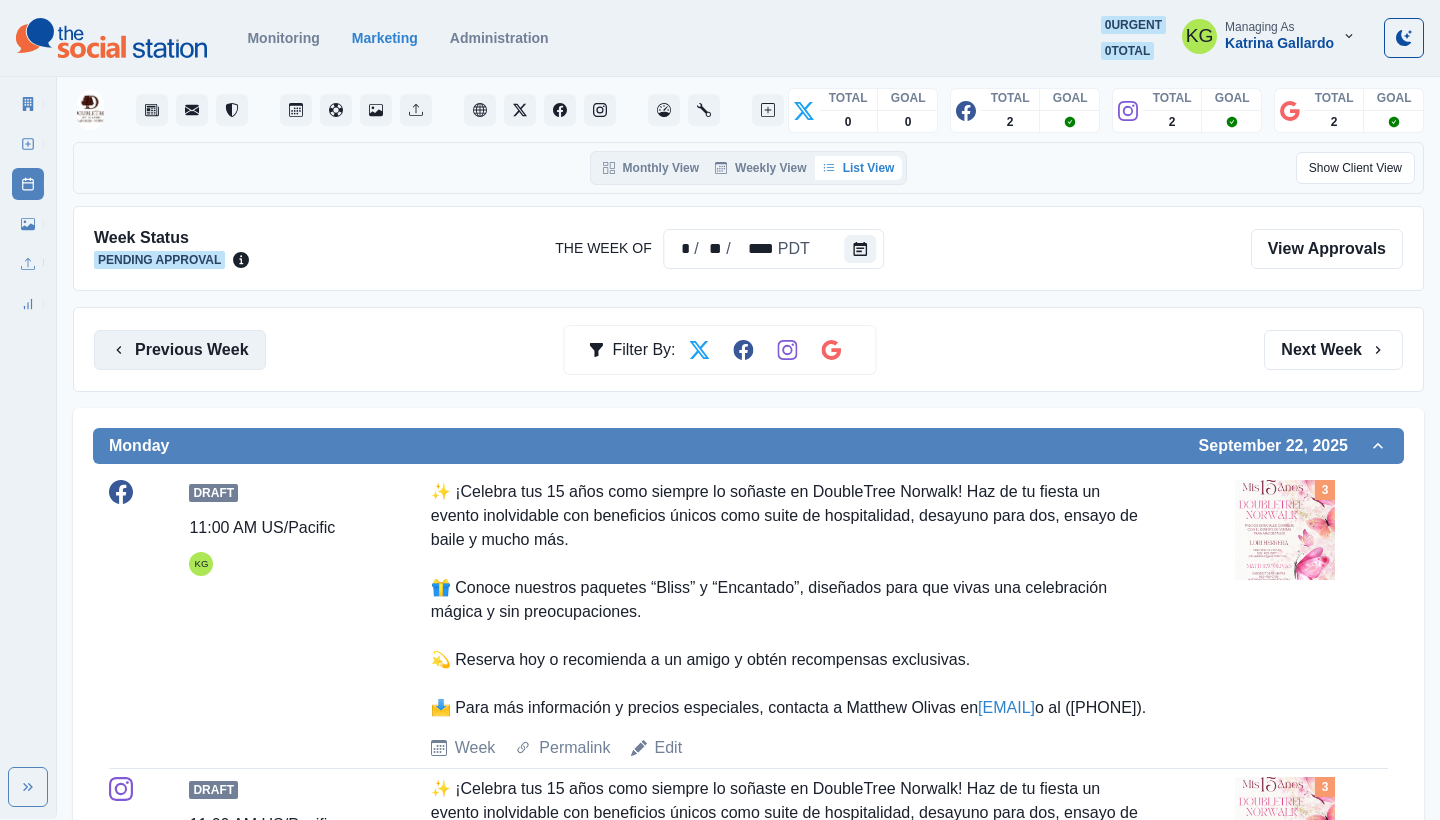 click on "Previous Week" at bounding box center (180, 350) 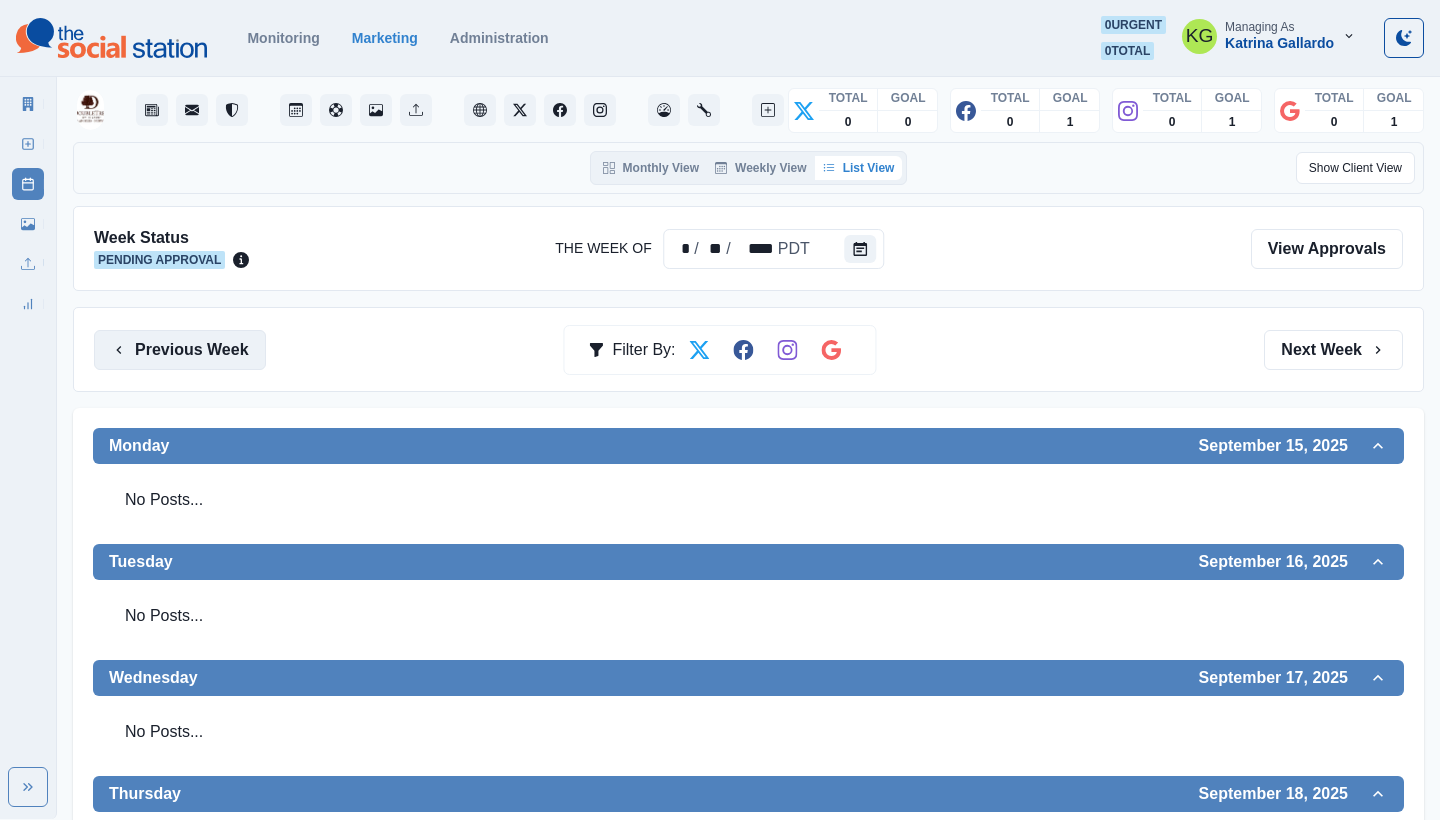 click on "Previous Week" at bounding box center (180, 350) 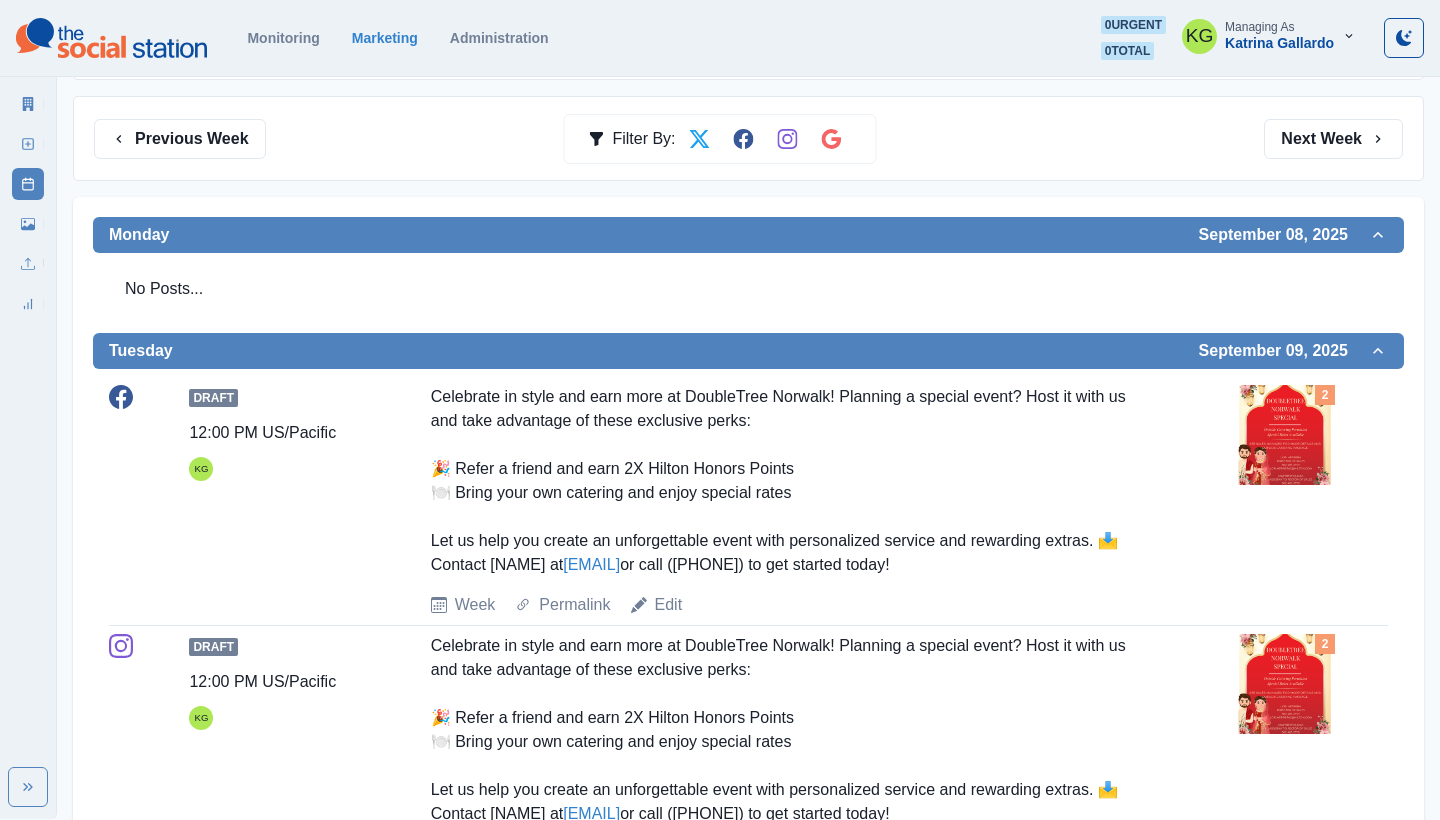 scroll, scrollTop: 17, scrollLeft: 0, axis: vertical 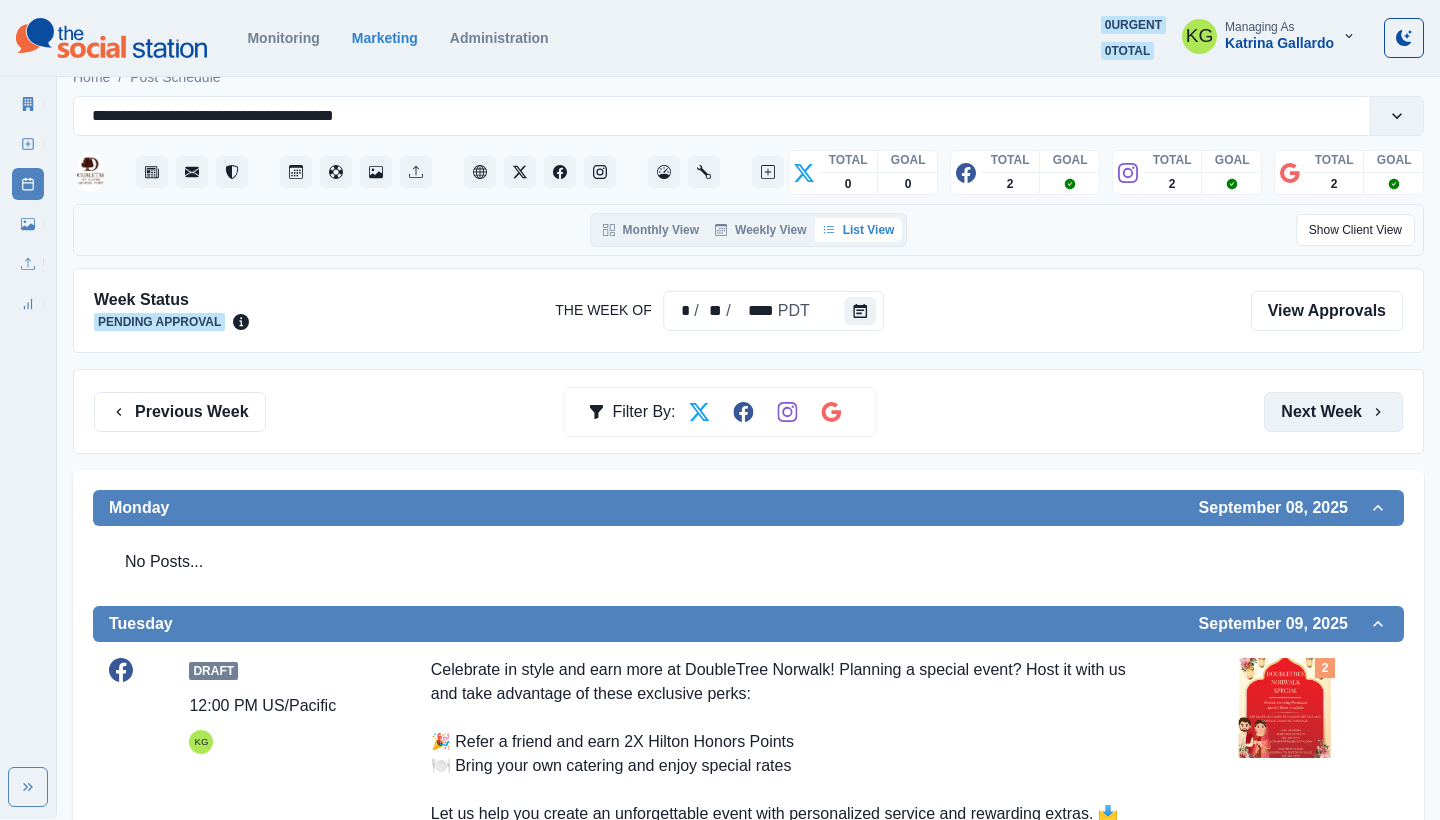 click on "Next Week" at bounding box center [1333, 412] 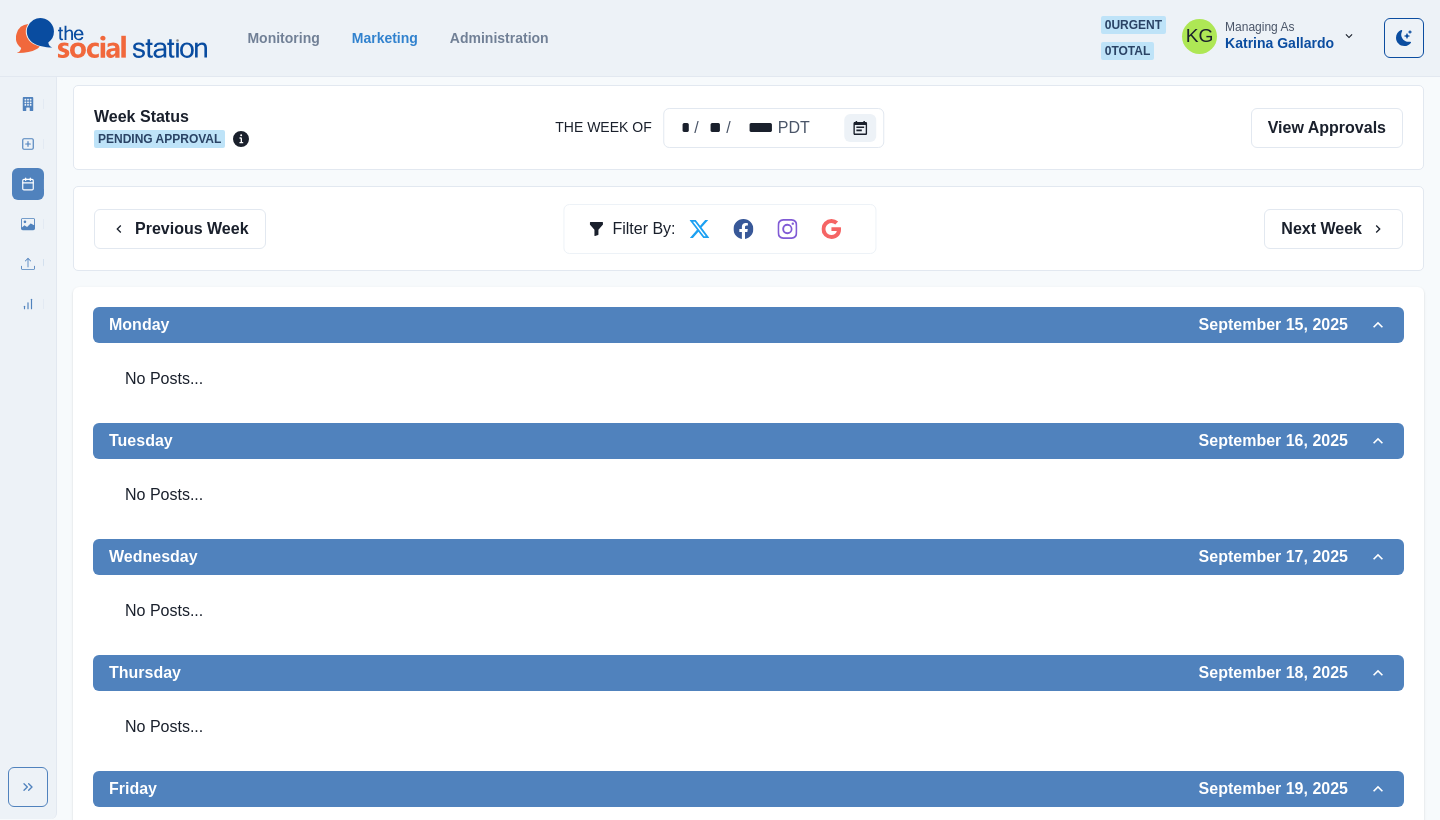 scroll, scrollTop: 86, scrollLeft: 0, axis: vertical 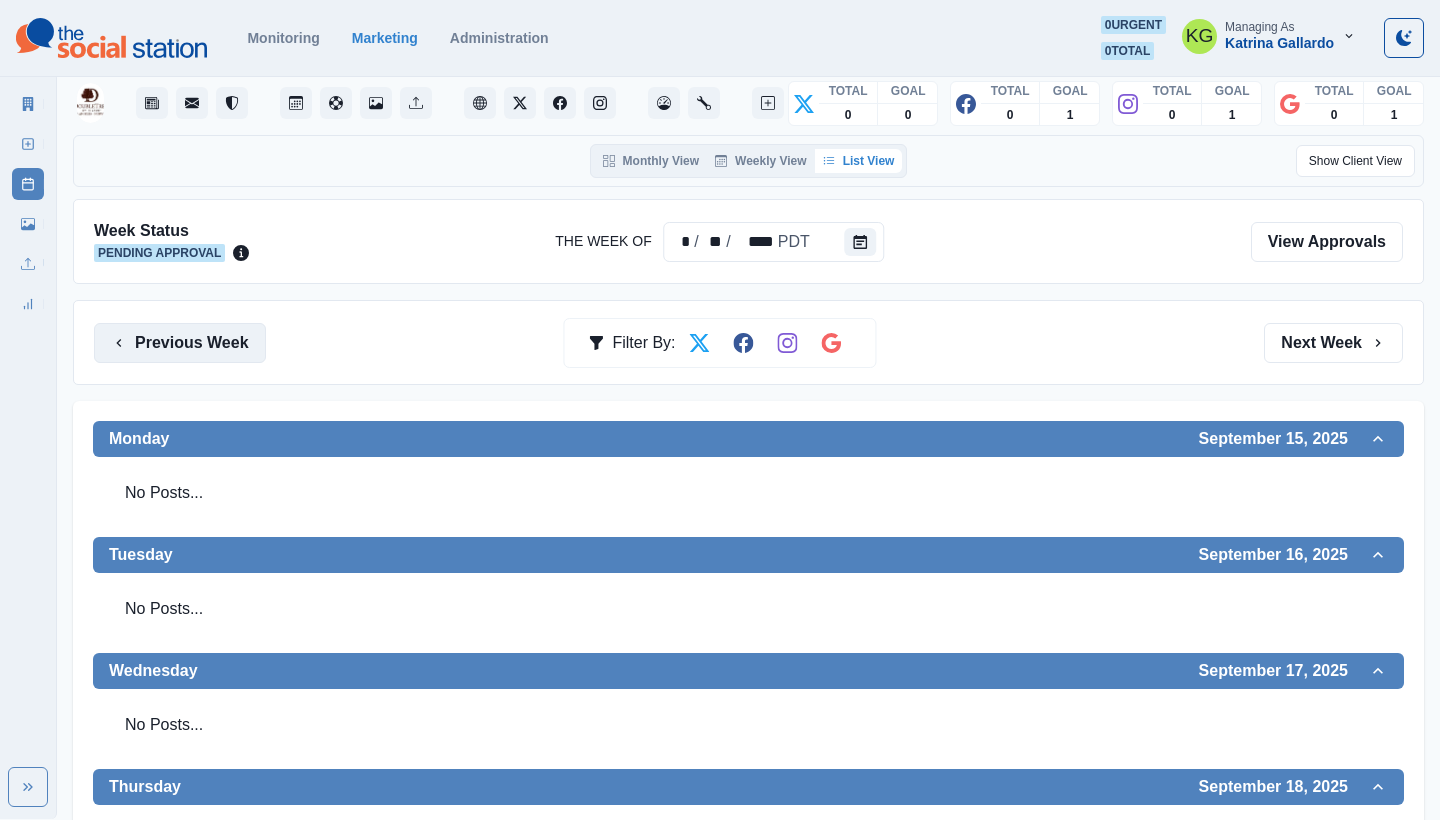 click on "Previous Week" at bounding box center (180, 343) 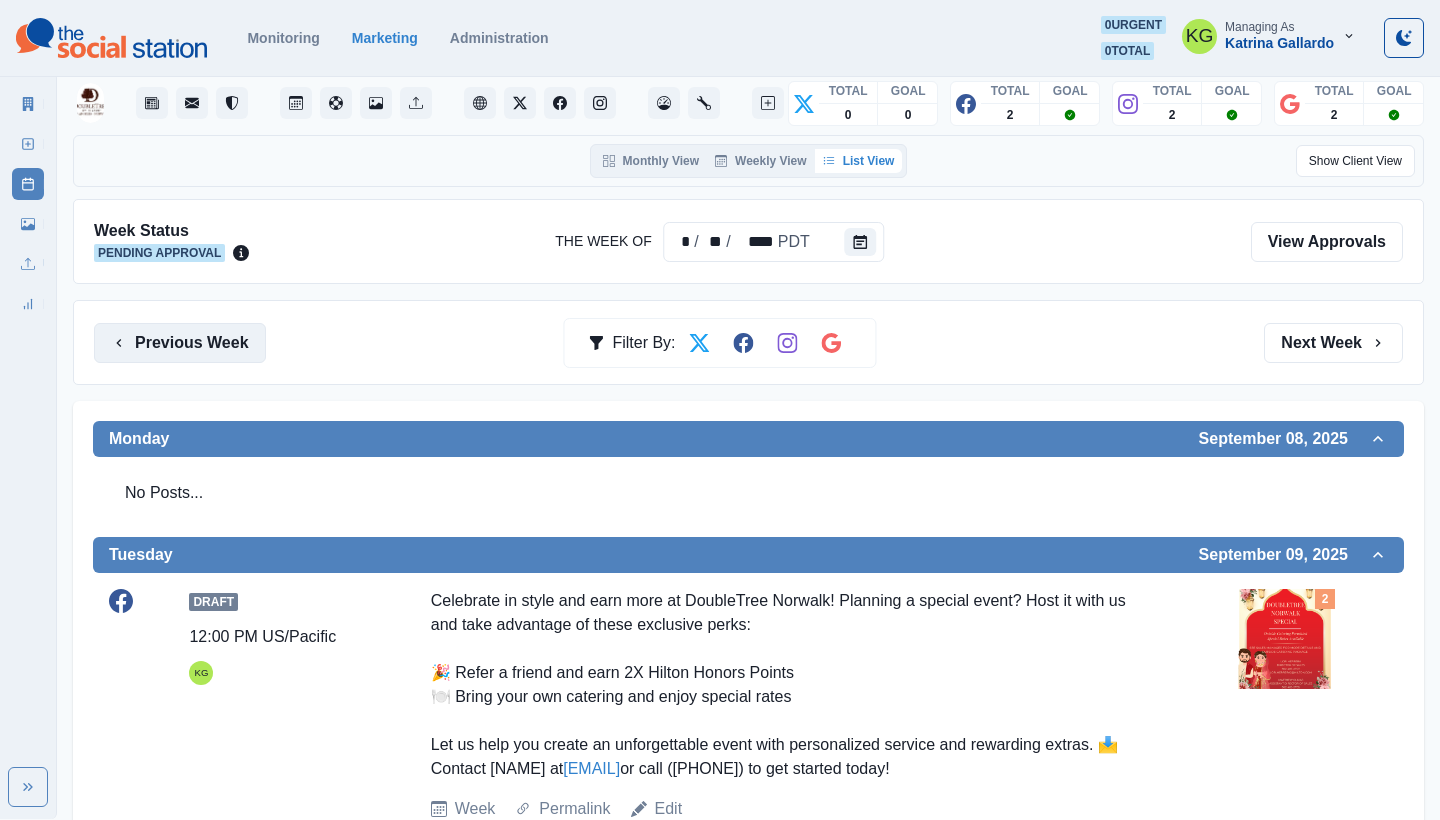 click on "Previous Week" at bounding box center (180, 343) 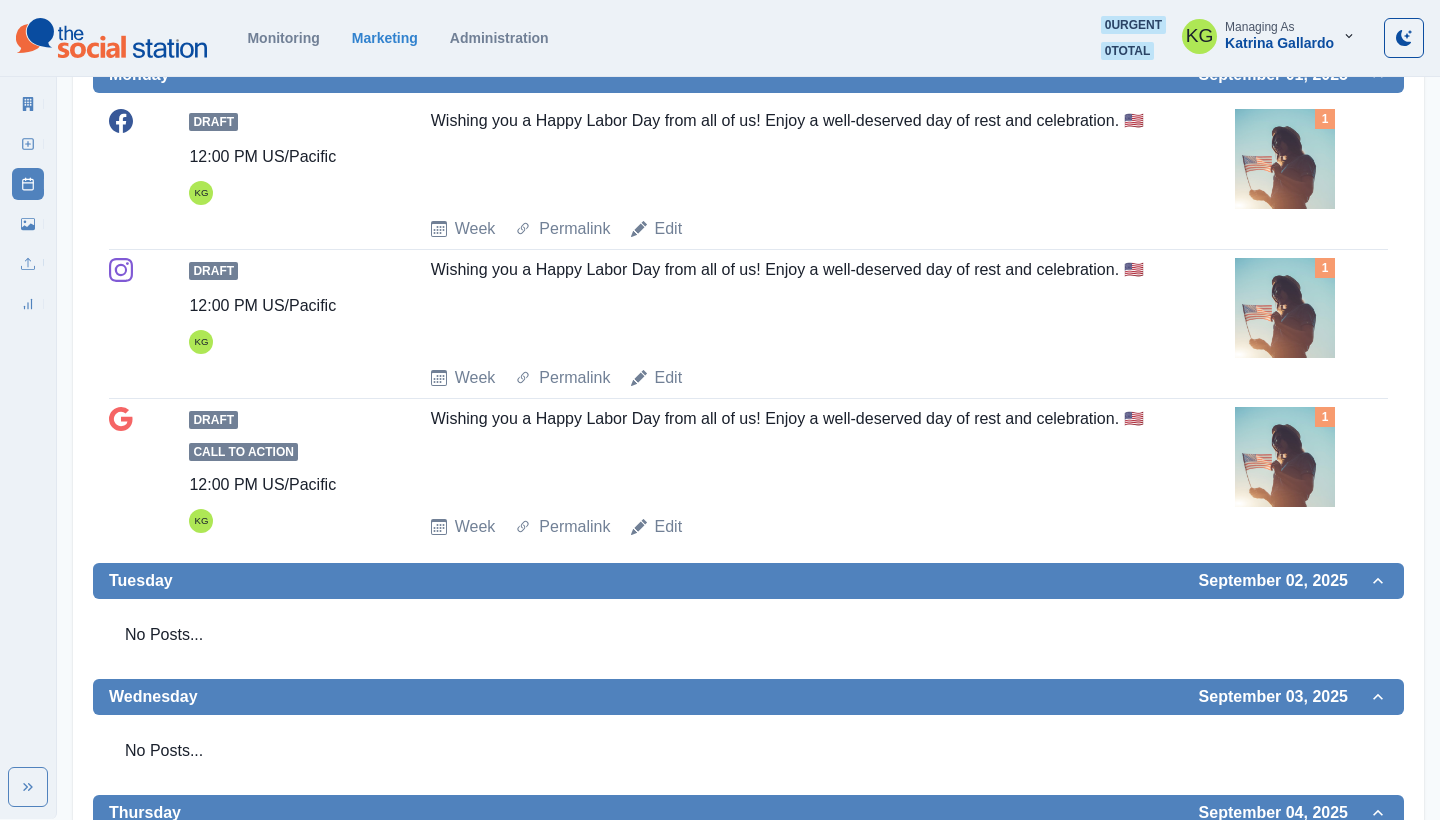 scroll, scrollTop: 350, scrollLeft: 0, axis: vertical 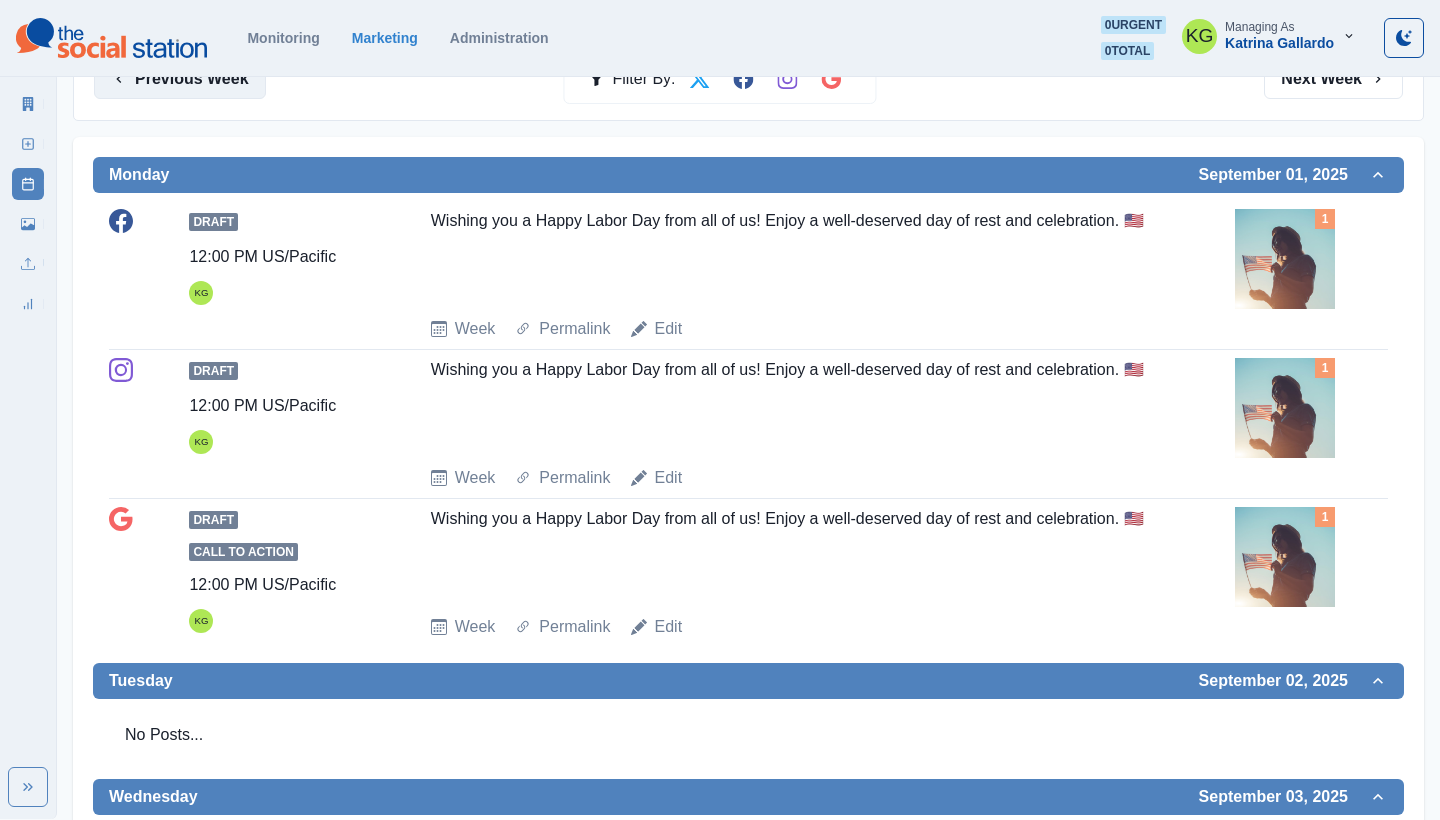click on "Previous Week" at bounding box center [180, 79] 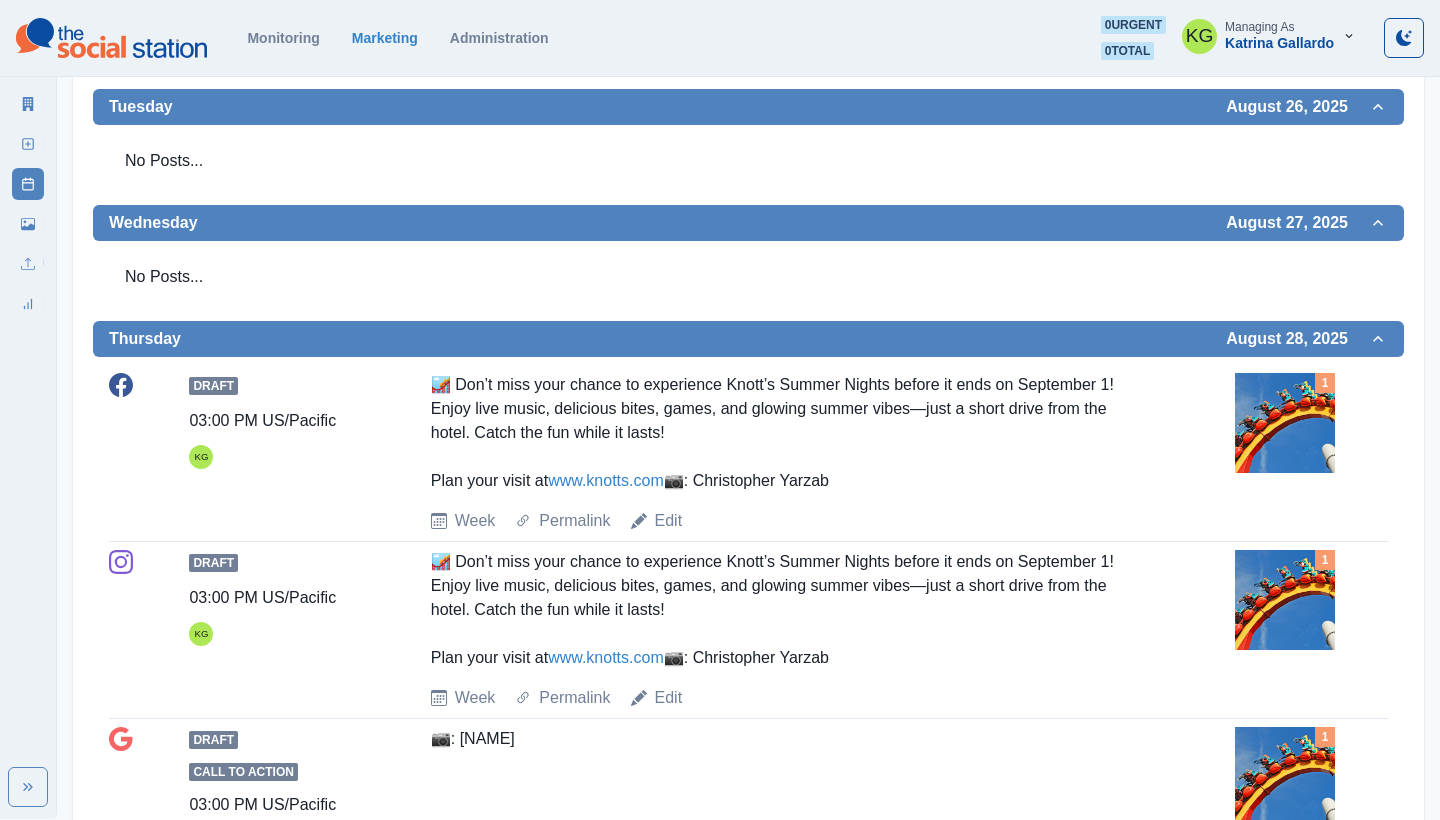 scroll, scrollTop: 826, scrollLeft: 1, axis: both 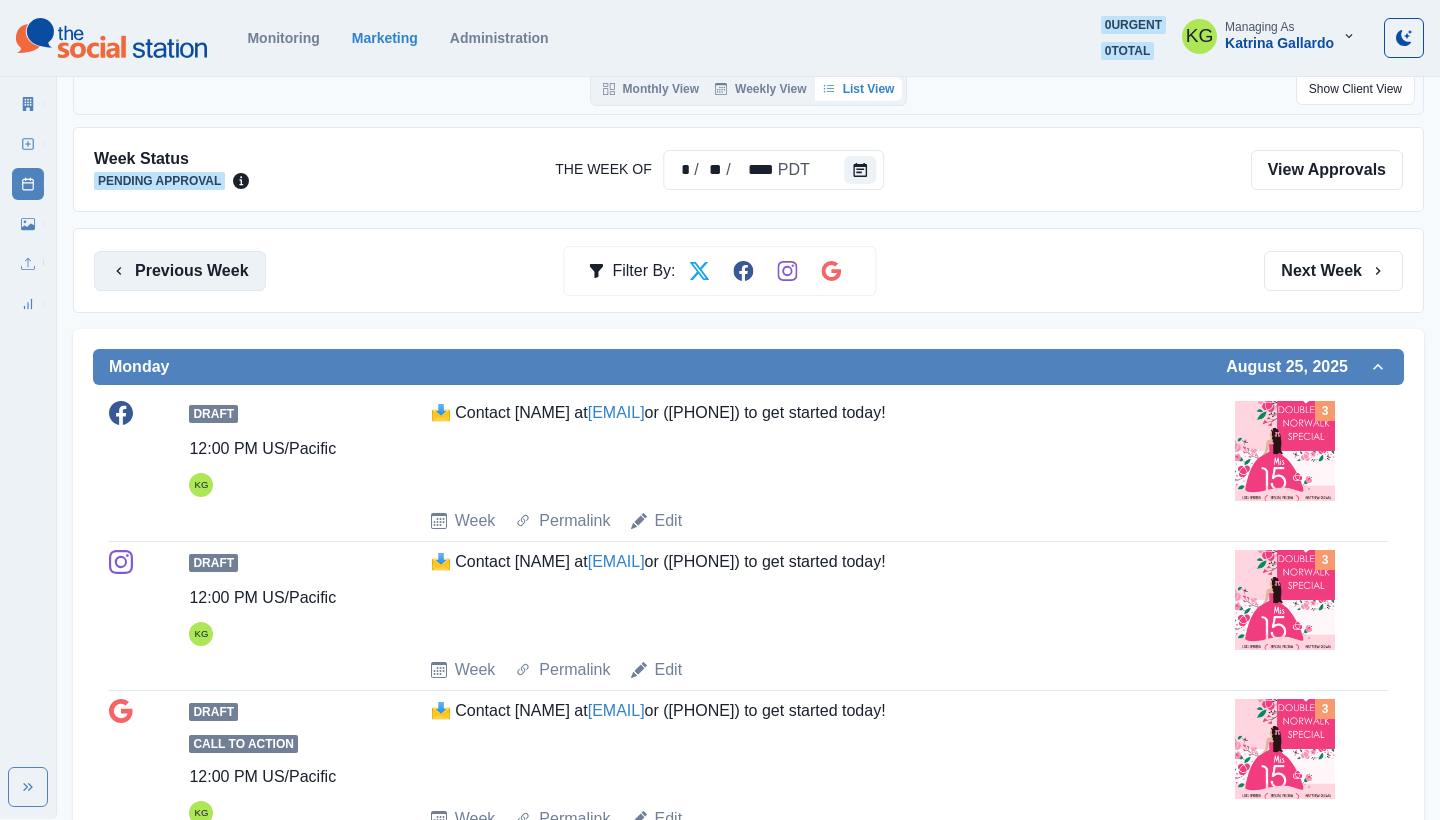 click on "Previous Week" at bounding box center (180, 271) 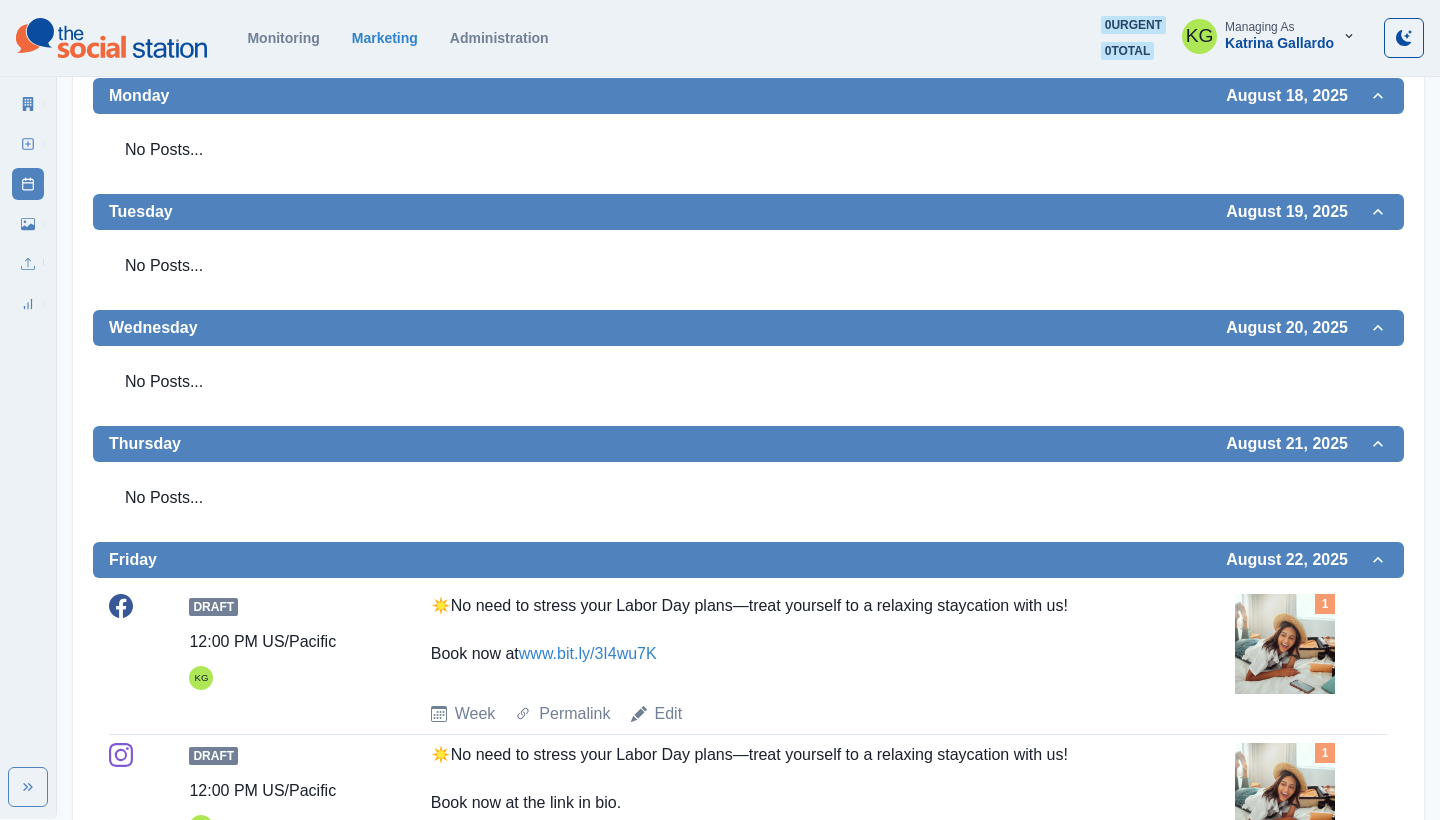 scroll, scrollTop: 172, scrollLeft: 0, axis: vertical 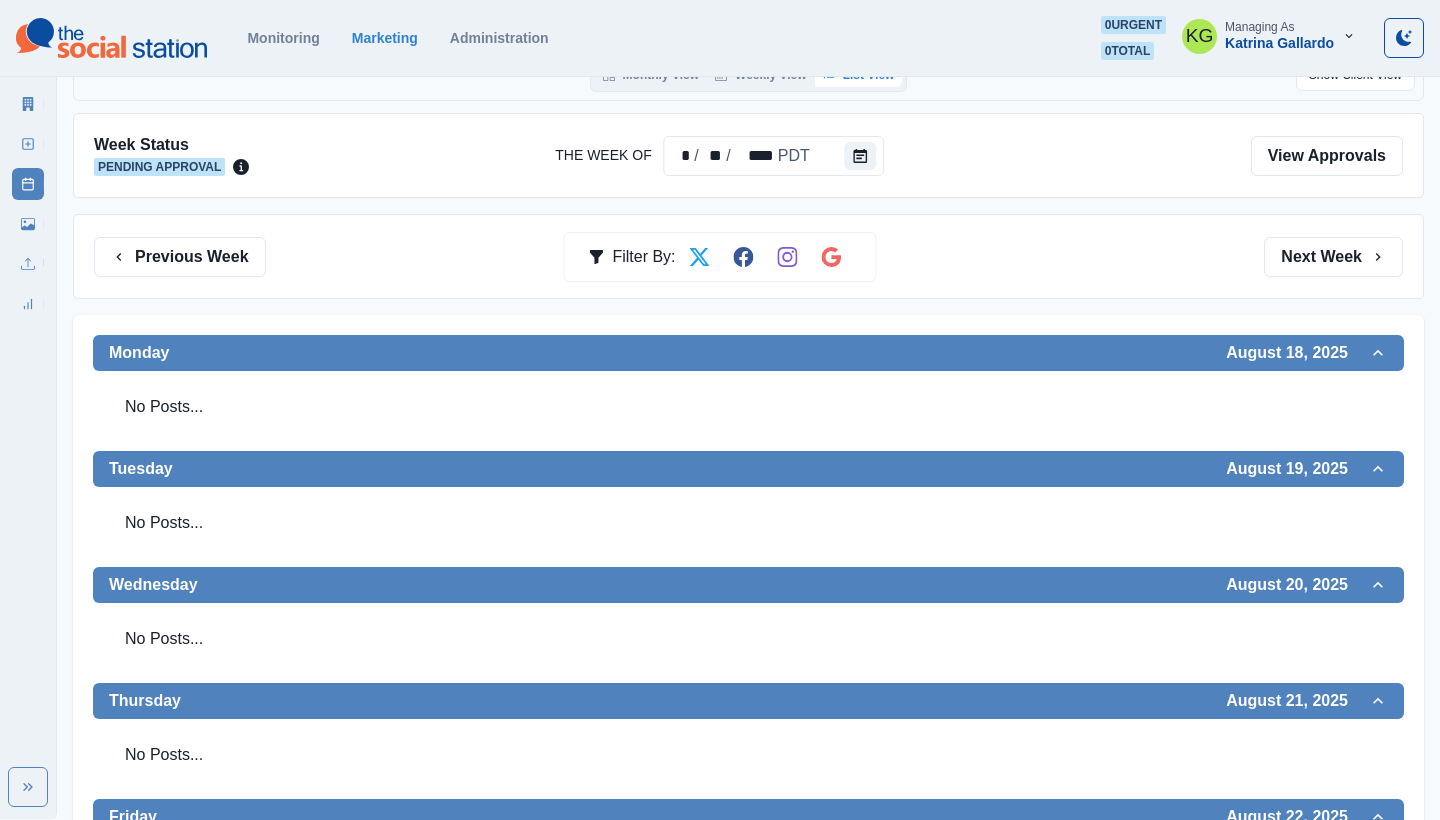 click on "Previous Week Filter By: Next Week" at bounding box center [748, 256] 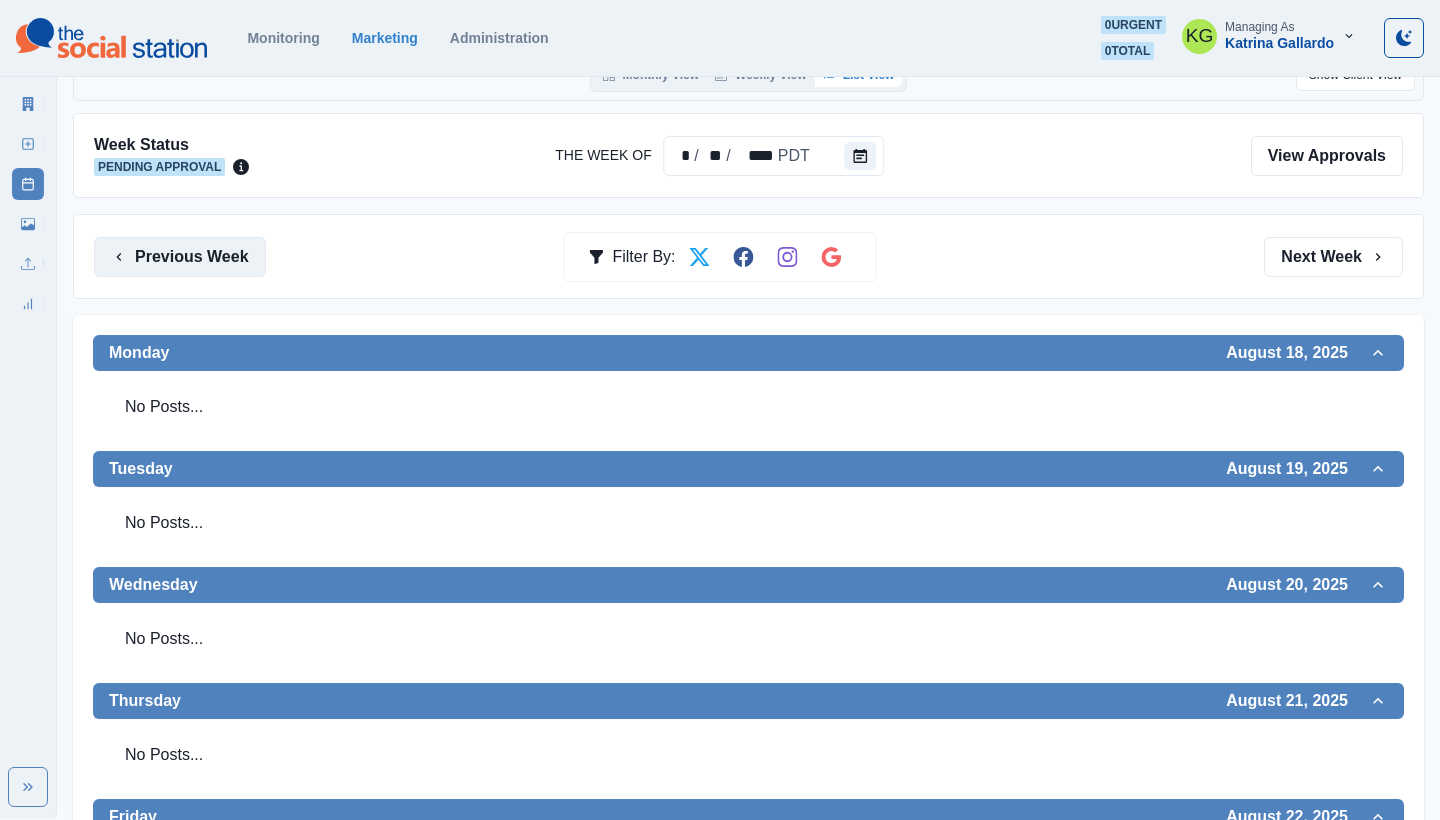 click on "Previous Week" at bounding box center [180, 257] 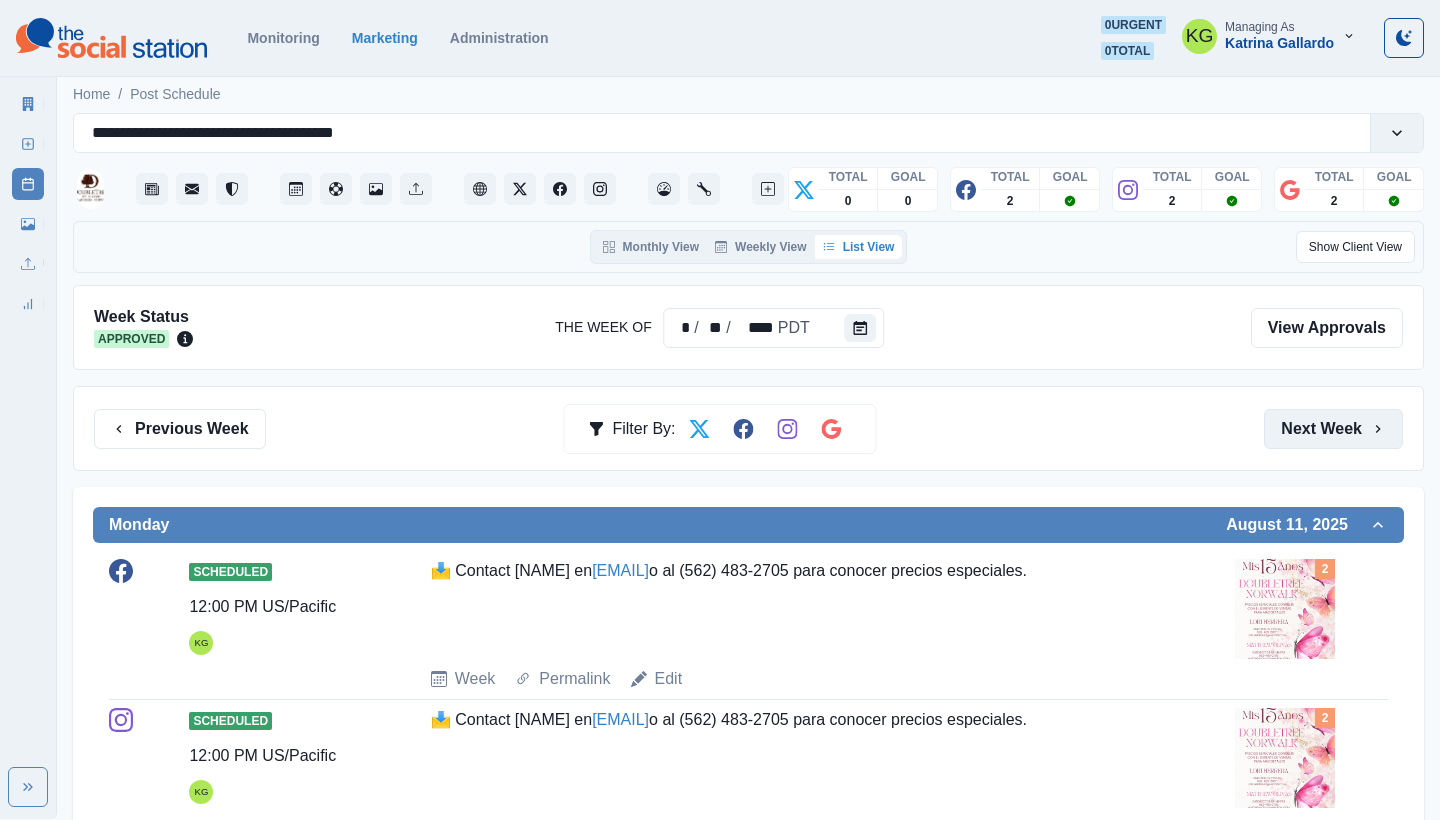 scroll, scrollTop: -2, scrollLeft: 0, axis: vertical 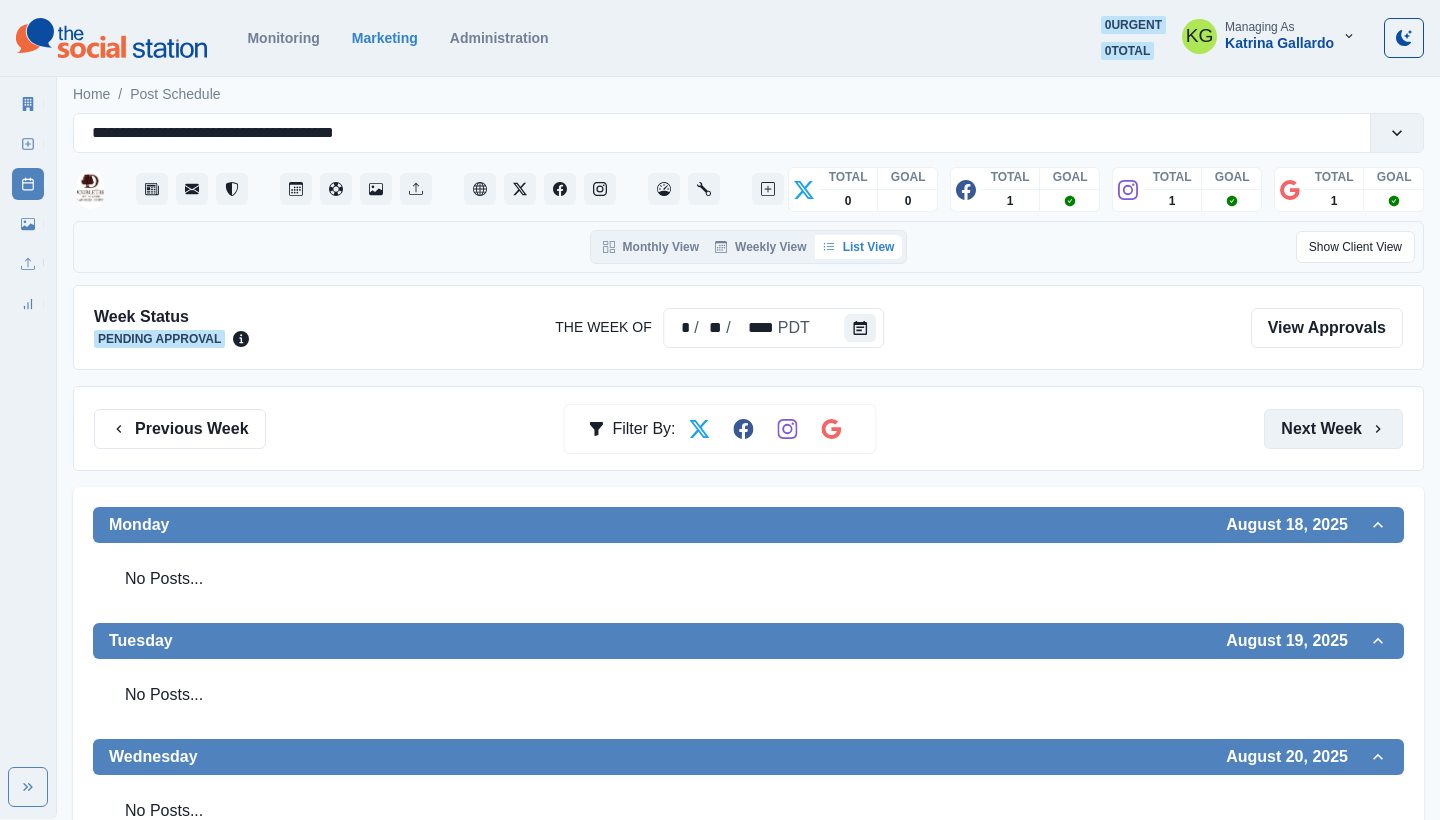 click on "Next Week" at bounding box center [1333, 429] 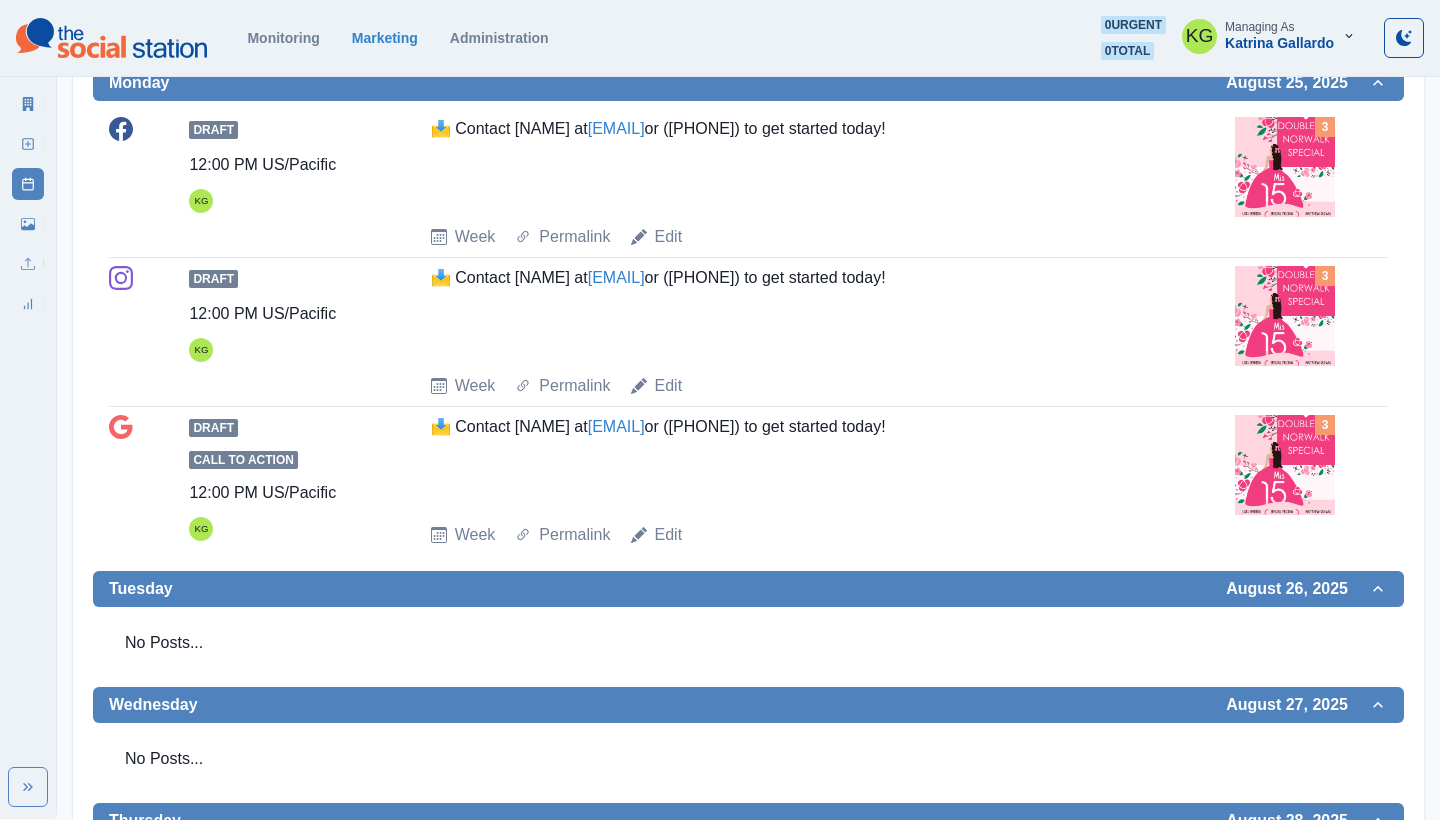 scroll, scrollTop: 254, scrollLeft: 0, axis: vertical 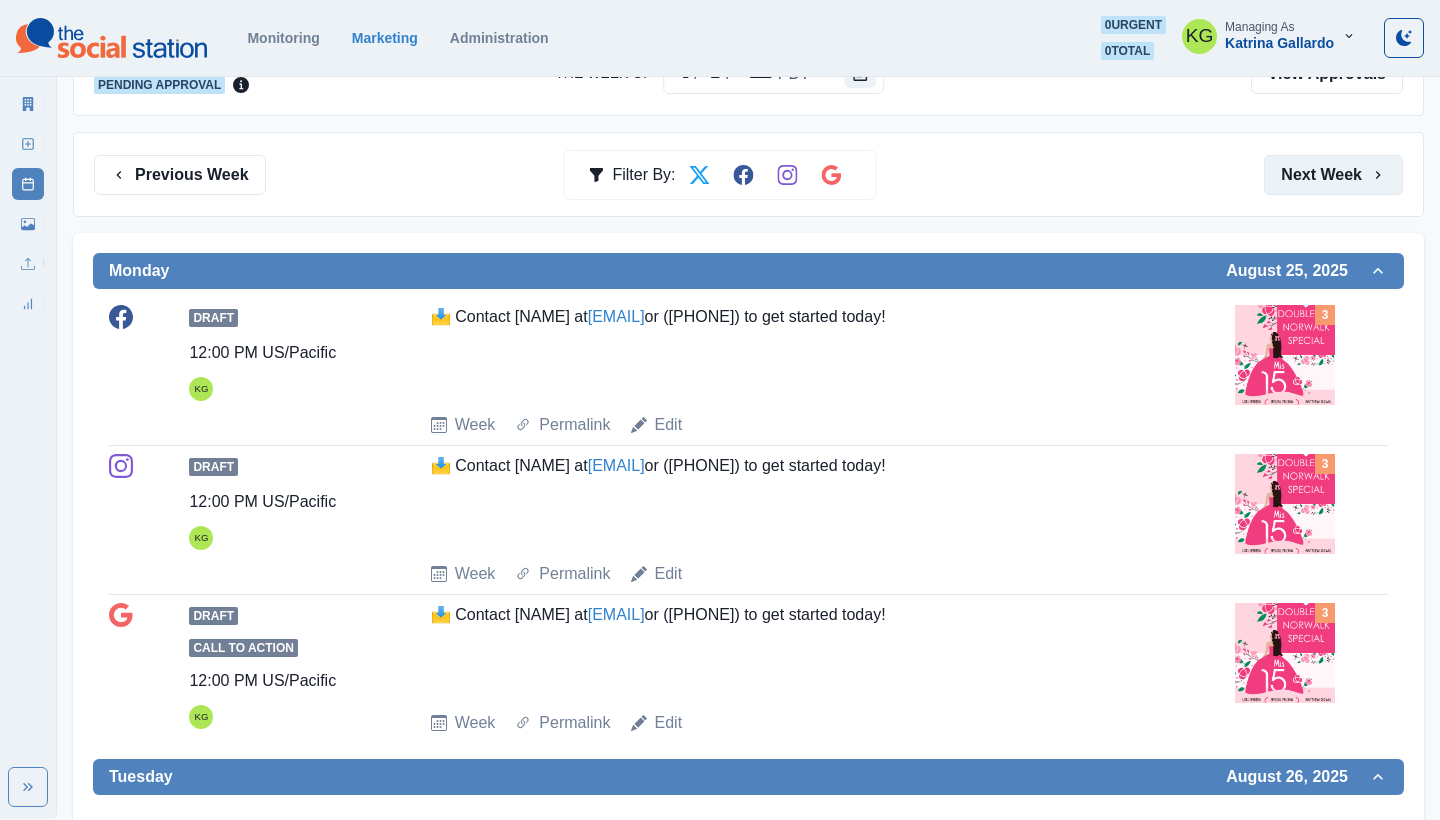 click on "Next Week" at bounding box center [1333, 175] 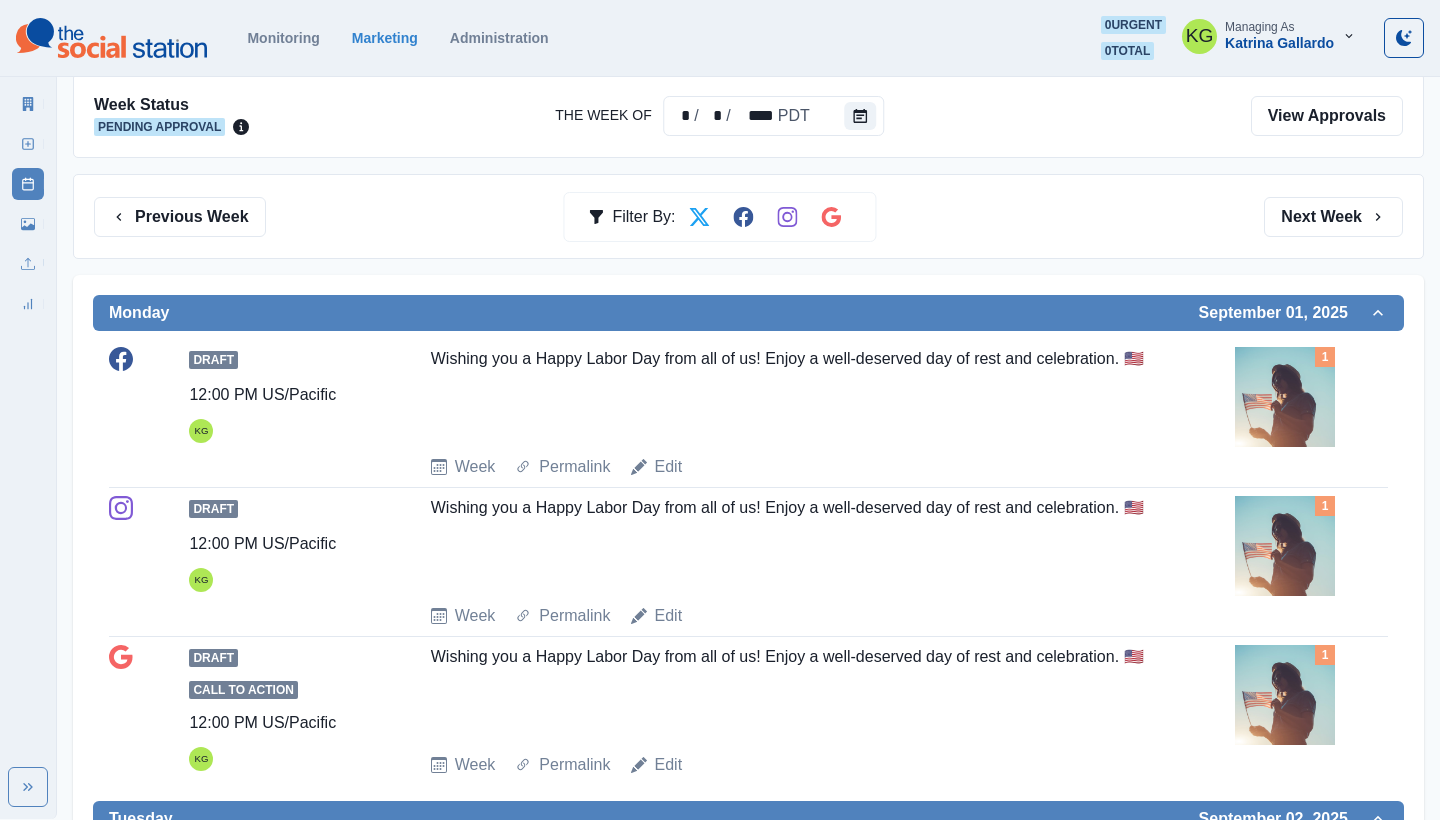 scroll, scrollTop: 174, scrollLeft: 0, axis: vertical 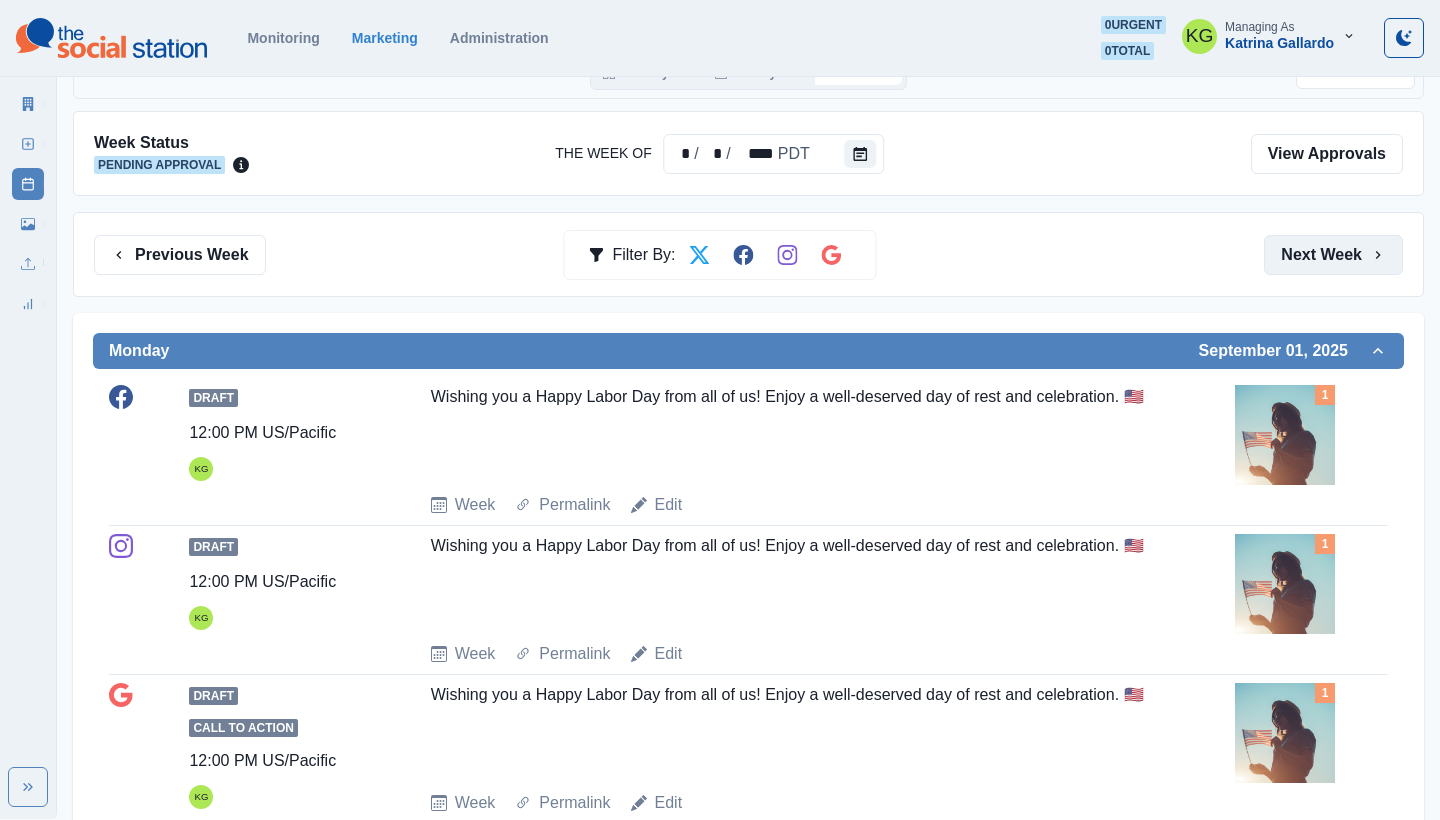click on "Next Week" at bounding box center [1333, 255] 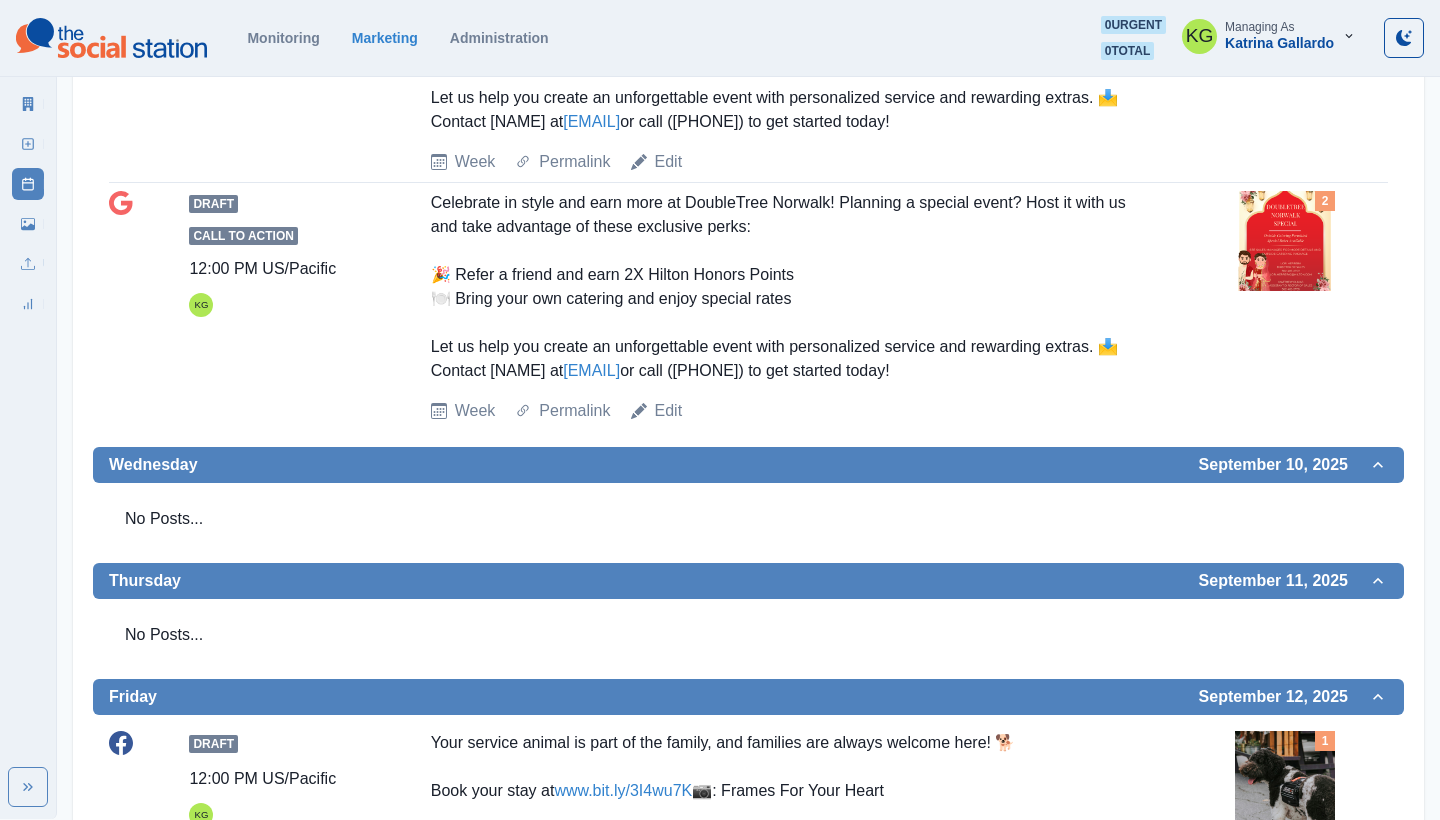 scroll, scrollTop: 224, scrollLeft: 0, axis: vertical 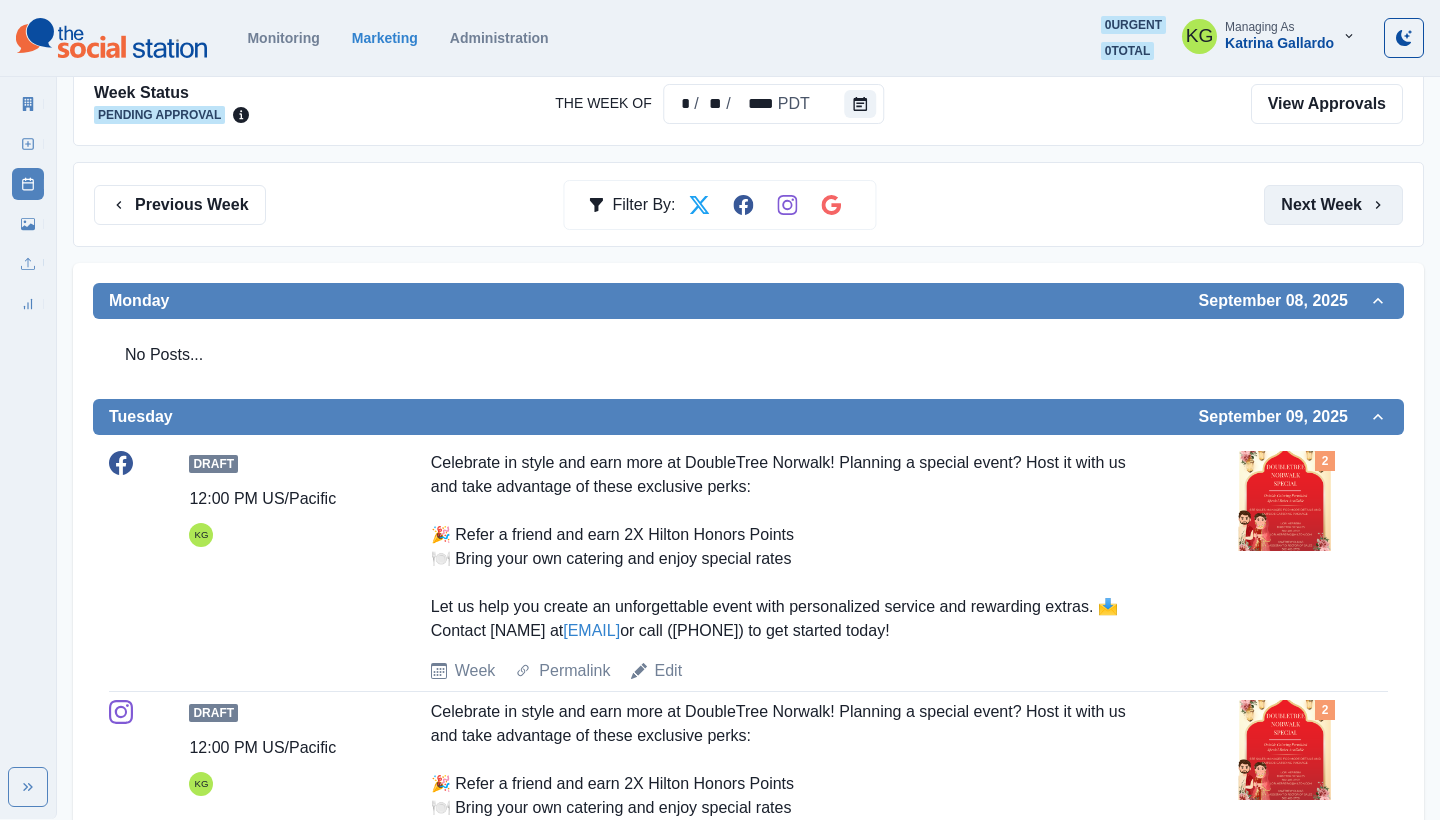 click on "Next Week" at bounding box center (1333, 205) 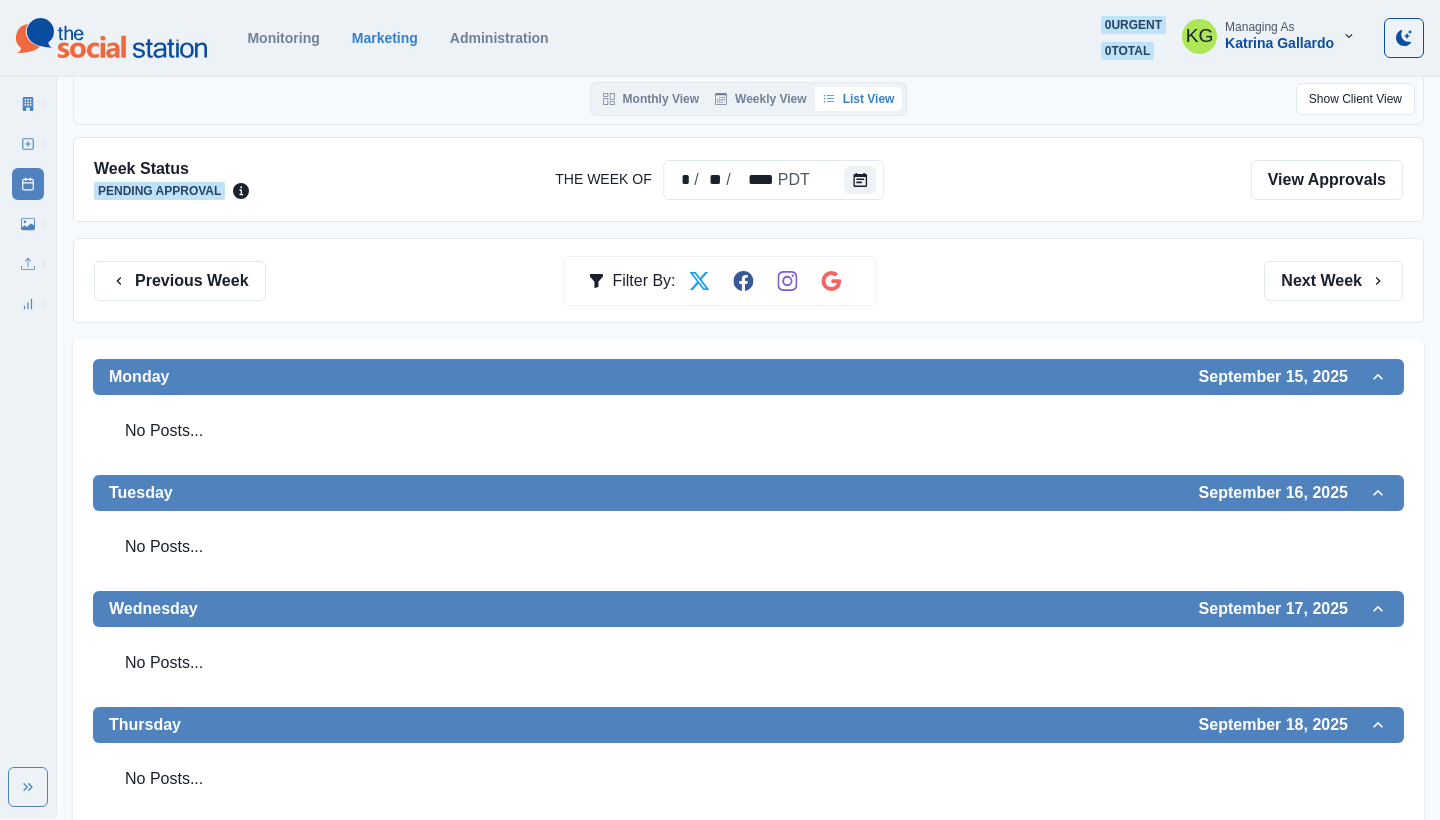 scroll, scrollTop: 153, scrollLeft: 0, axis: vertical 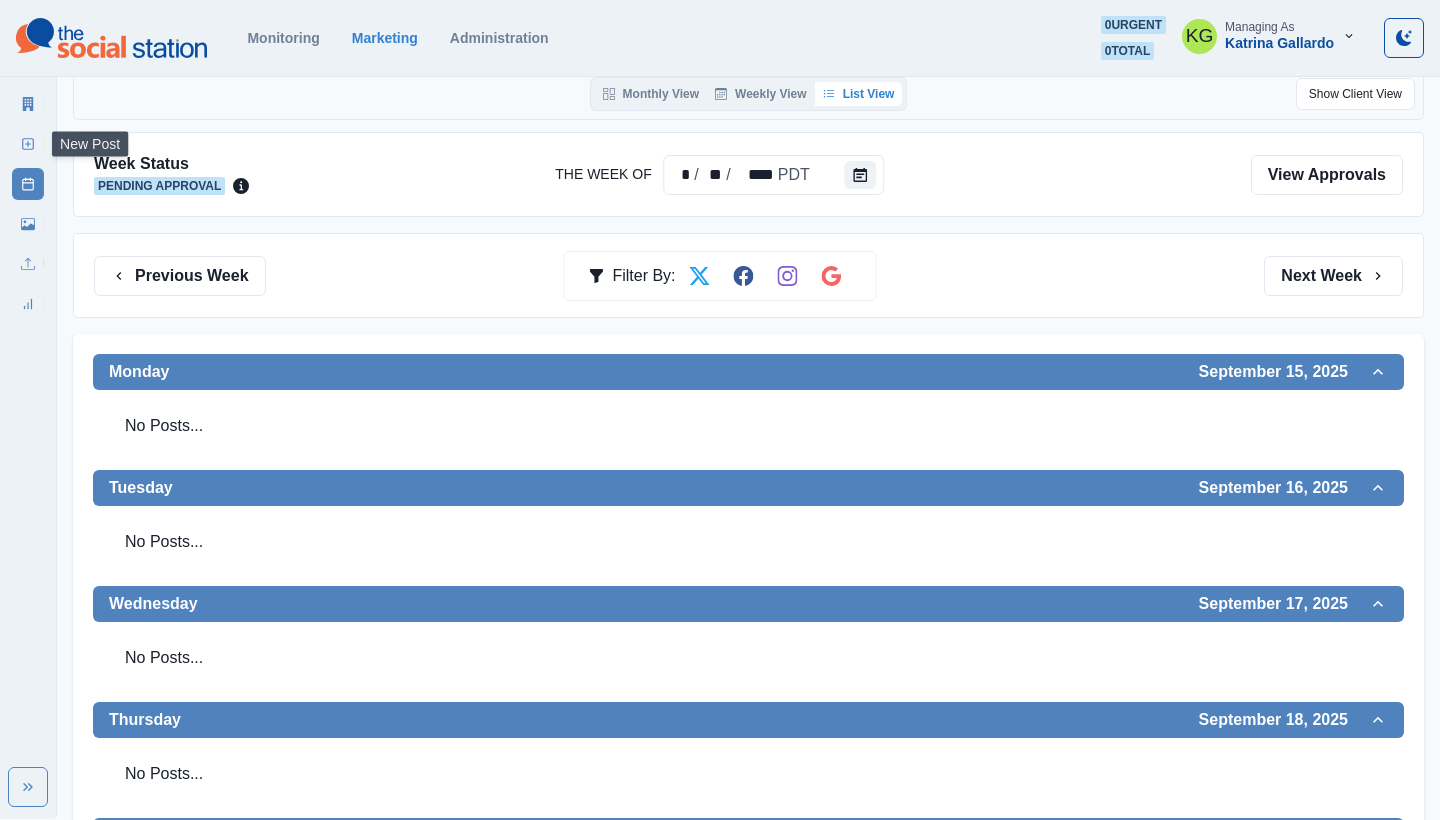 click on "New Post" at bounding box center (28, 144) 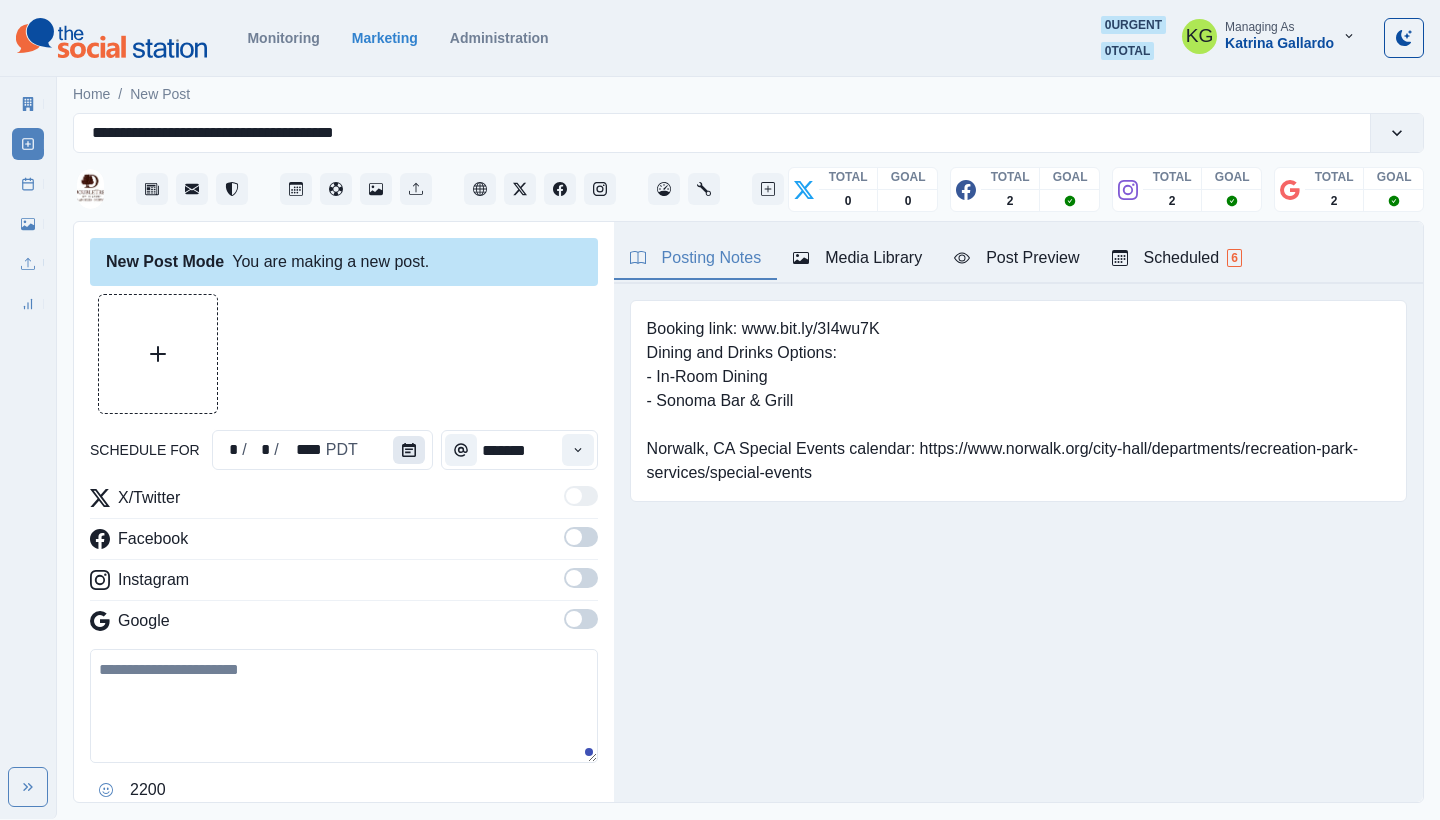 click 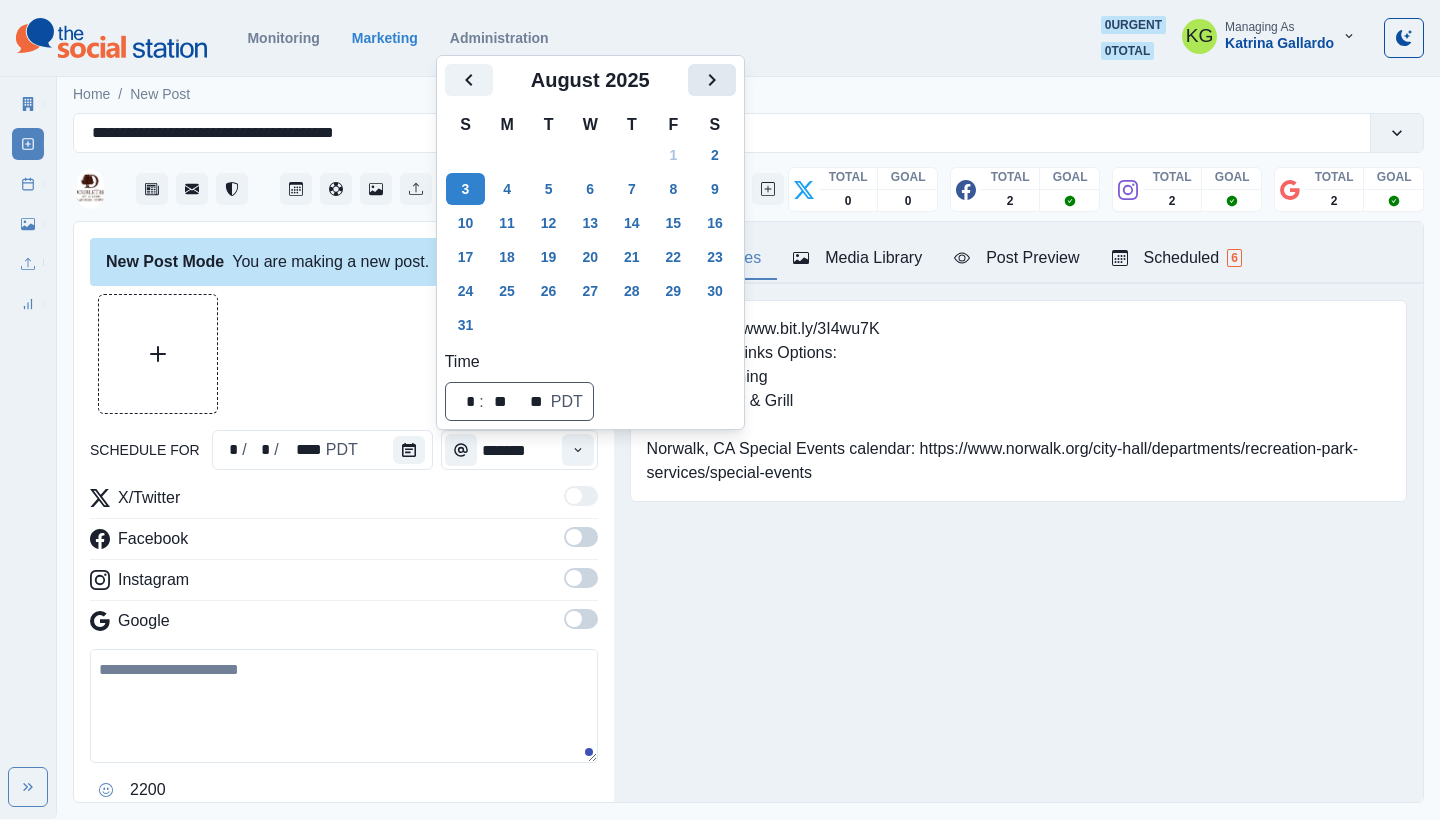 click 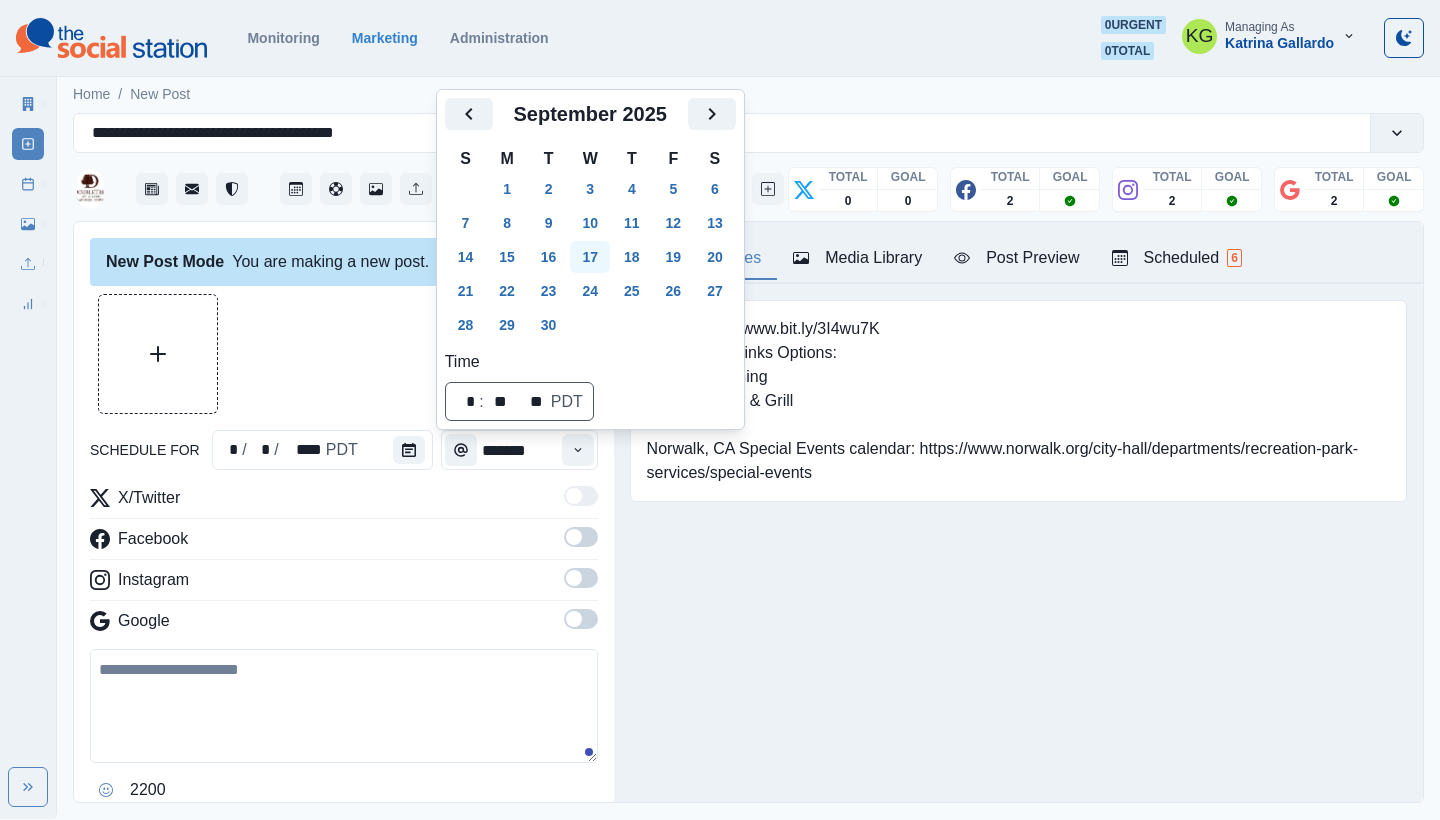 click on "17" at bounding box center [590, 257] 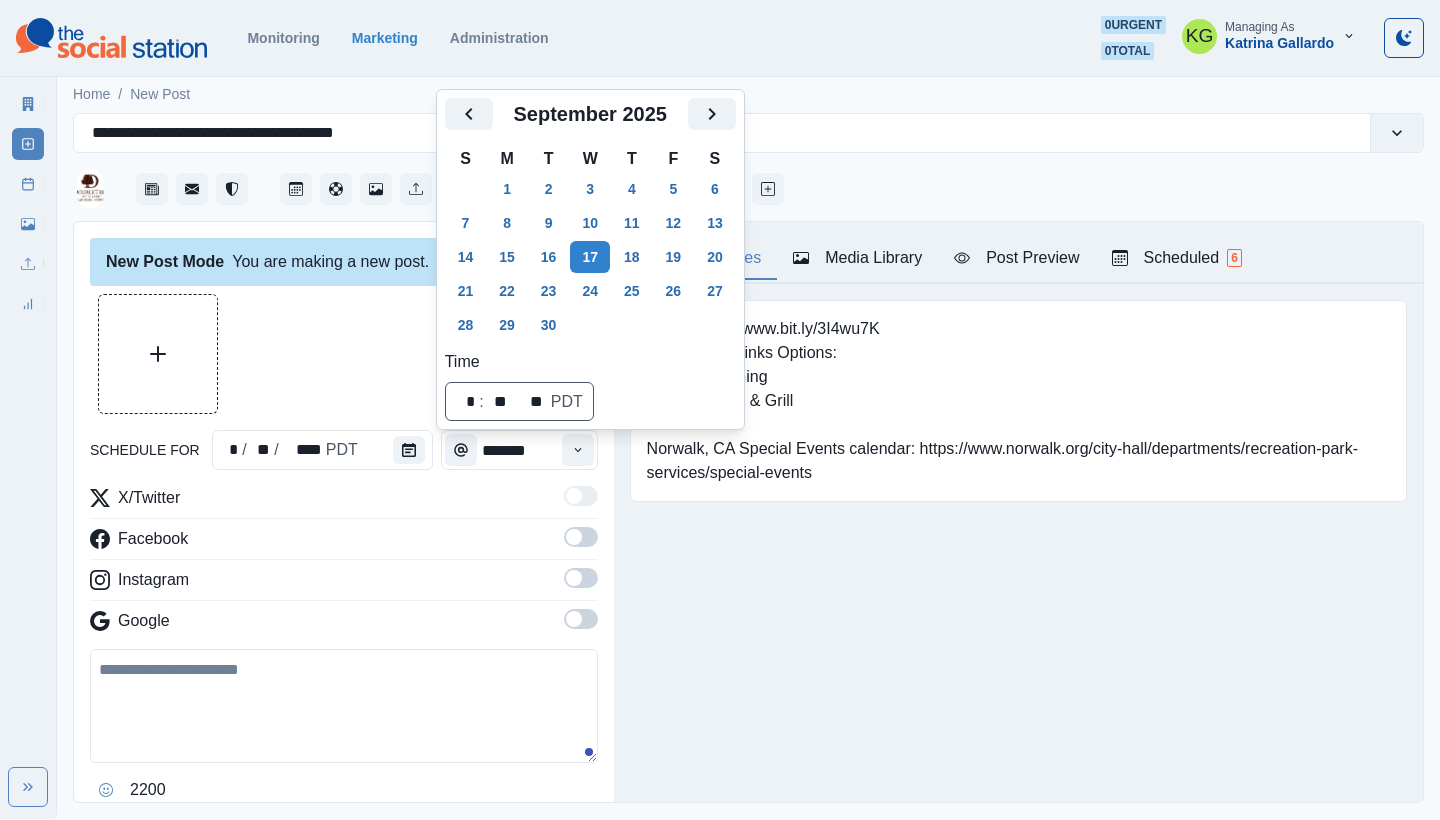 click at bounding box center (344, 354) 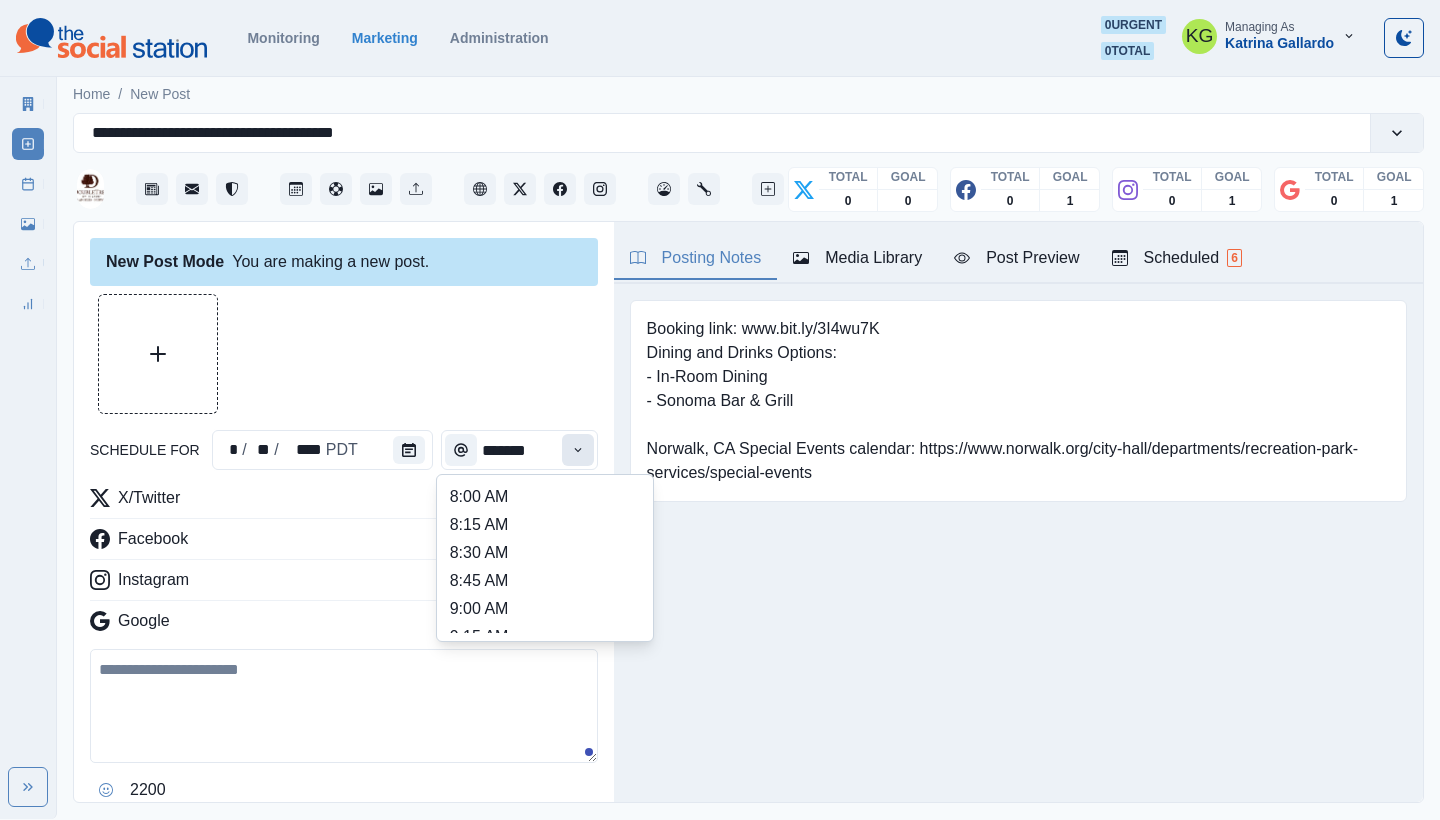 click at bounding box center (578, 450) 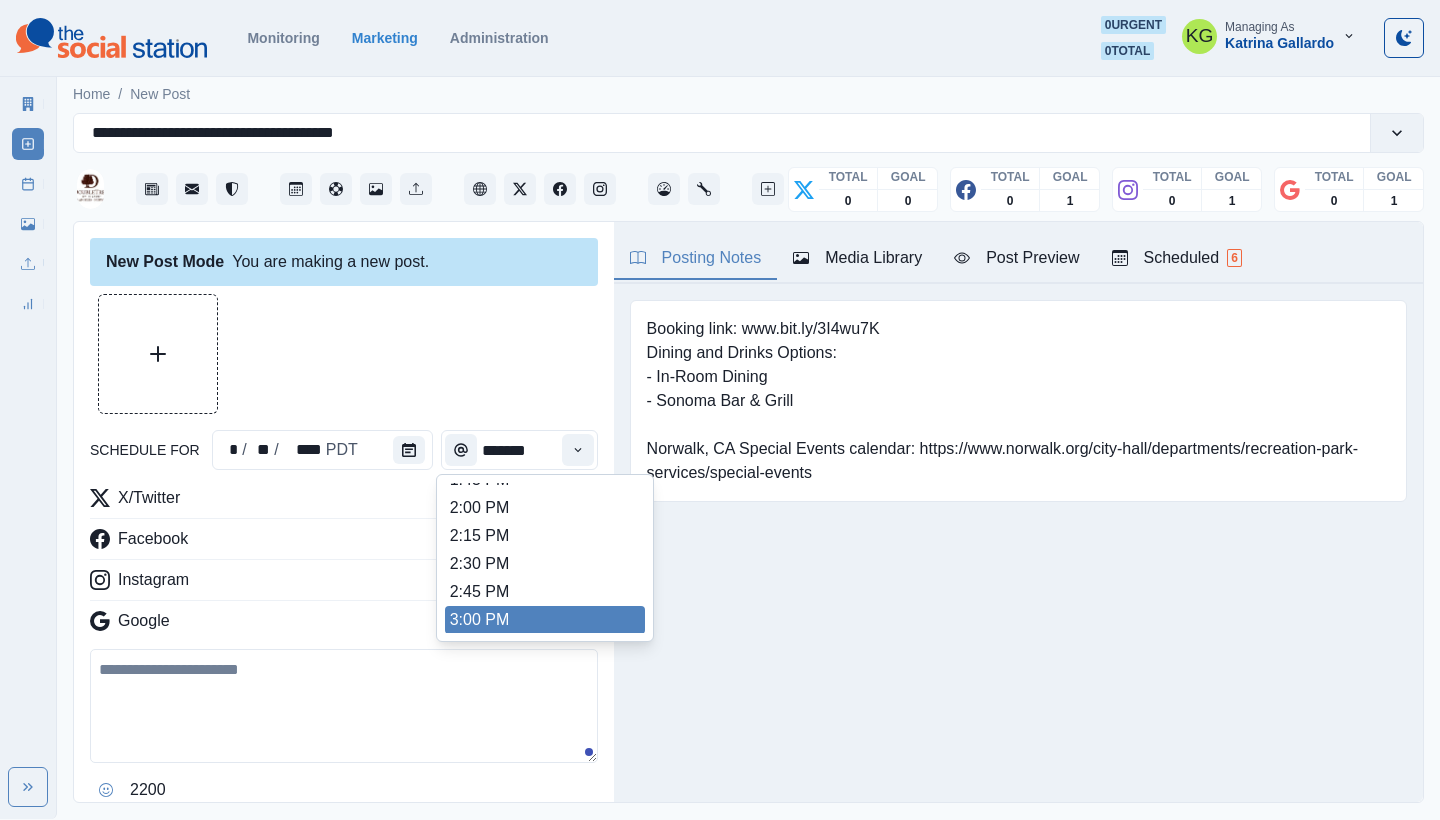 scroll, scrollTop: 662, scrollLeft: 0, axis: vertical 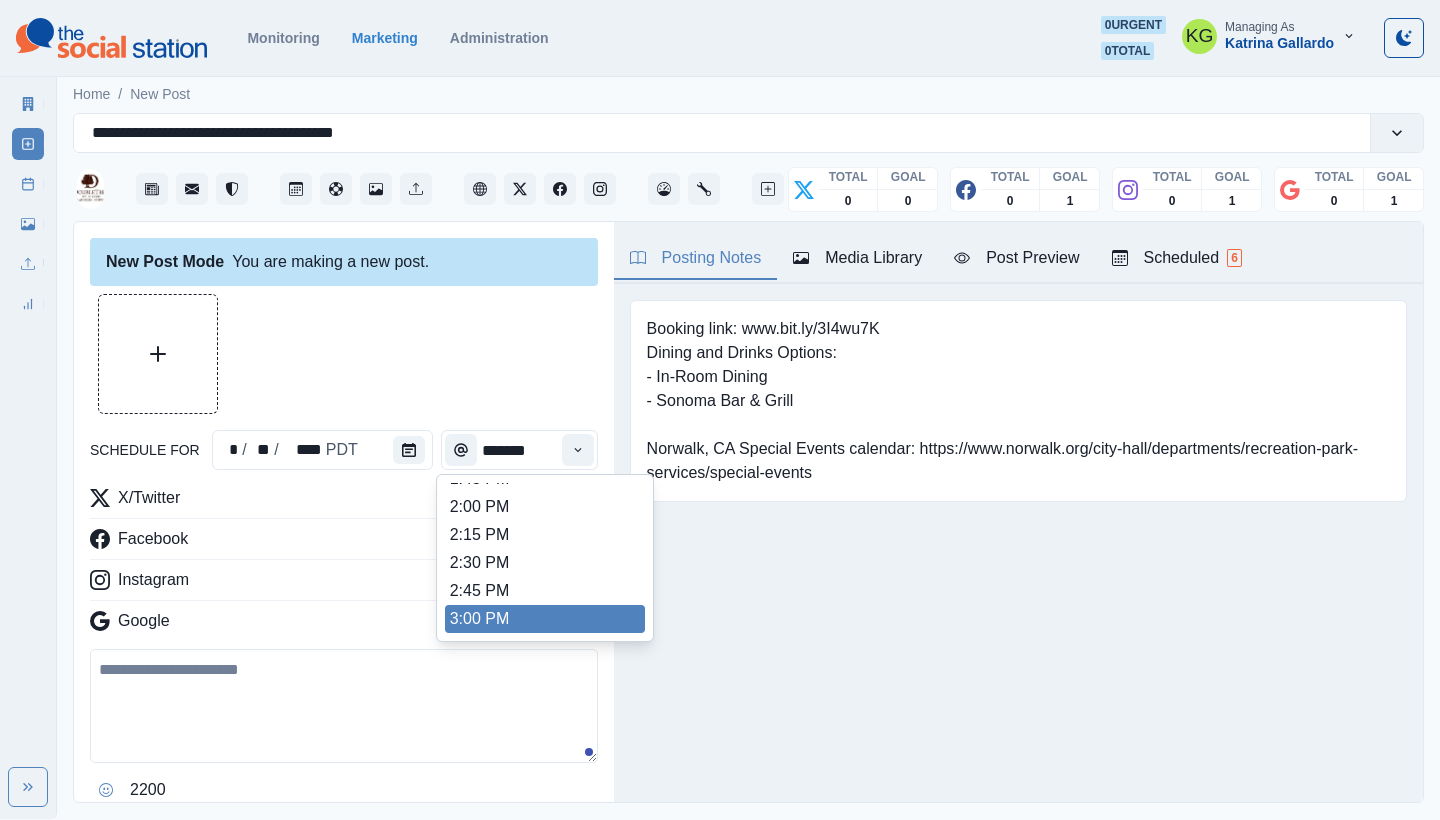 click on "3:00 PM" at bounding box center [545, 619] 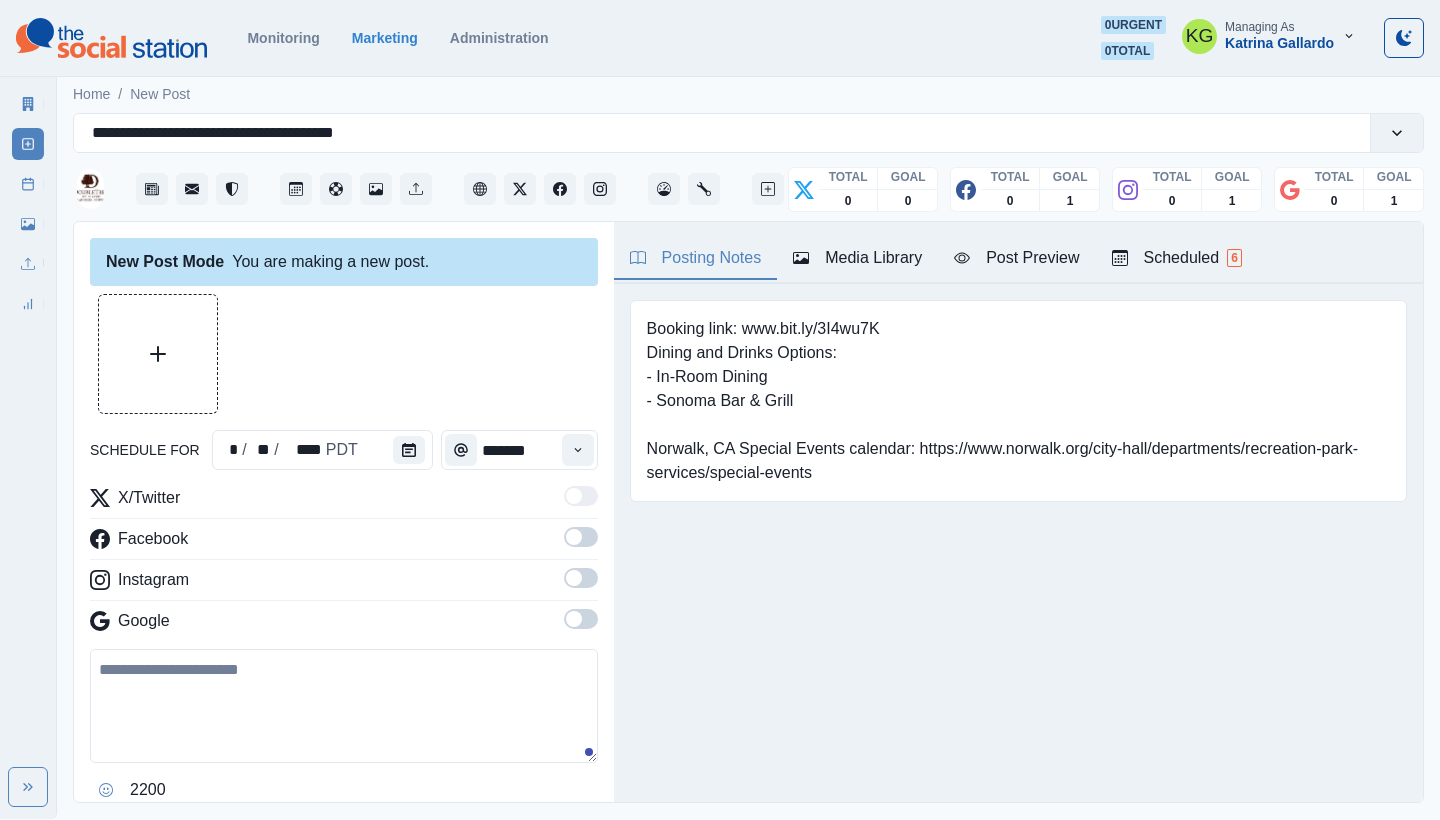 click on "New Post Mode You are making a new post. schedule for  * / ** / **** PDT ******* X/Twitter Facebook Instagram Google
2200 Clear Schedule Post" at bounding box center (344, 513) 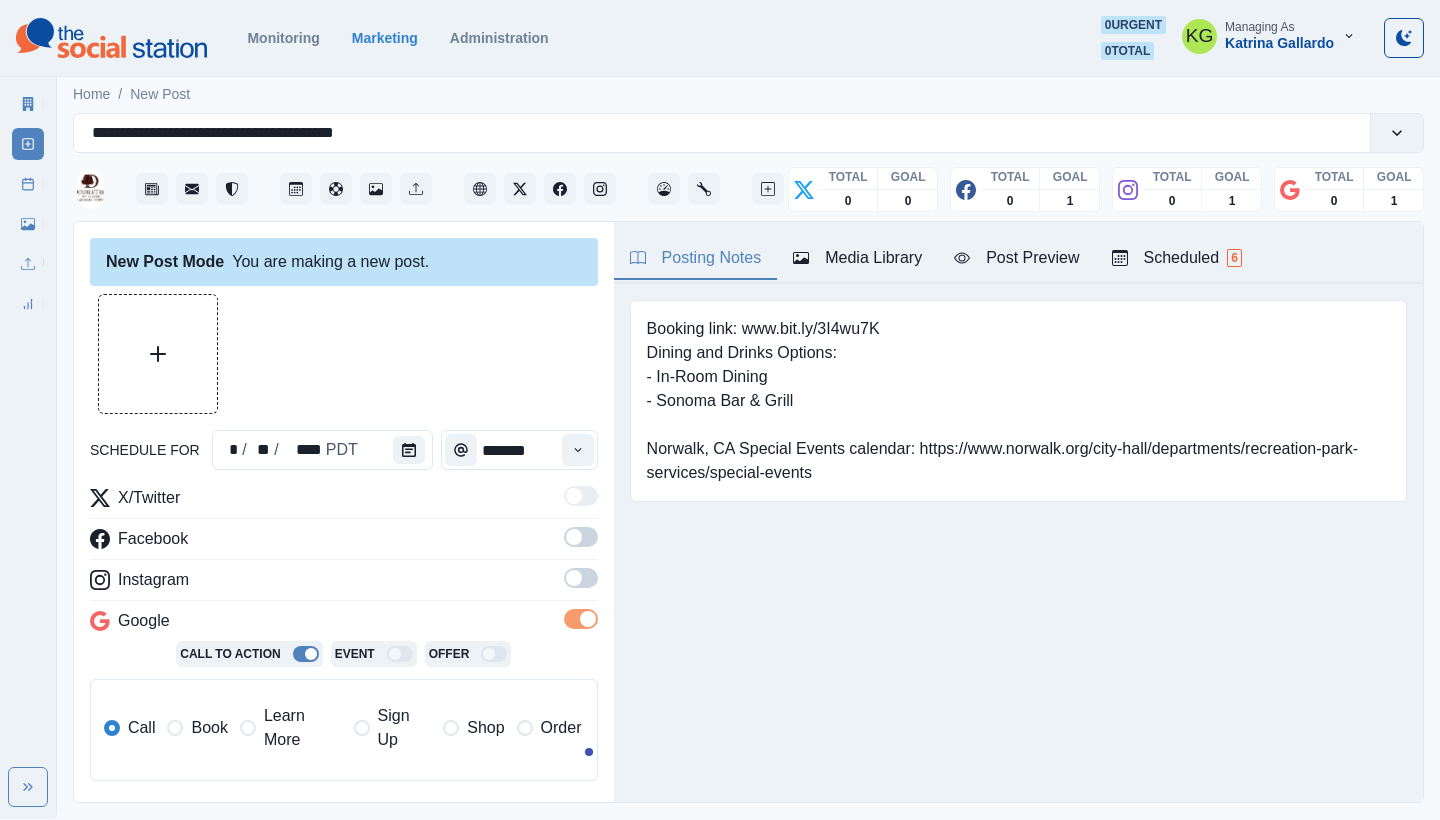 click at bounding box center (581, 578) 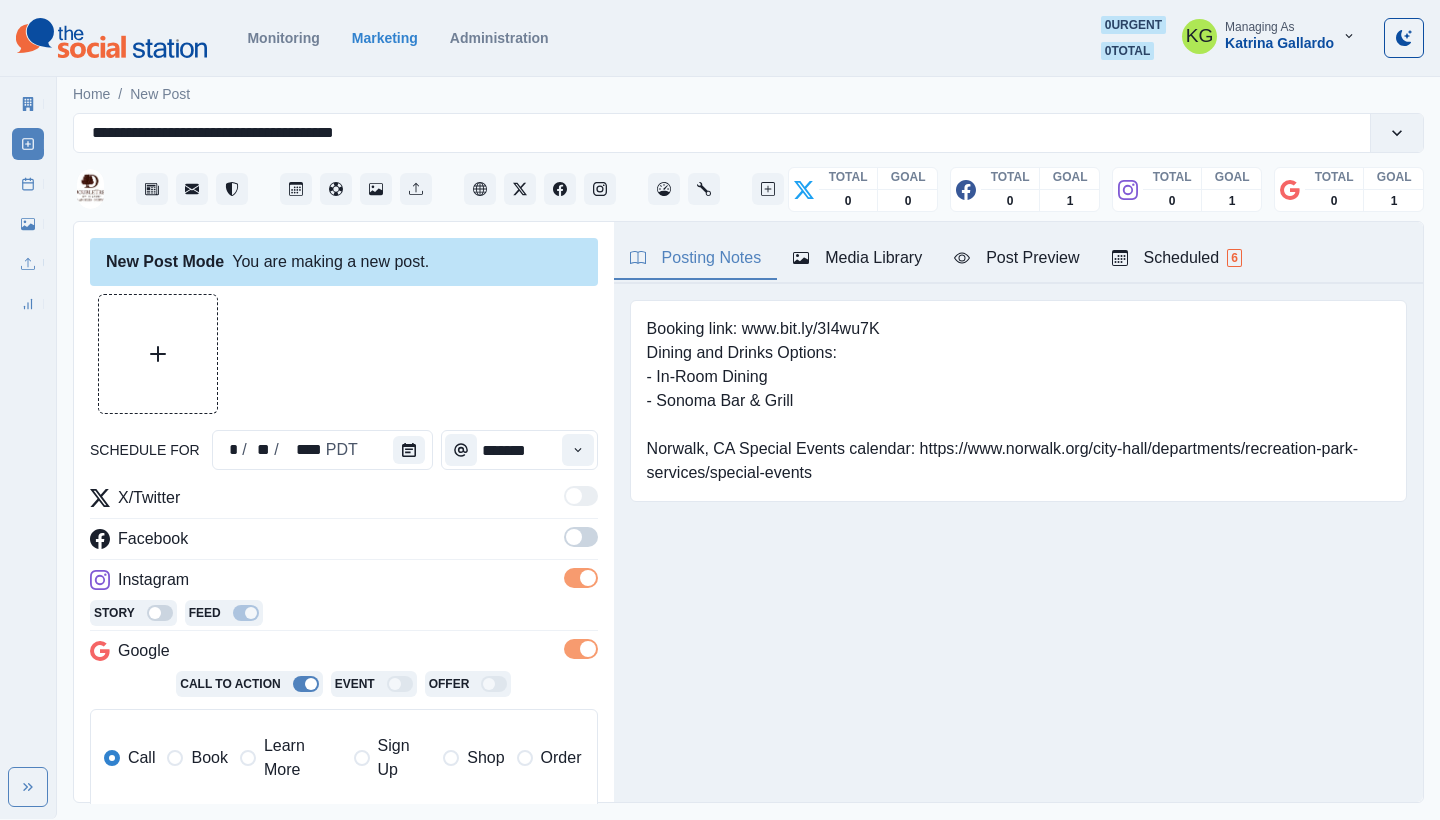 click at bounding box center [574, 537] 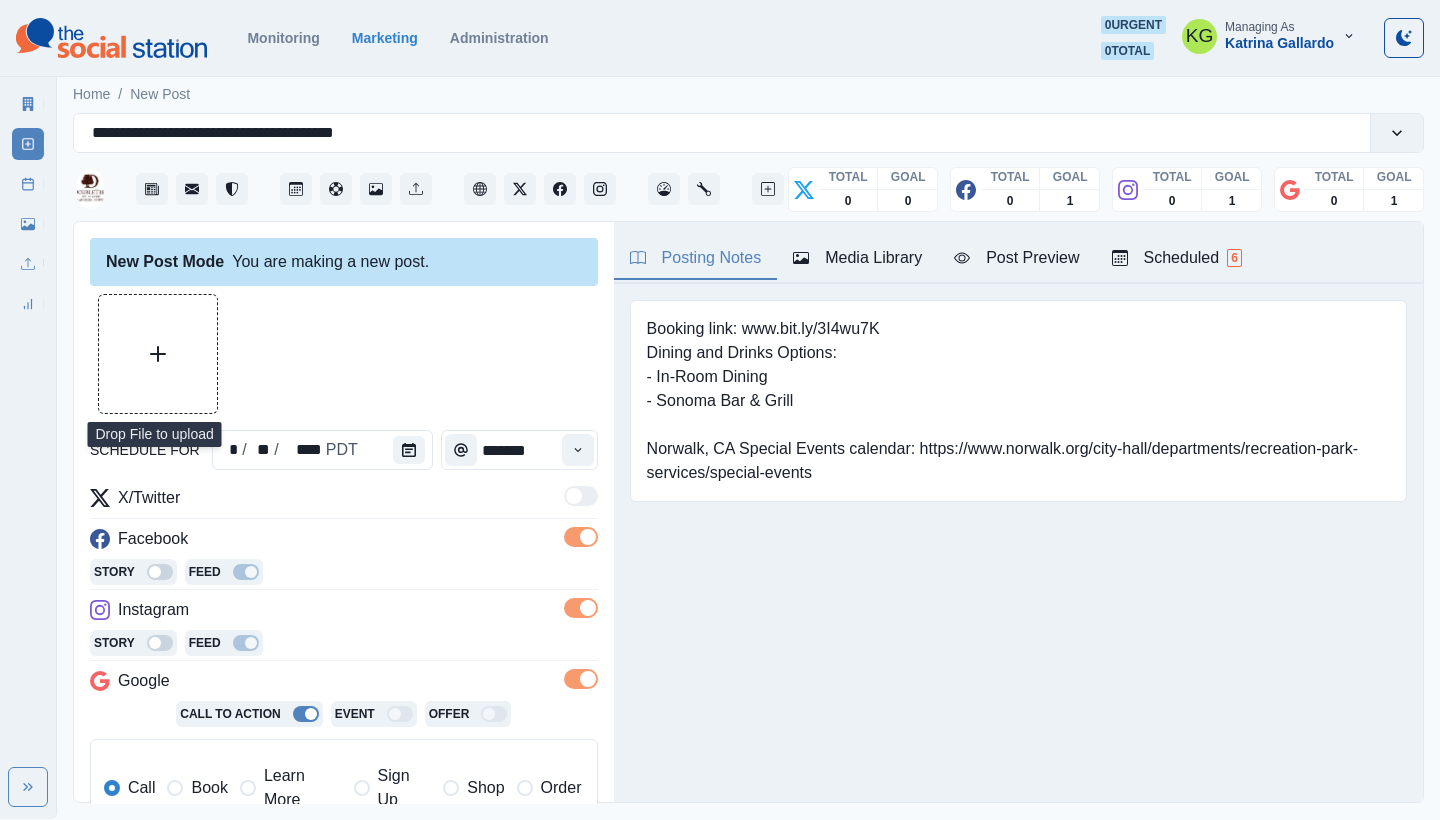click at bounding box center (158, 354) 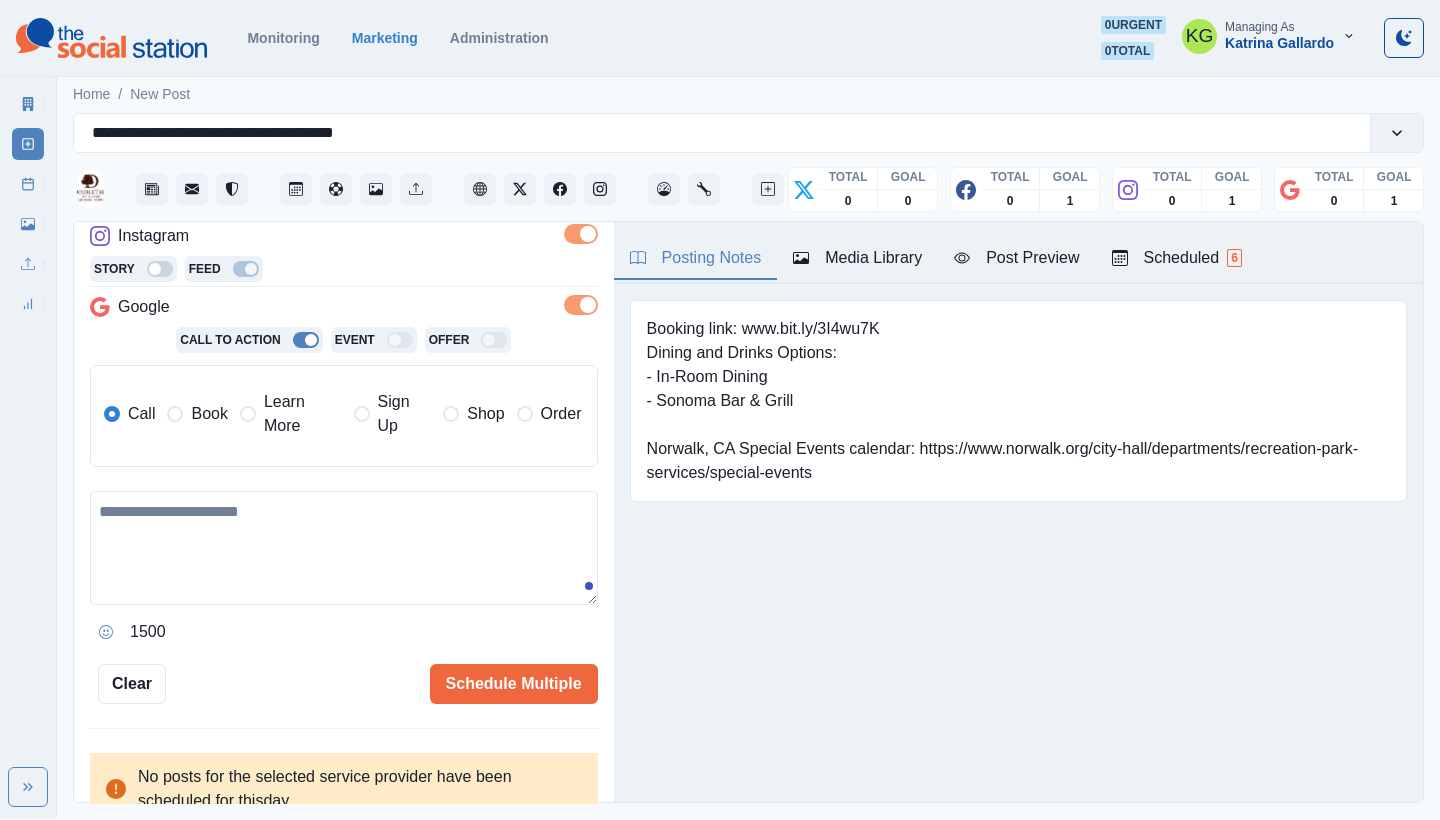 scroll, scrollTop: 402, scrollLeft: 0, axis: vertical 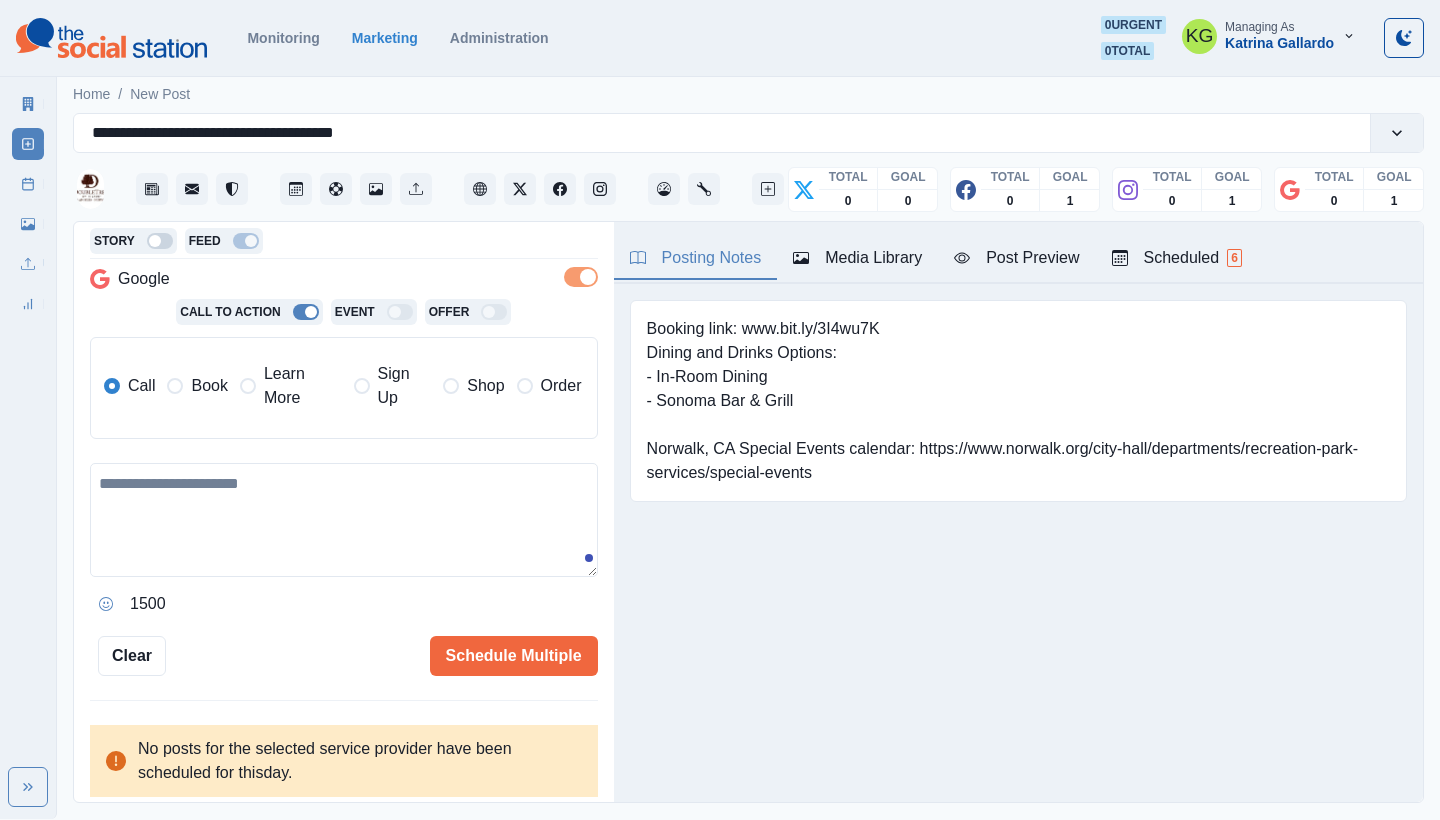click on "Book" at bounding box center (209, 386) 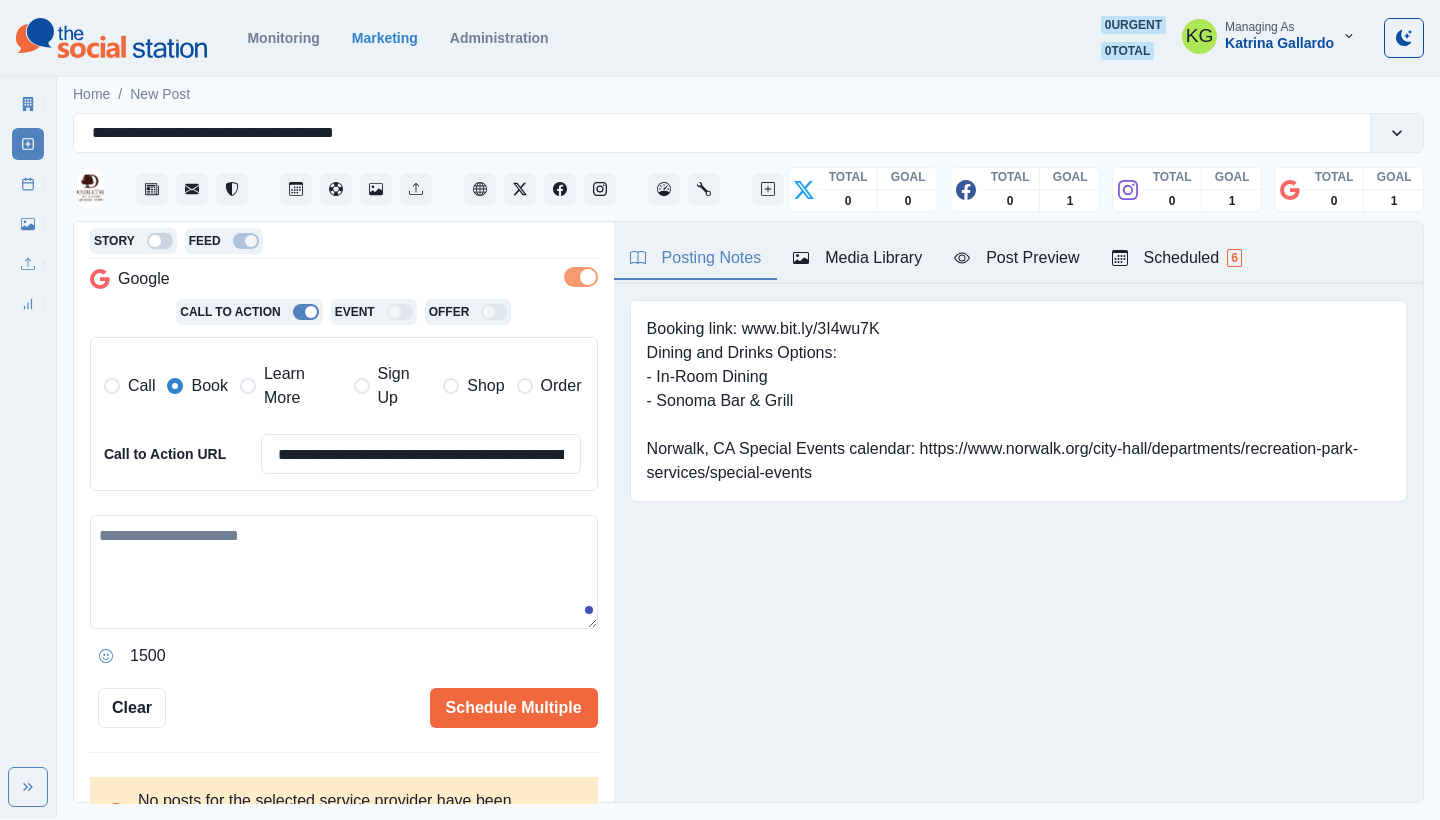 click at bounding box center [344, 572] 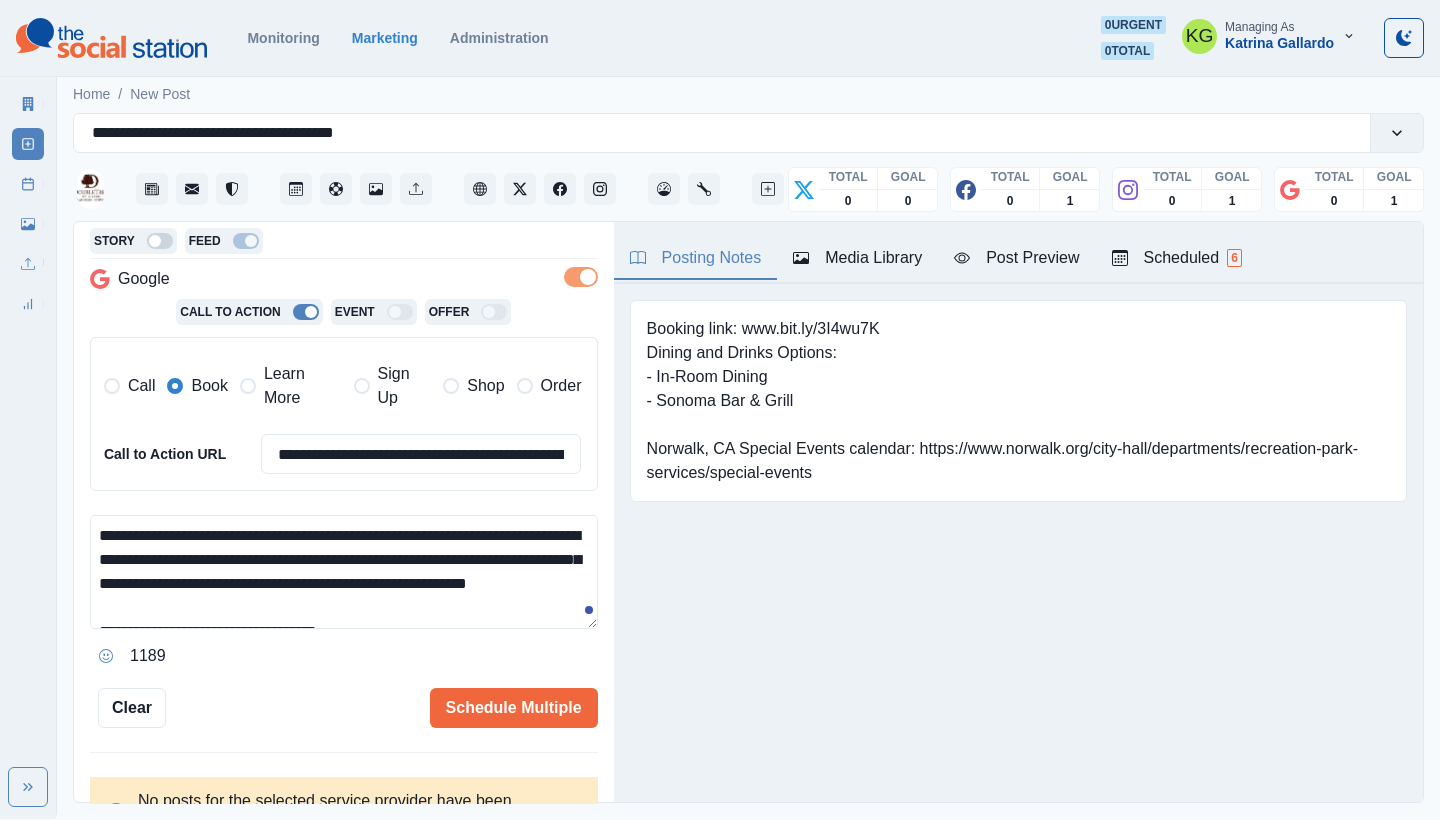 scroll, scrollTop: 72, scrollLeft: 0, axis: vertical 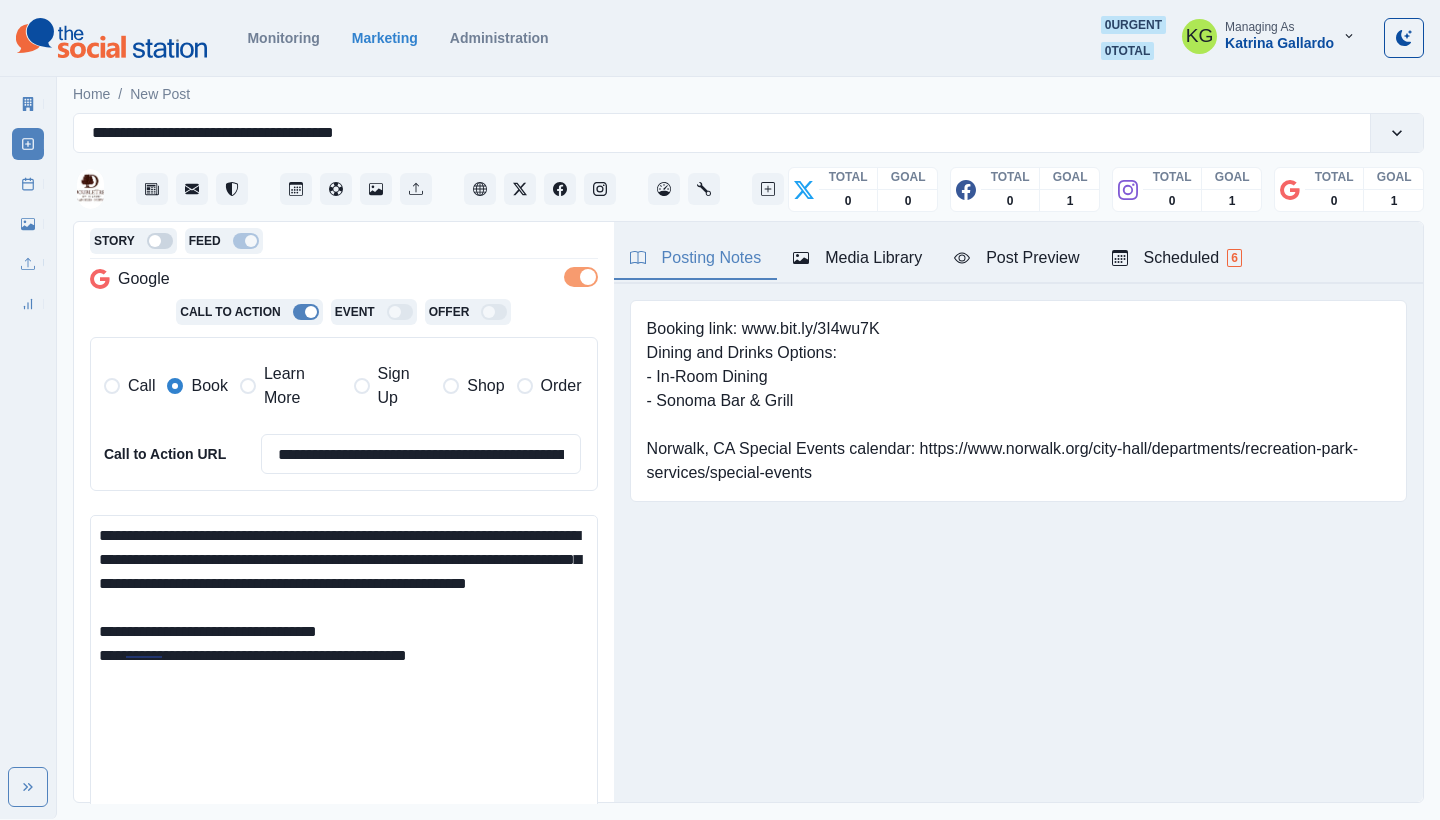 click on "**********" at bounding box center [720, 409] 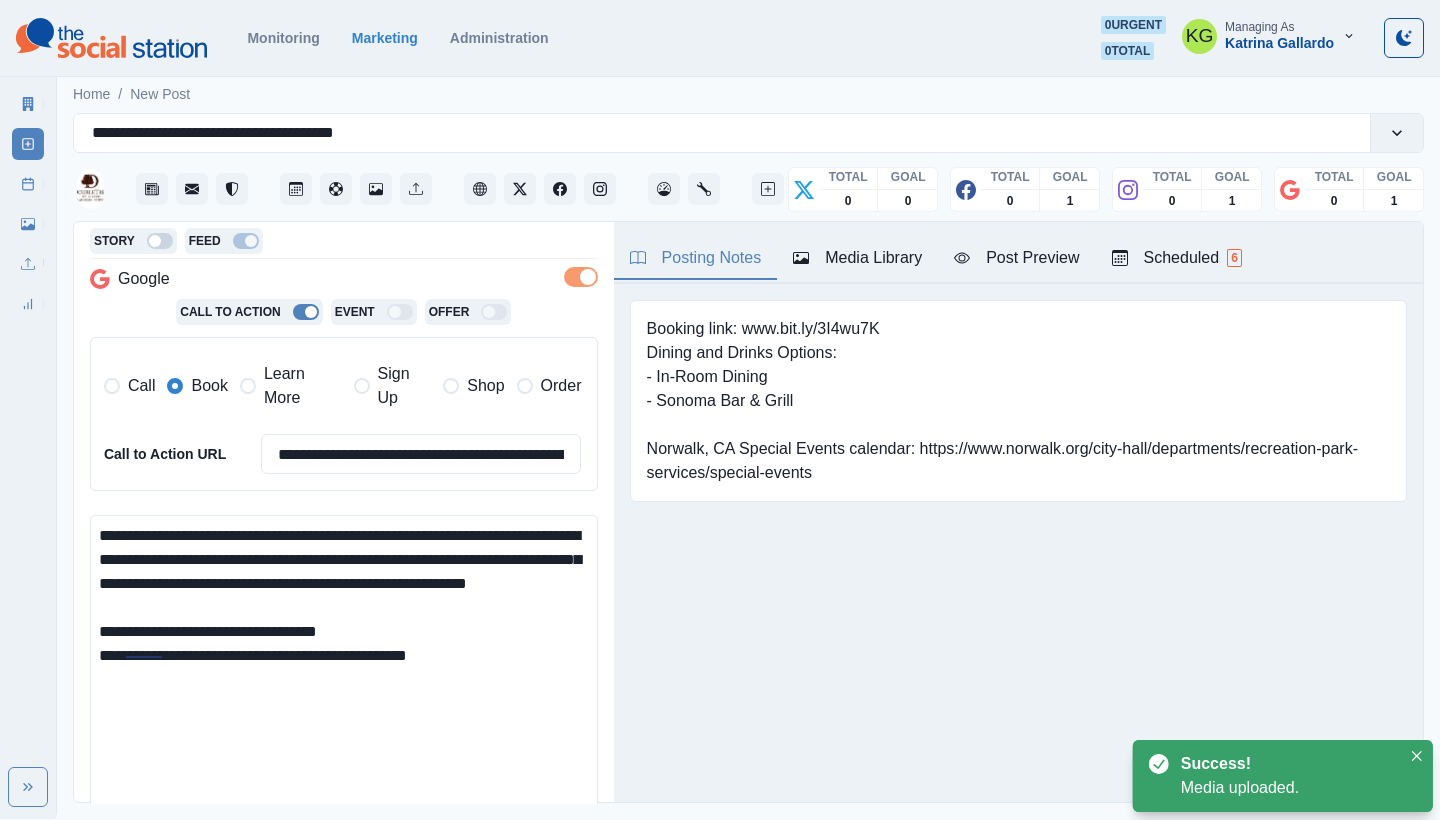 click on "**********" at bounding box center [344, 676] 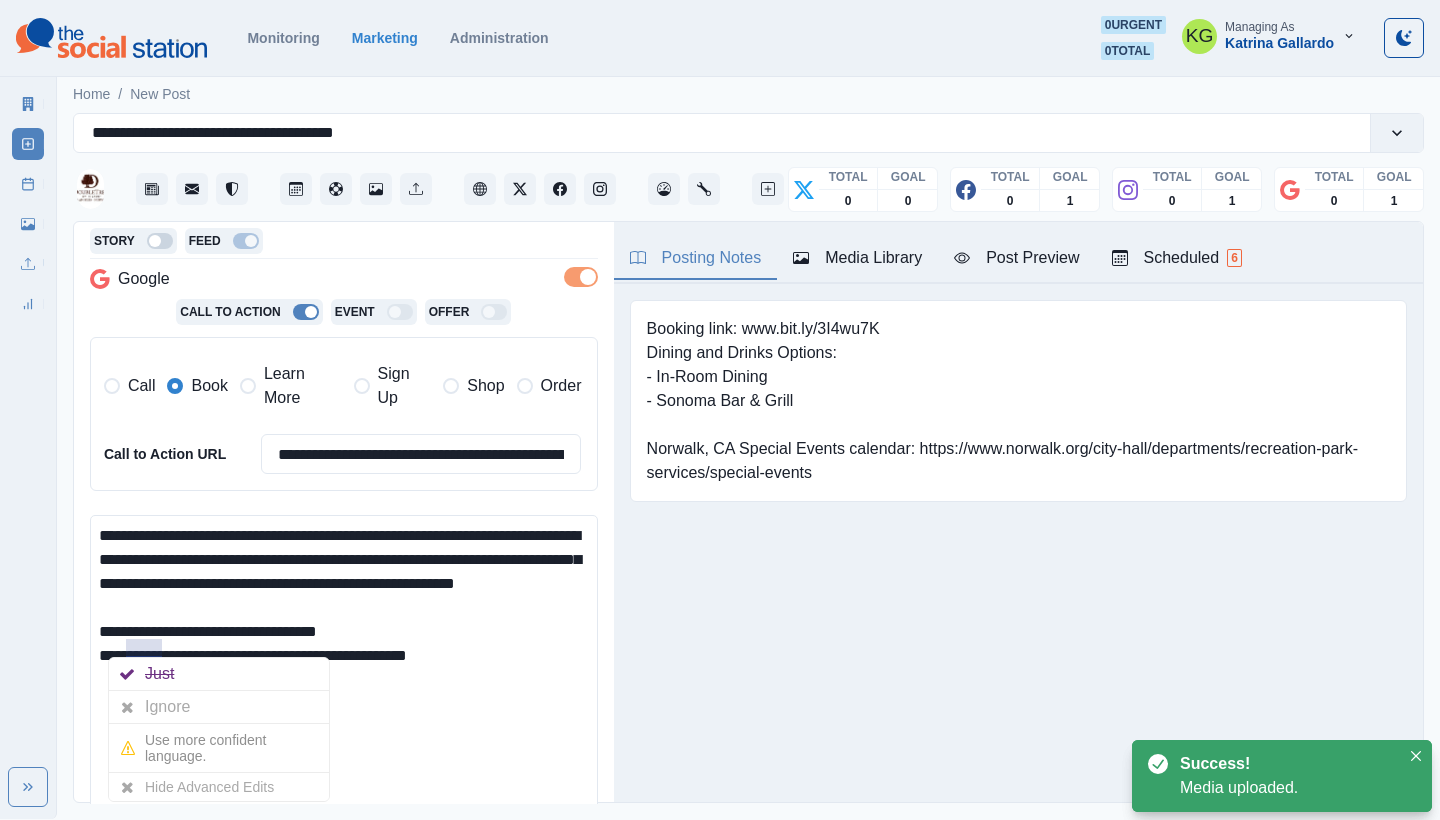drag, startPoint x: 405, startPoint y: 648, endPoint x: 69, endPoint y: 645, distance: 336.0134 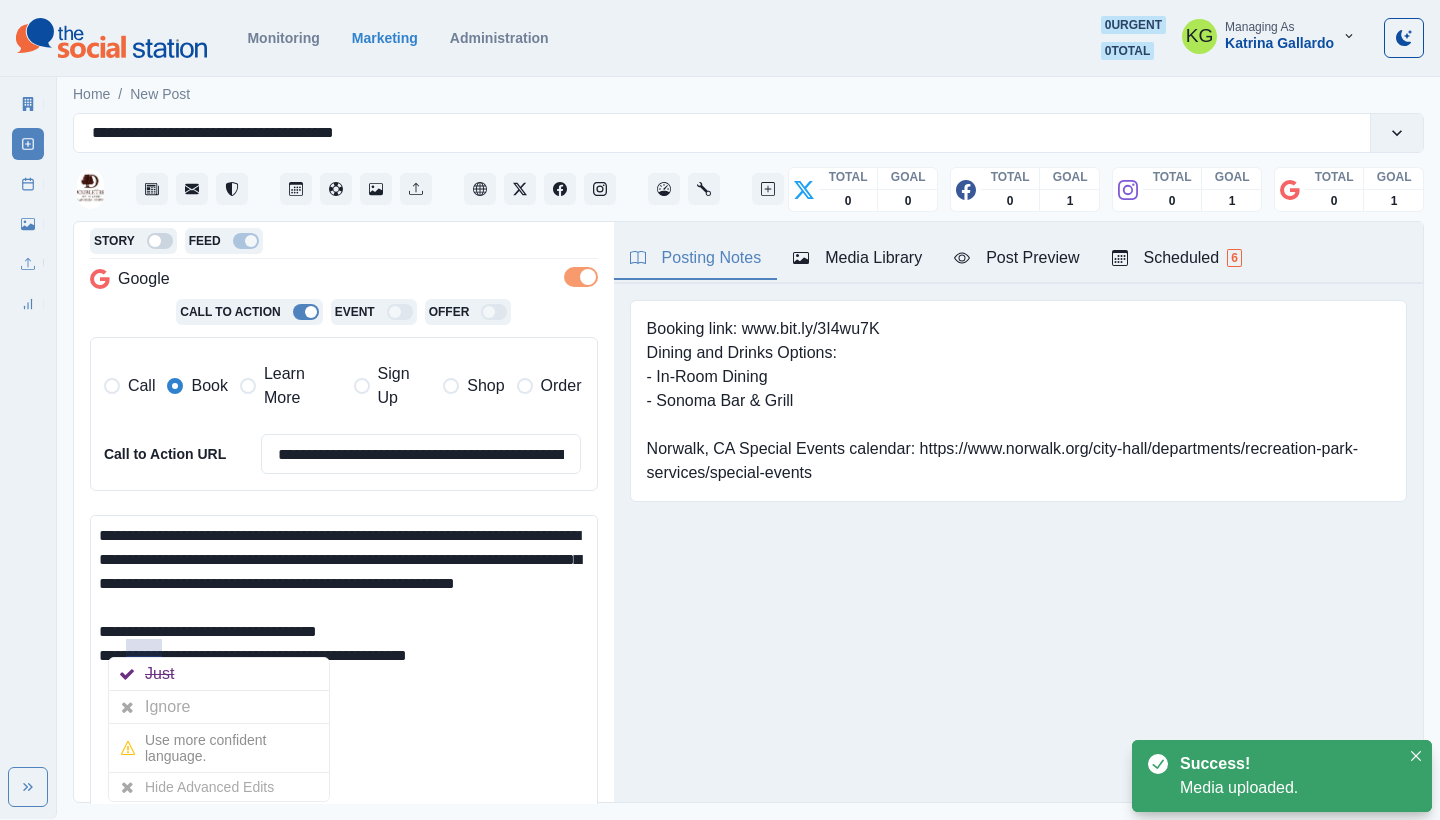 click on "**********" at bounding box center (748, 445) 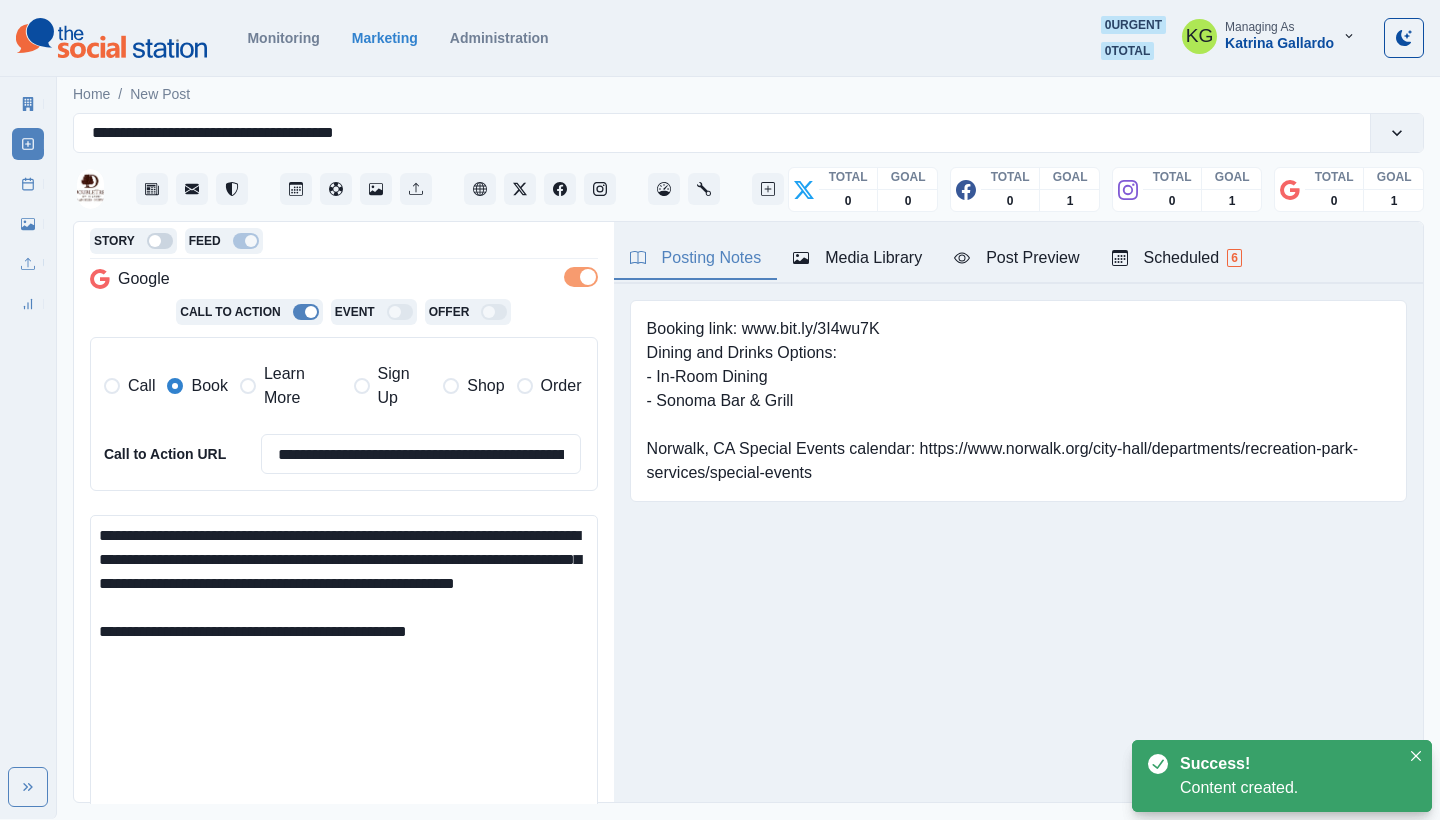 click on "**********" at bounding box center [344, 676] 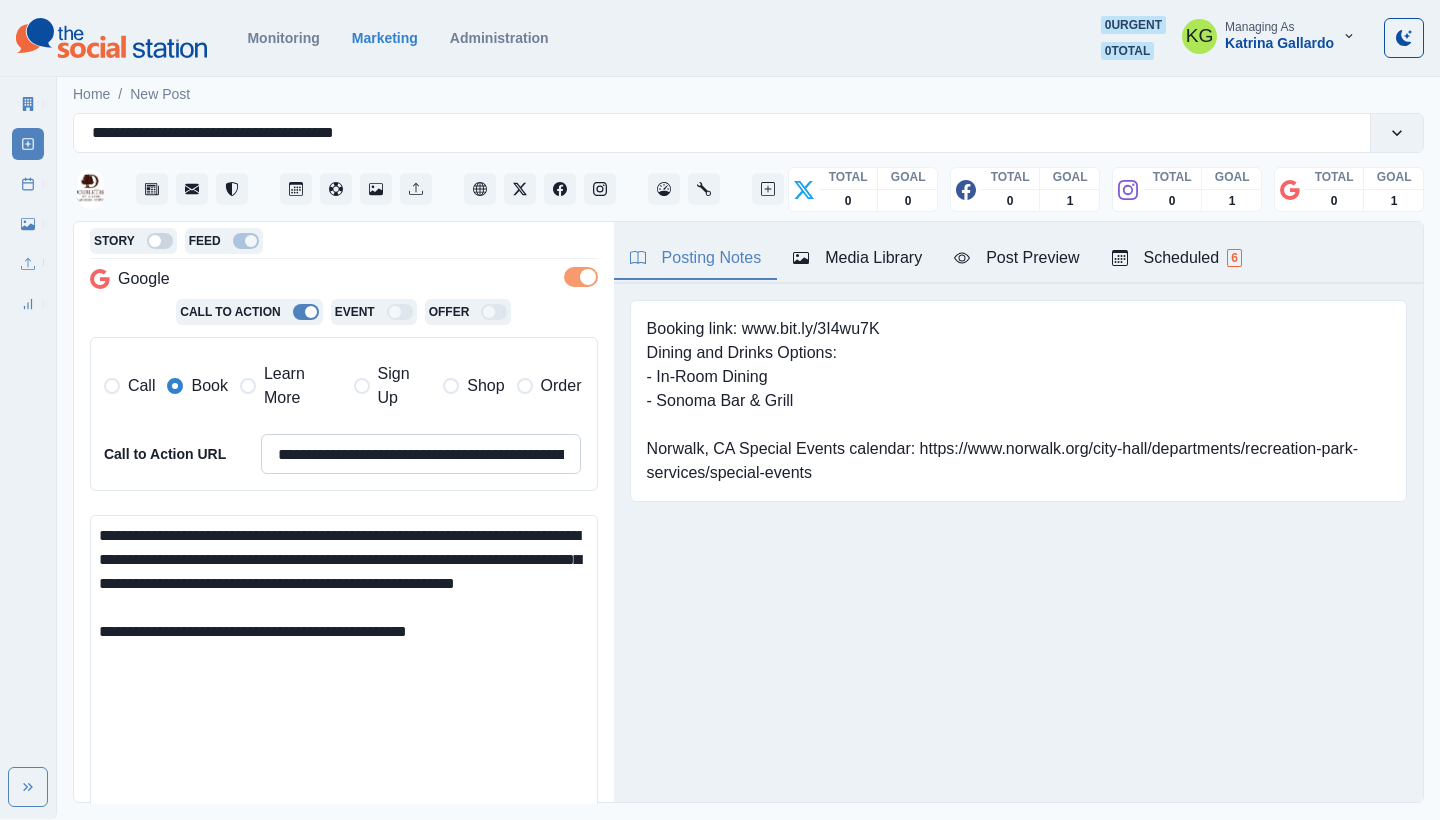 type on "**********" 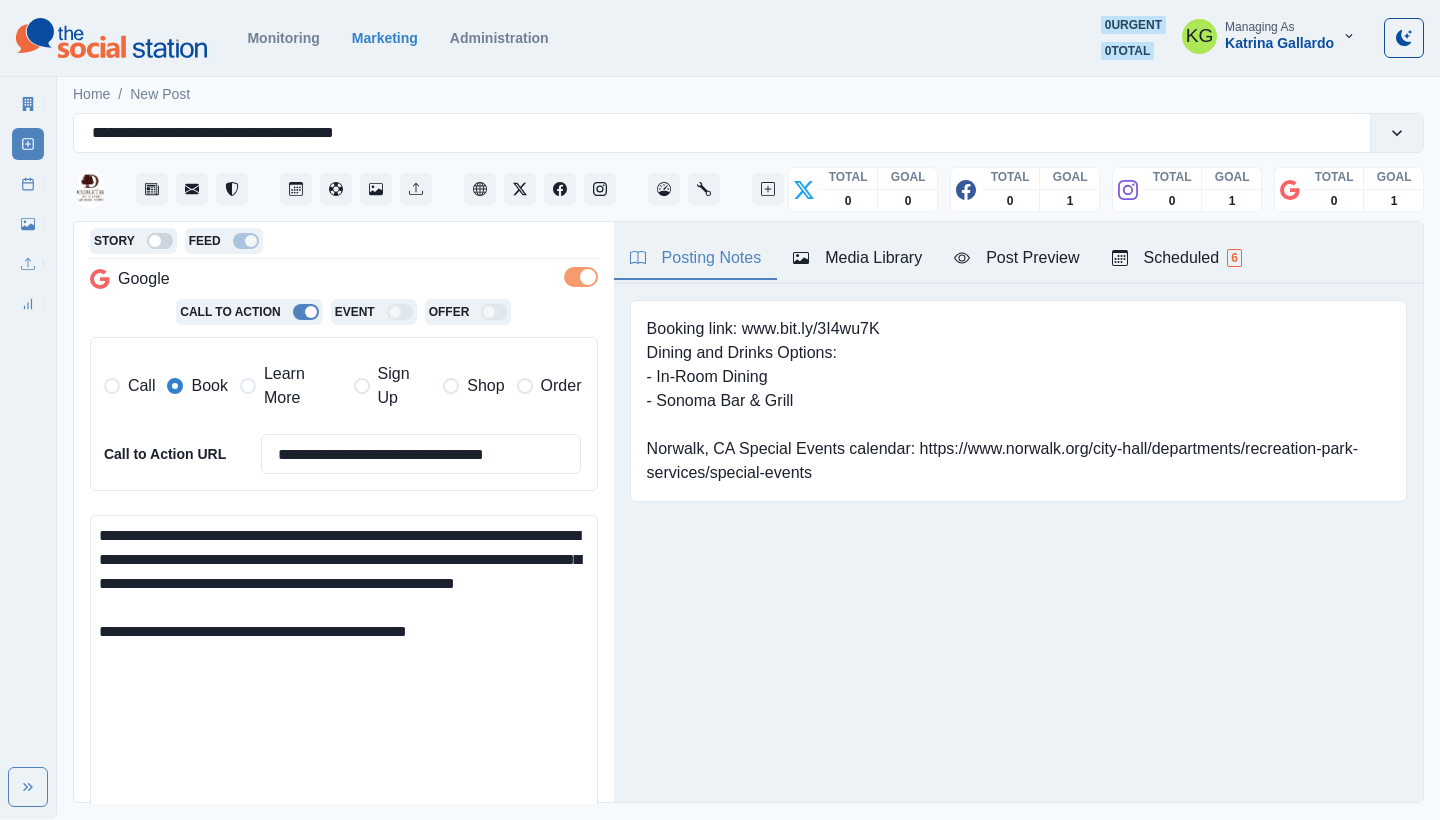 click at bounding box center (248, 386) 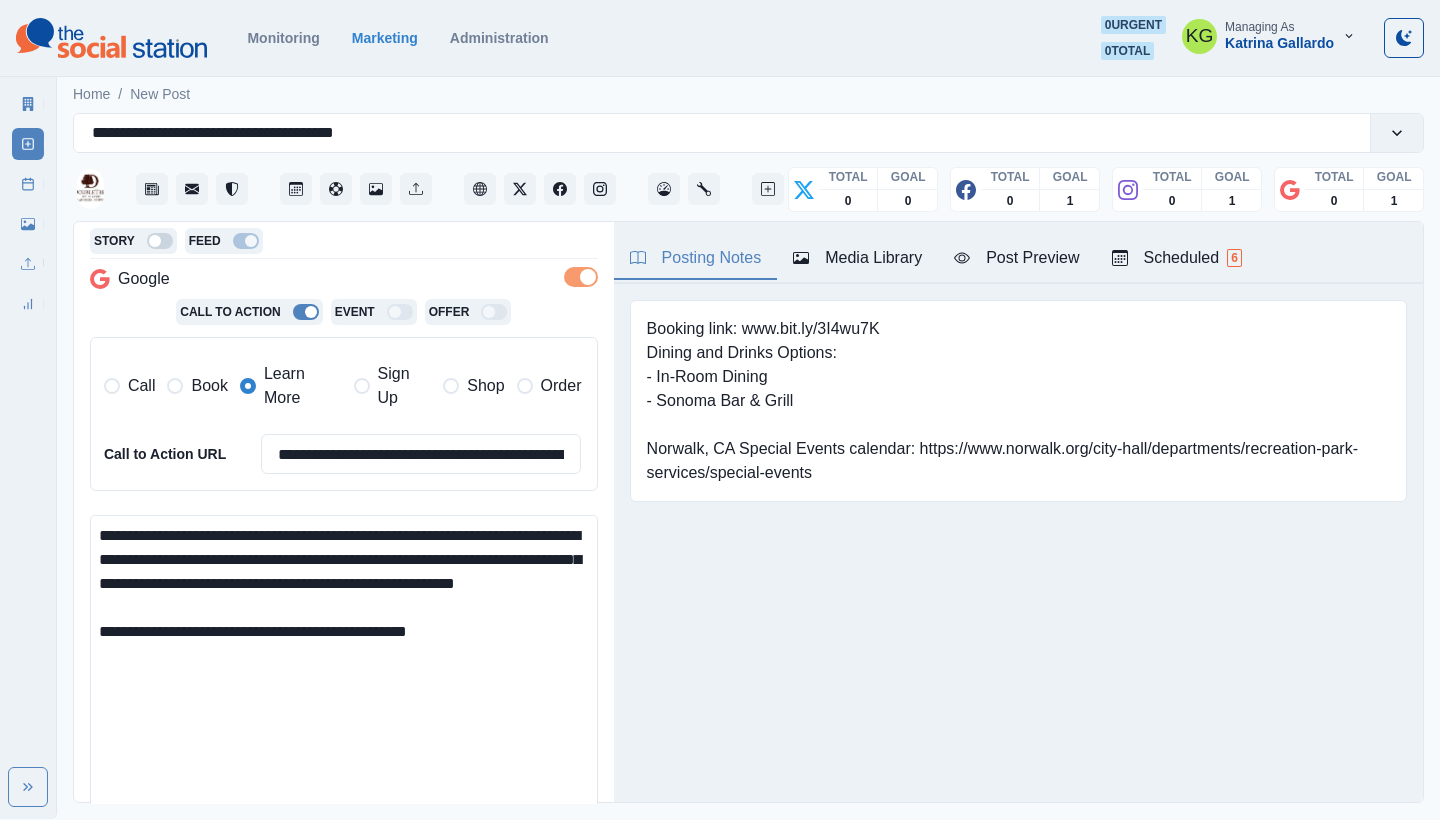 drag, startPoint x: 257, startPoint y: 648, endPoint x: 204, endPoint y: 647, distance: 53.009434 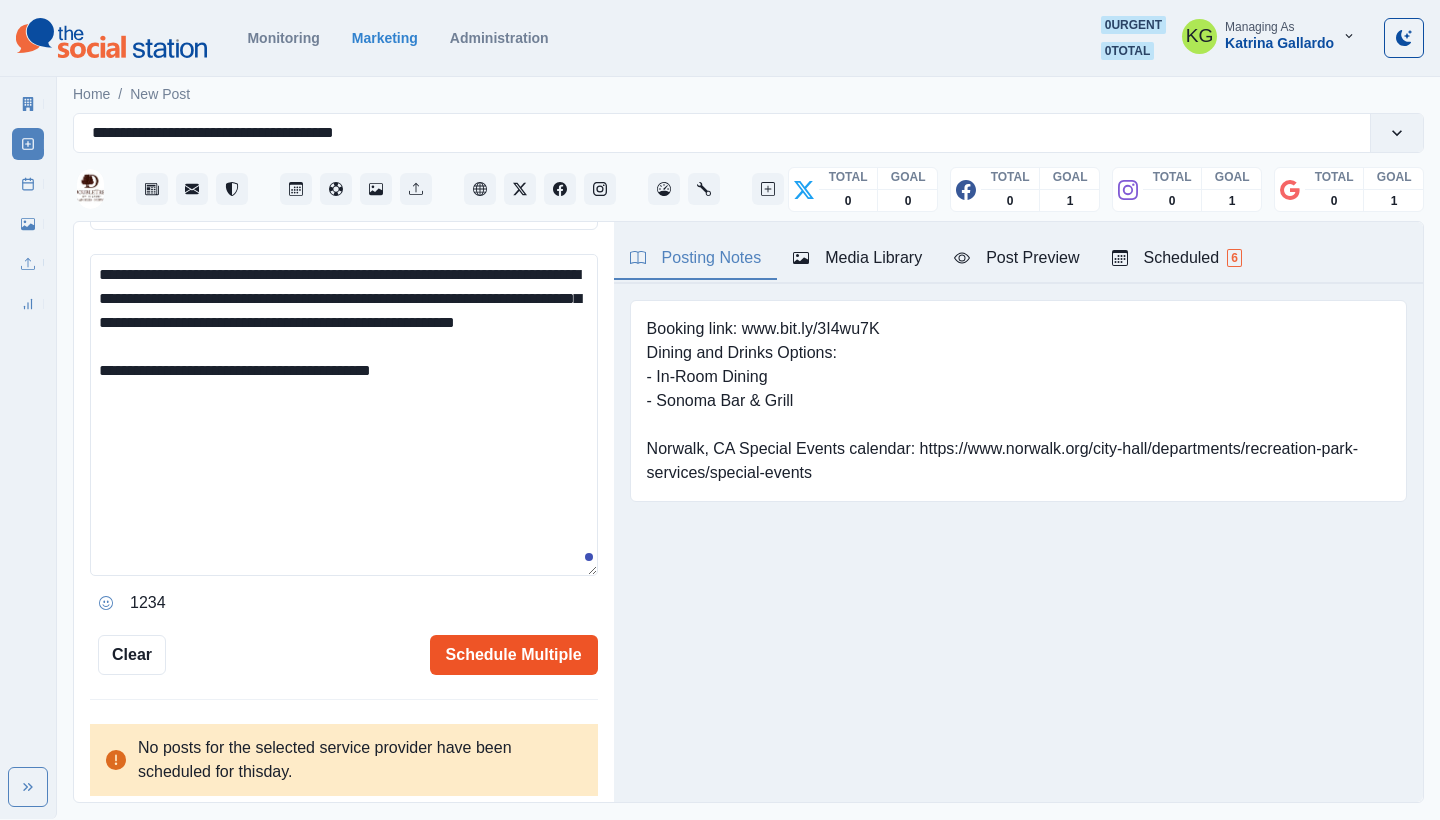 type on "**********" 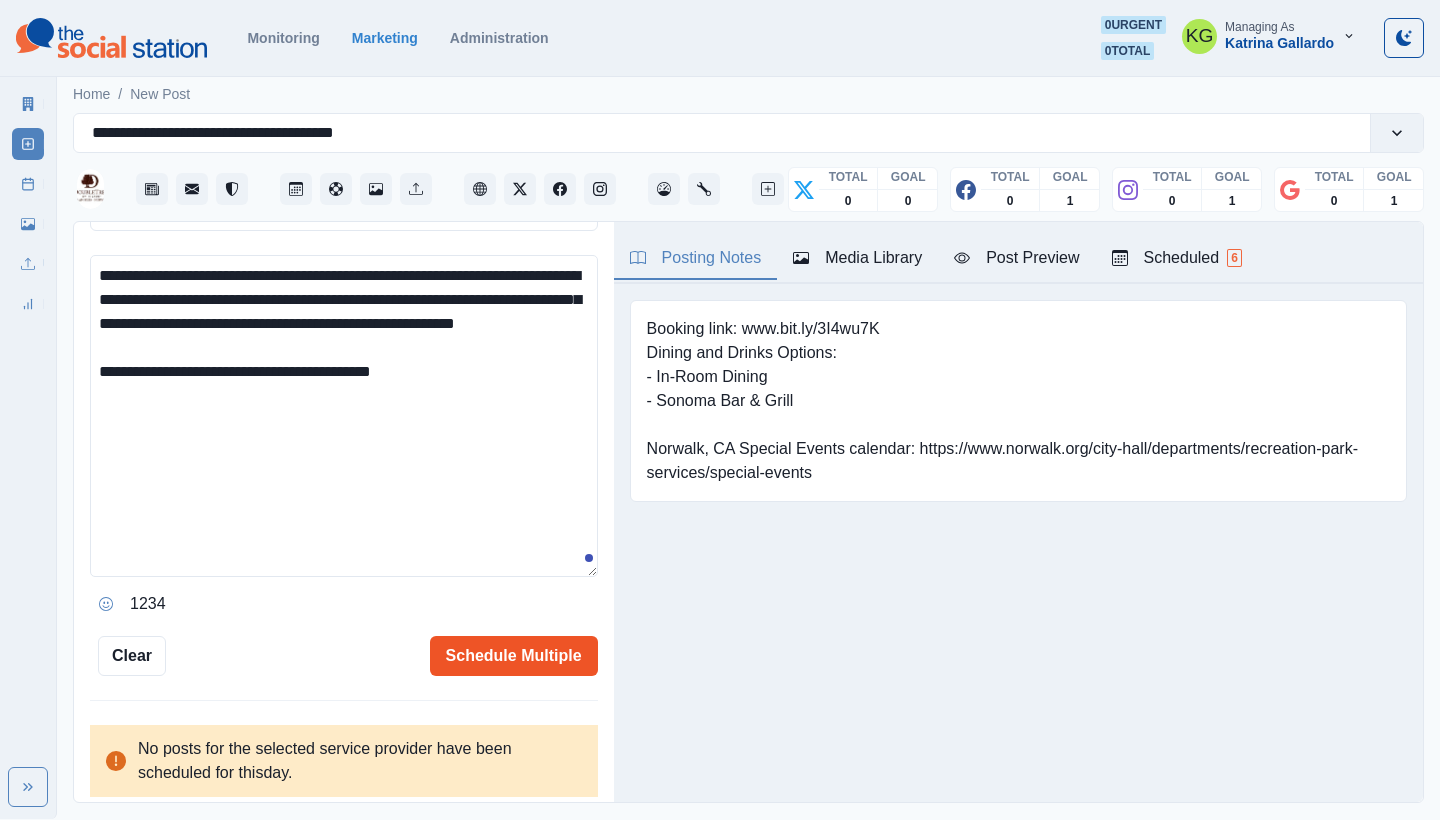 click on "Schedule Multiple" at bounding box center (514, 656) 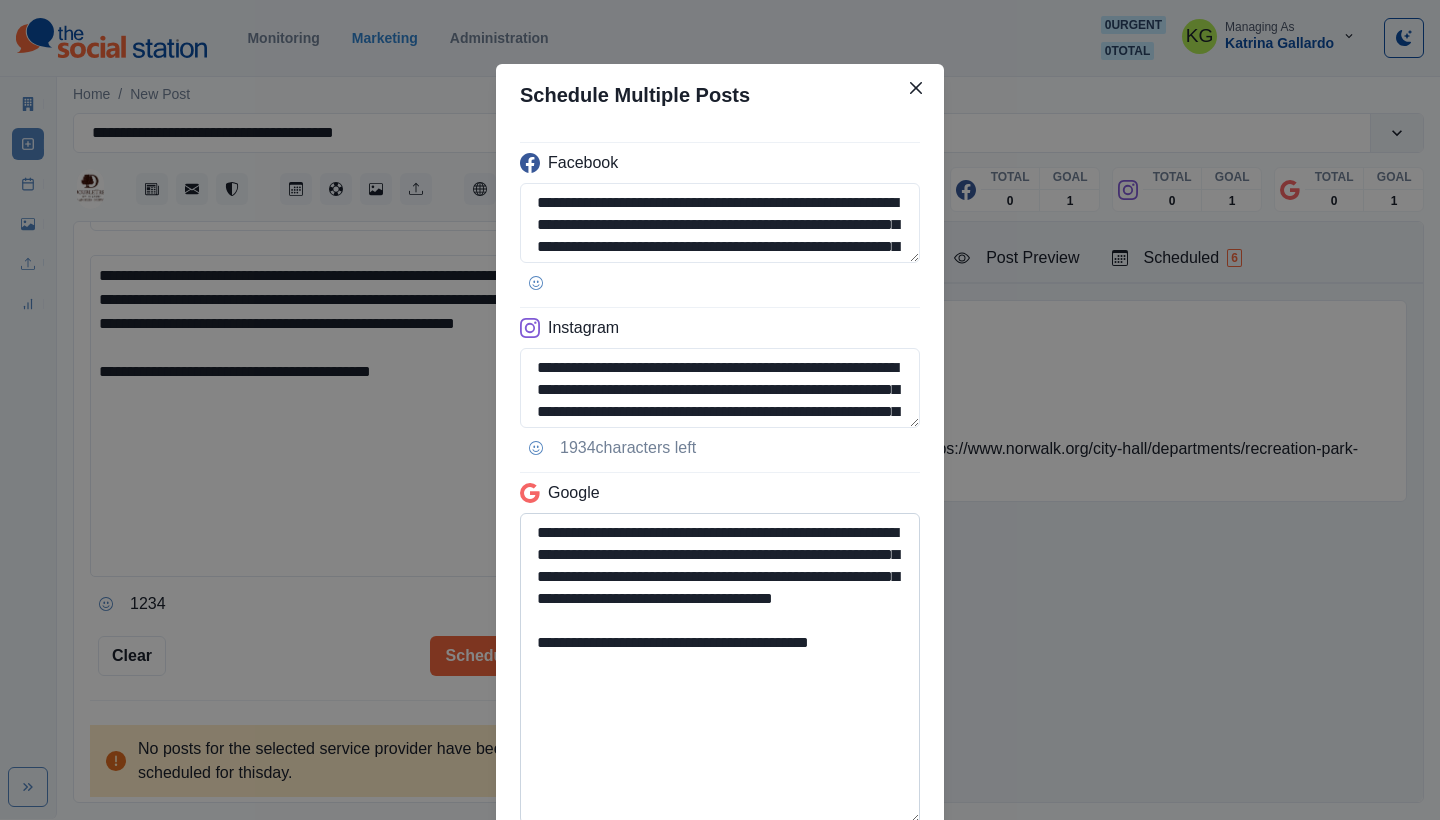 click on "**********" at bounding box center (720, 668) 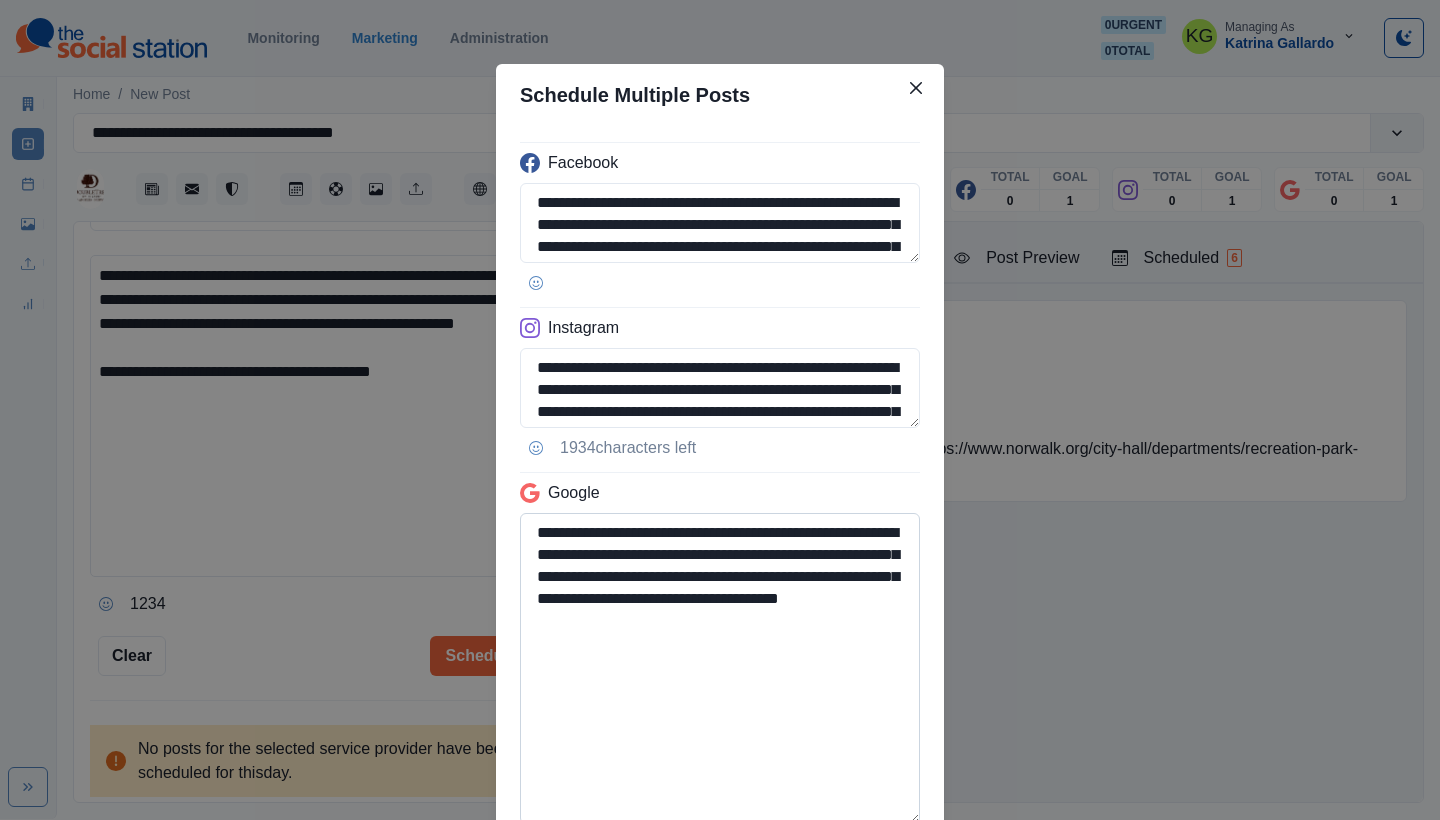 scroll, scrollTop: 184, scrollLeft: 0, axis: vertical 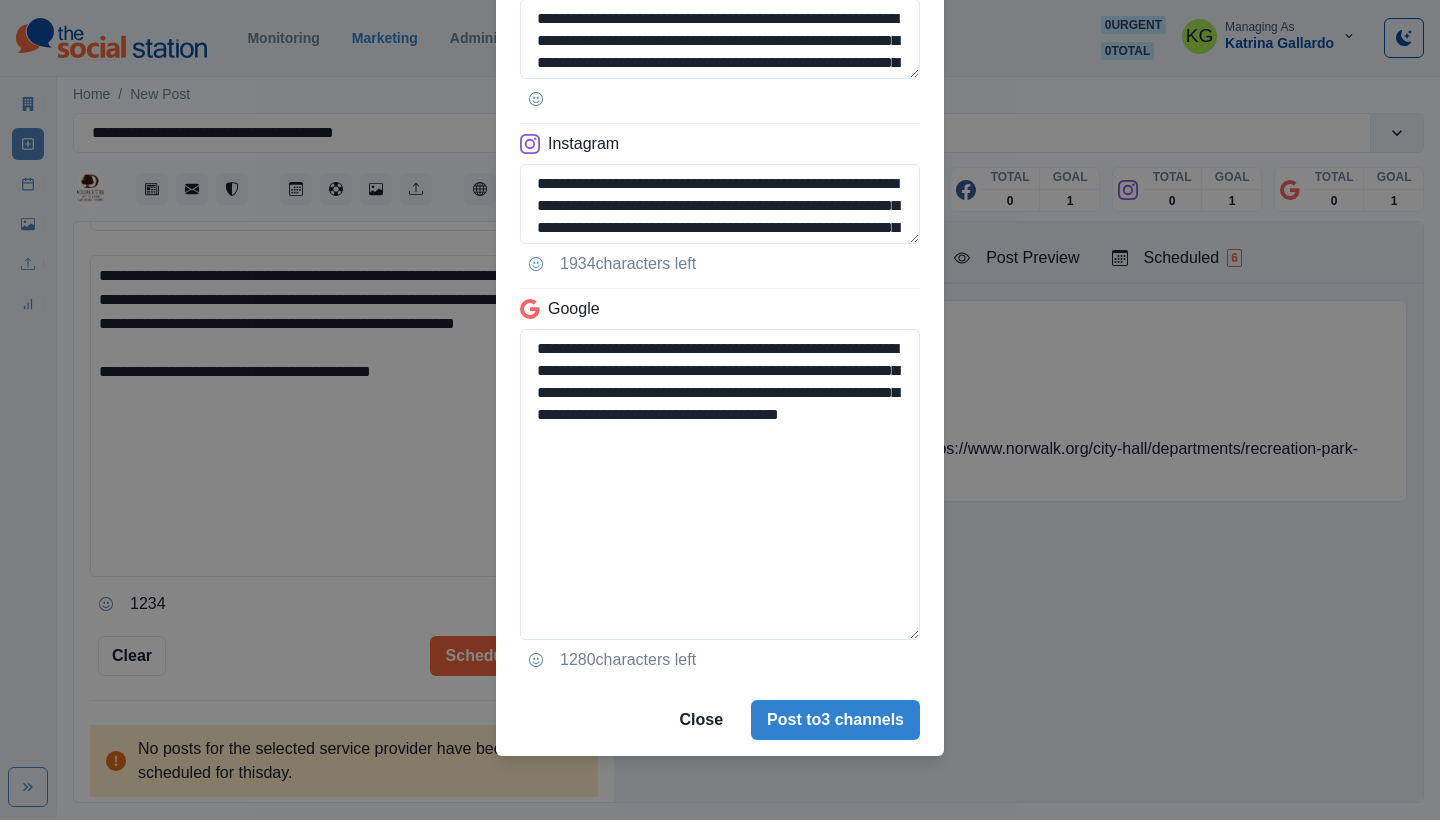 type on "**********" 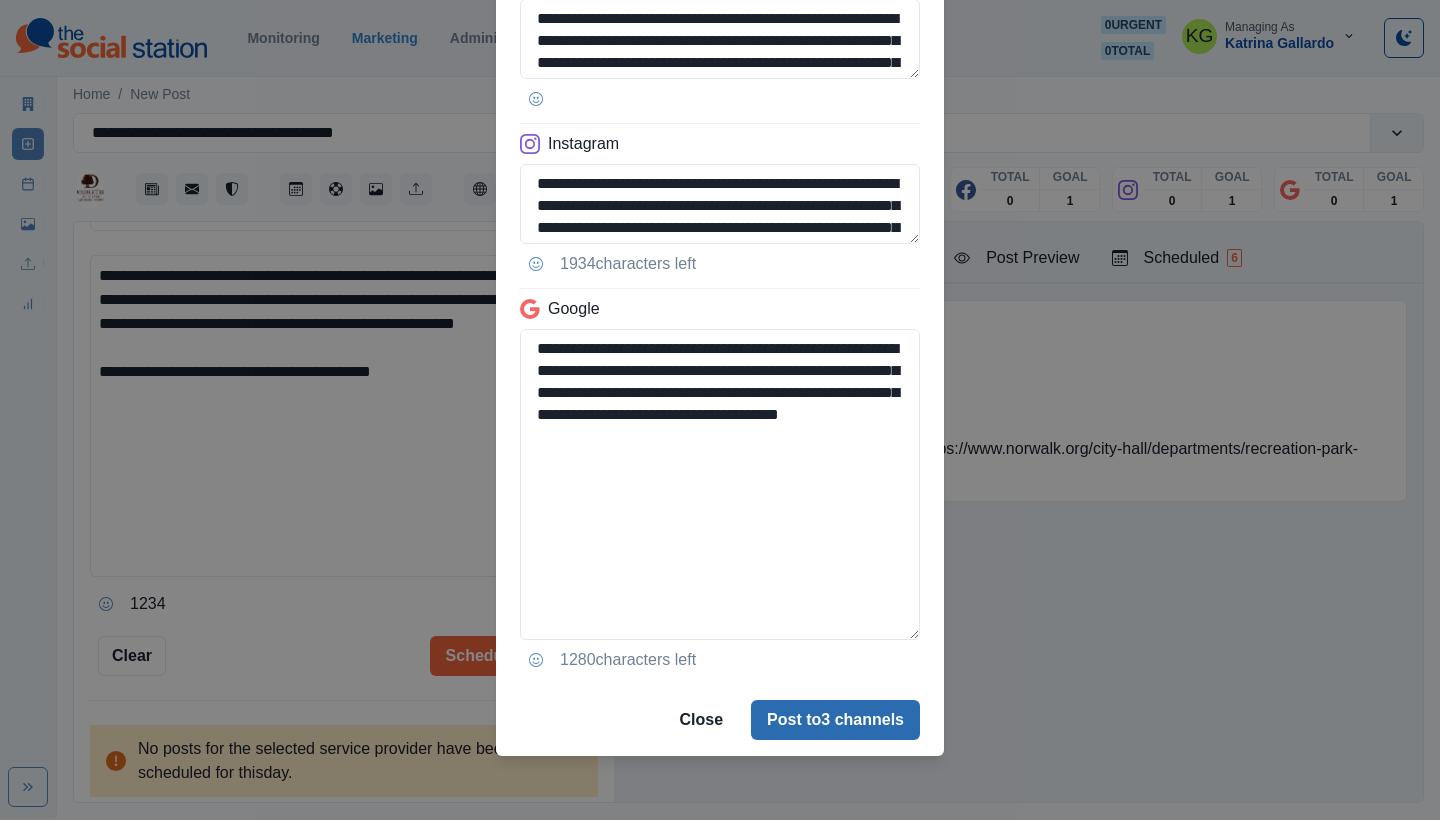click on "Post to  3   channels" at bounding box center [835, 720] 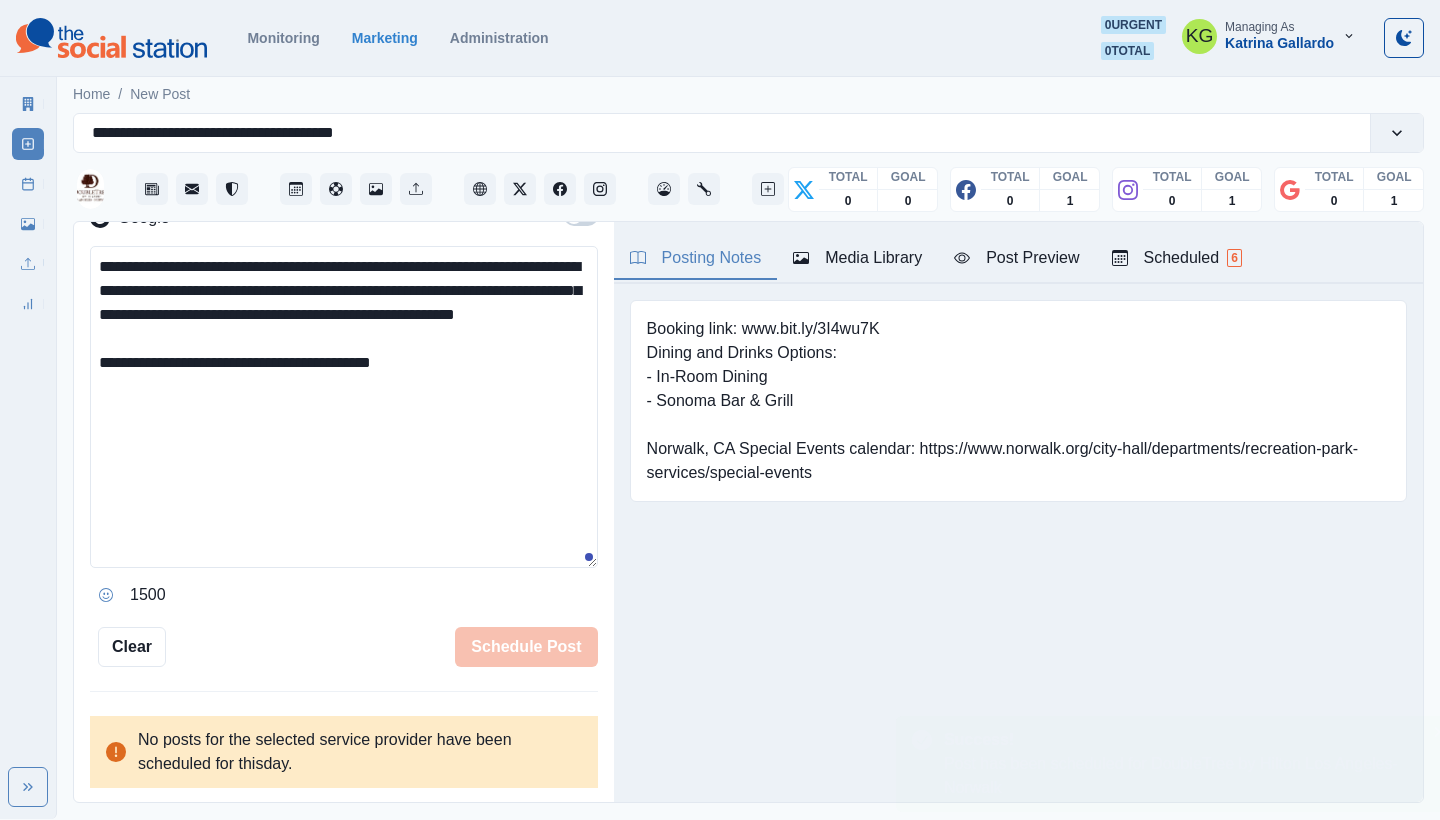 type 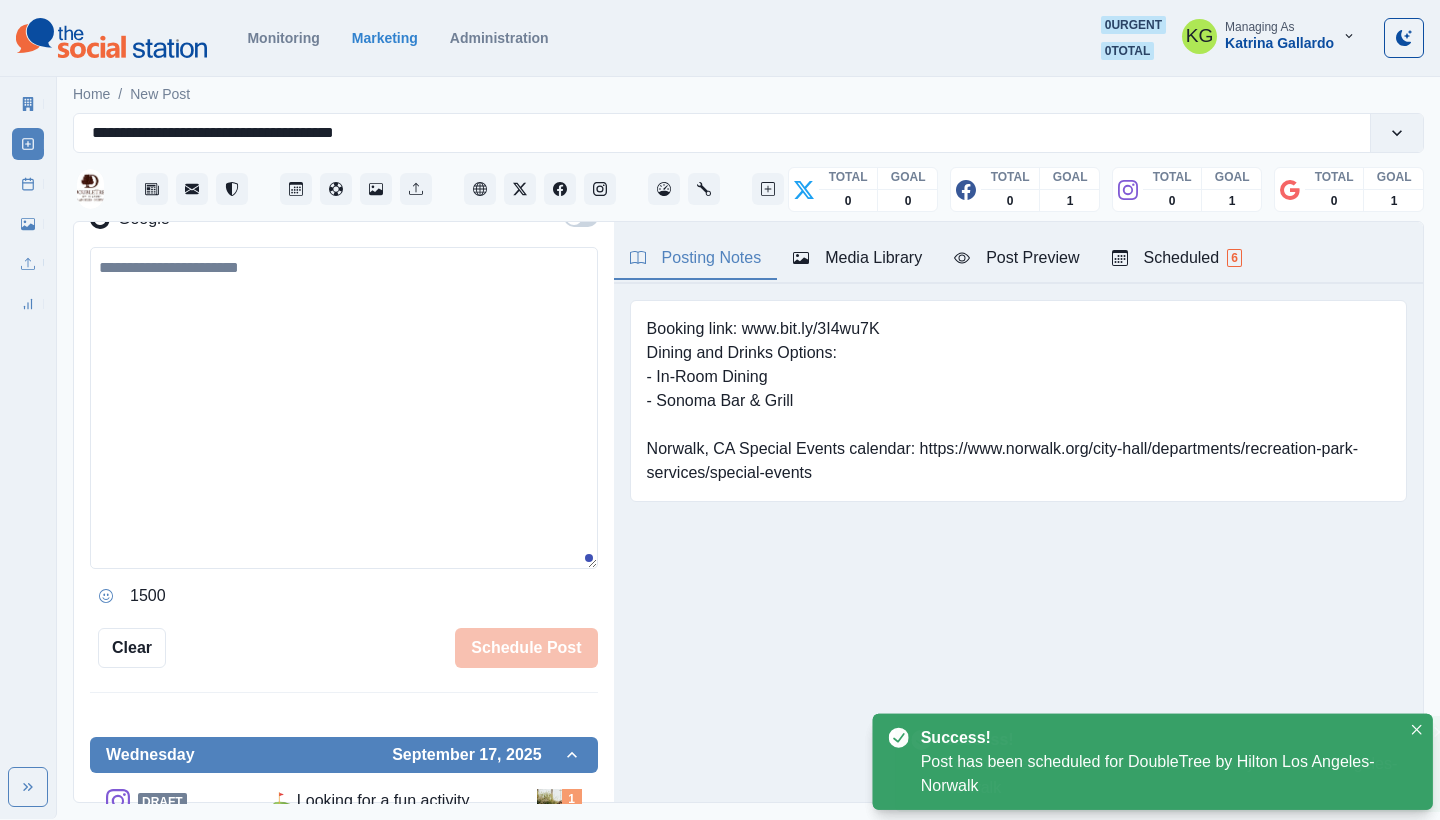 scroll, scrollTop: 330, scrollLeft: 0, axis: vertical 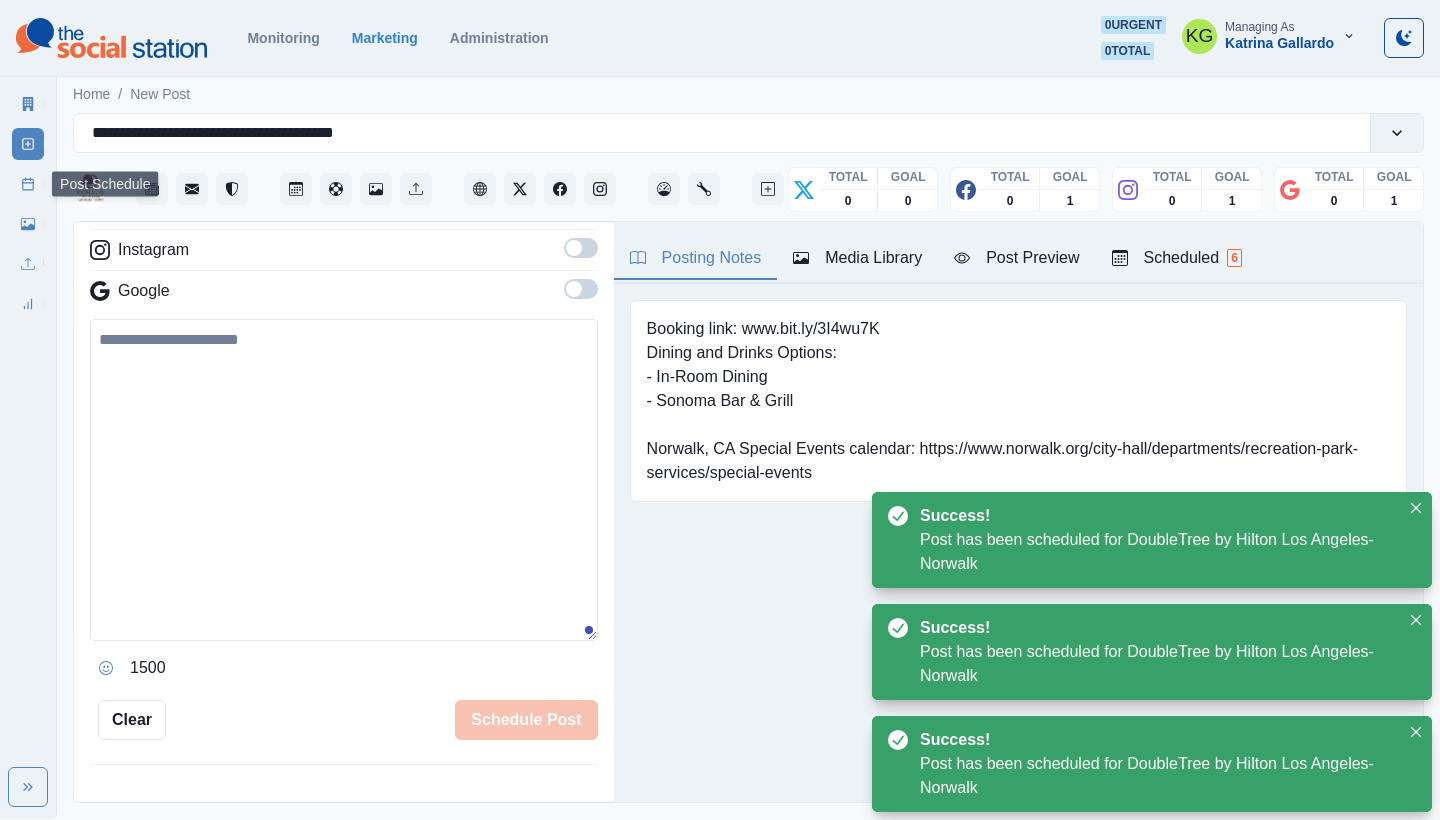 click 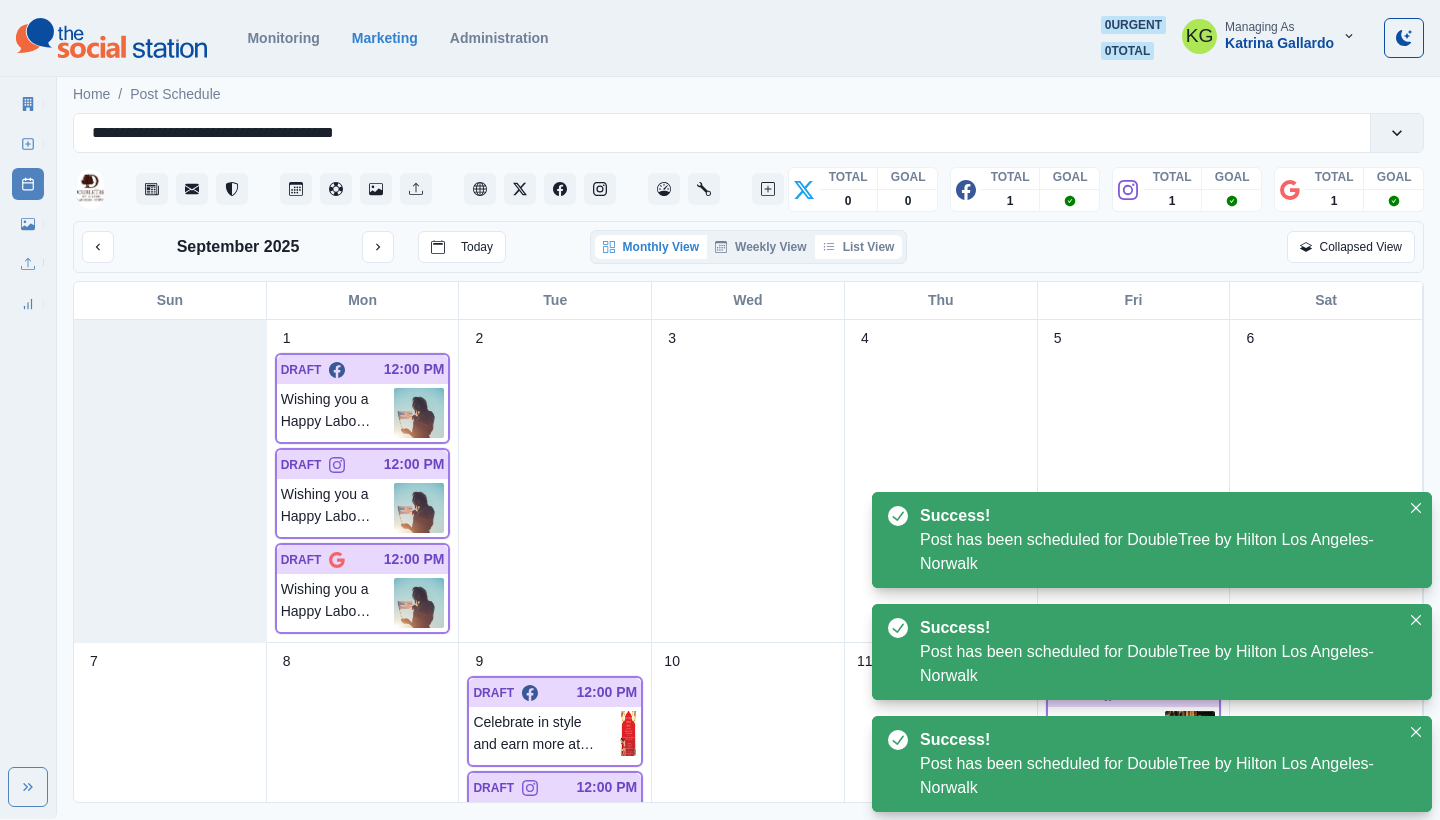 click on "List View" at bounding box center [859, 247] 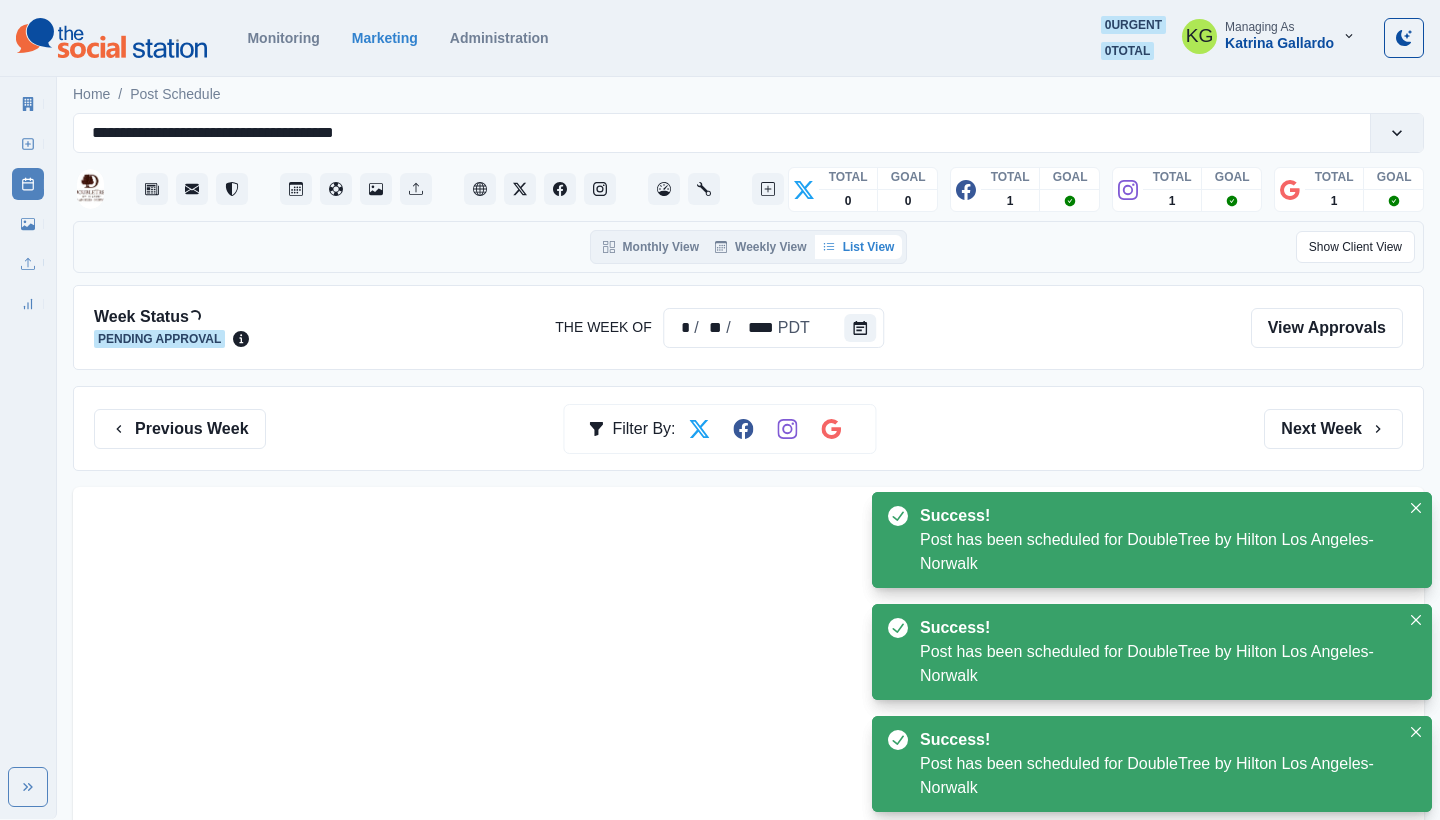 click on "List View" at bounding box center [859, 247] 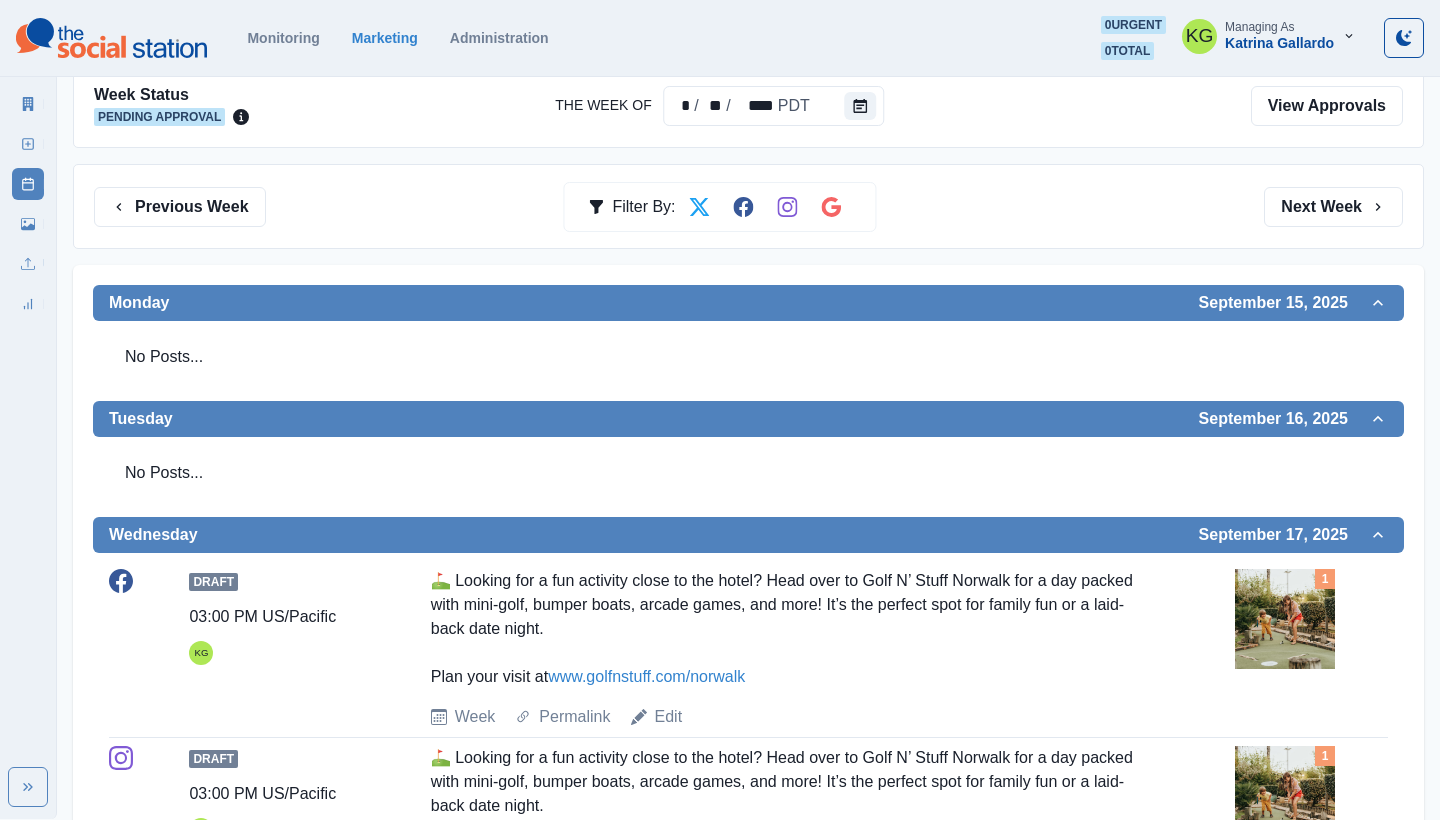 scroll, scrollTop: 536, scrollLeft: 0, axis: vertical 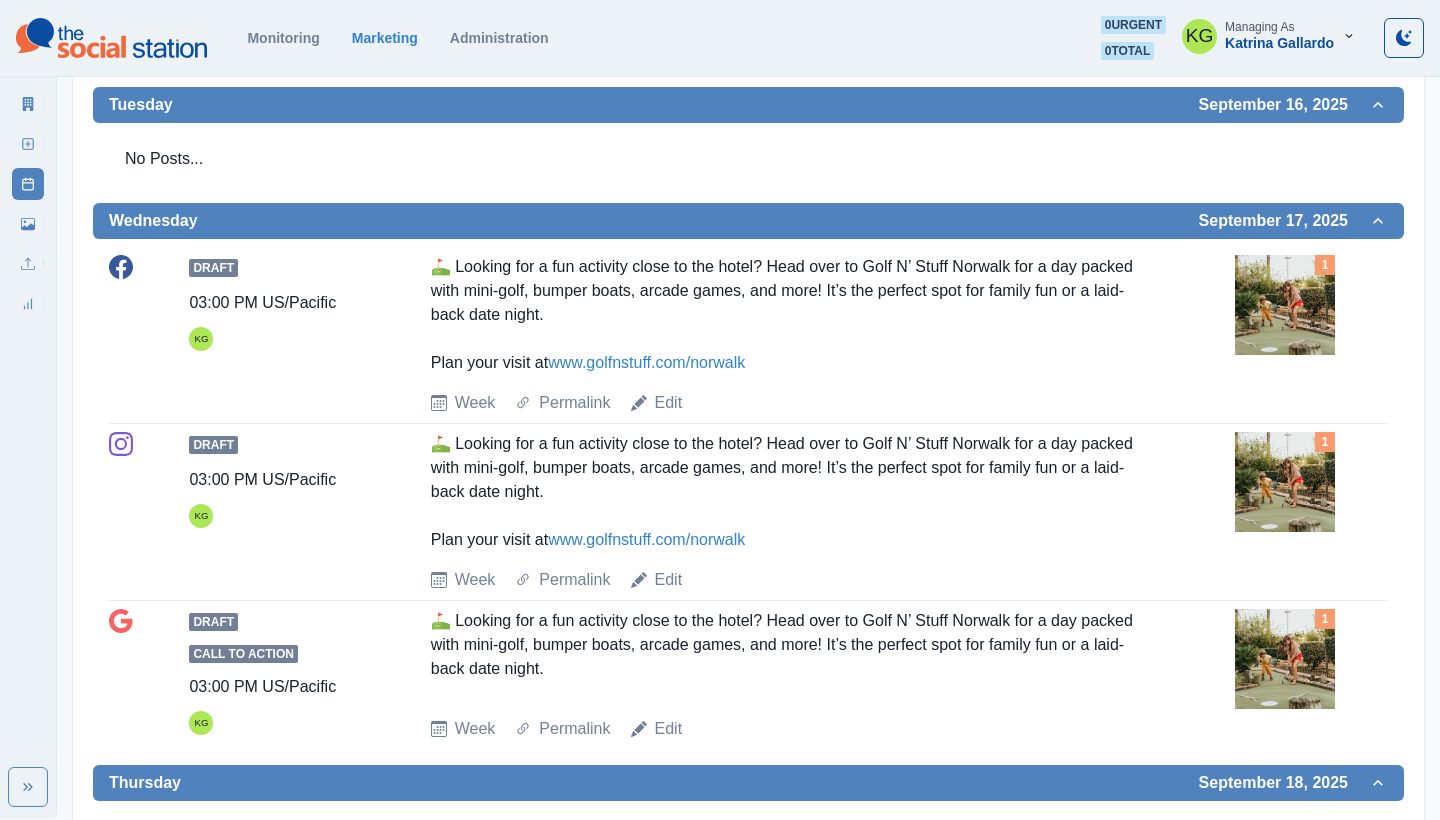 click at bounding box center [1285, 305] 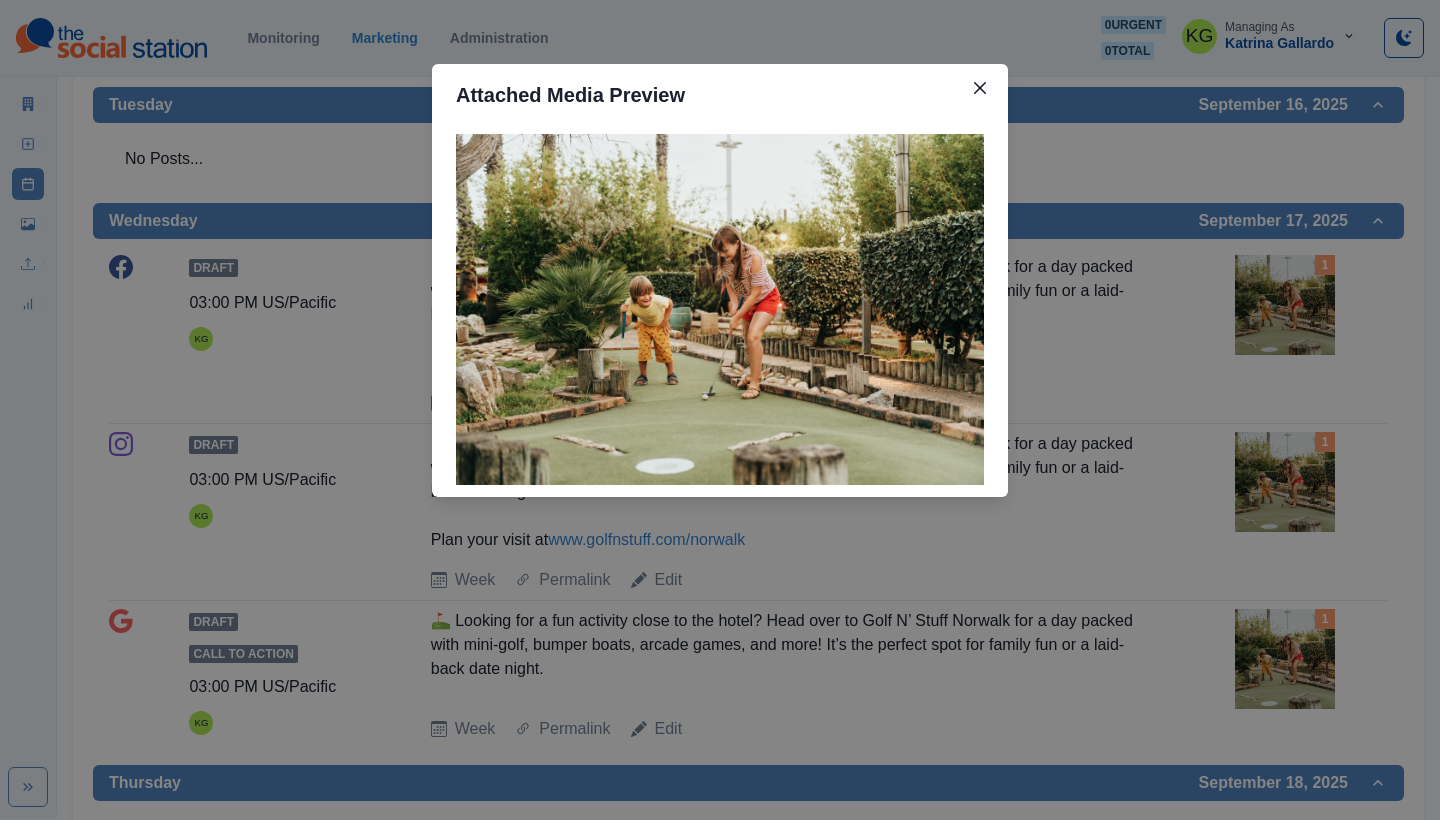 click on "Attached Media Preview" at bounding box center [720, 410] 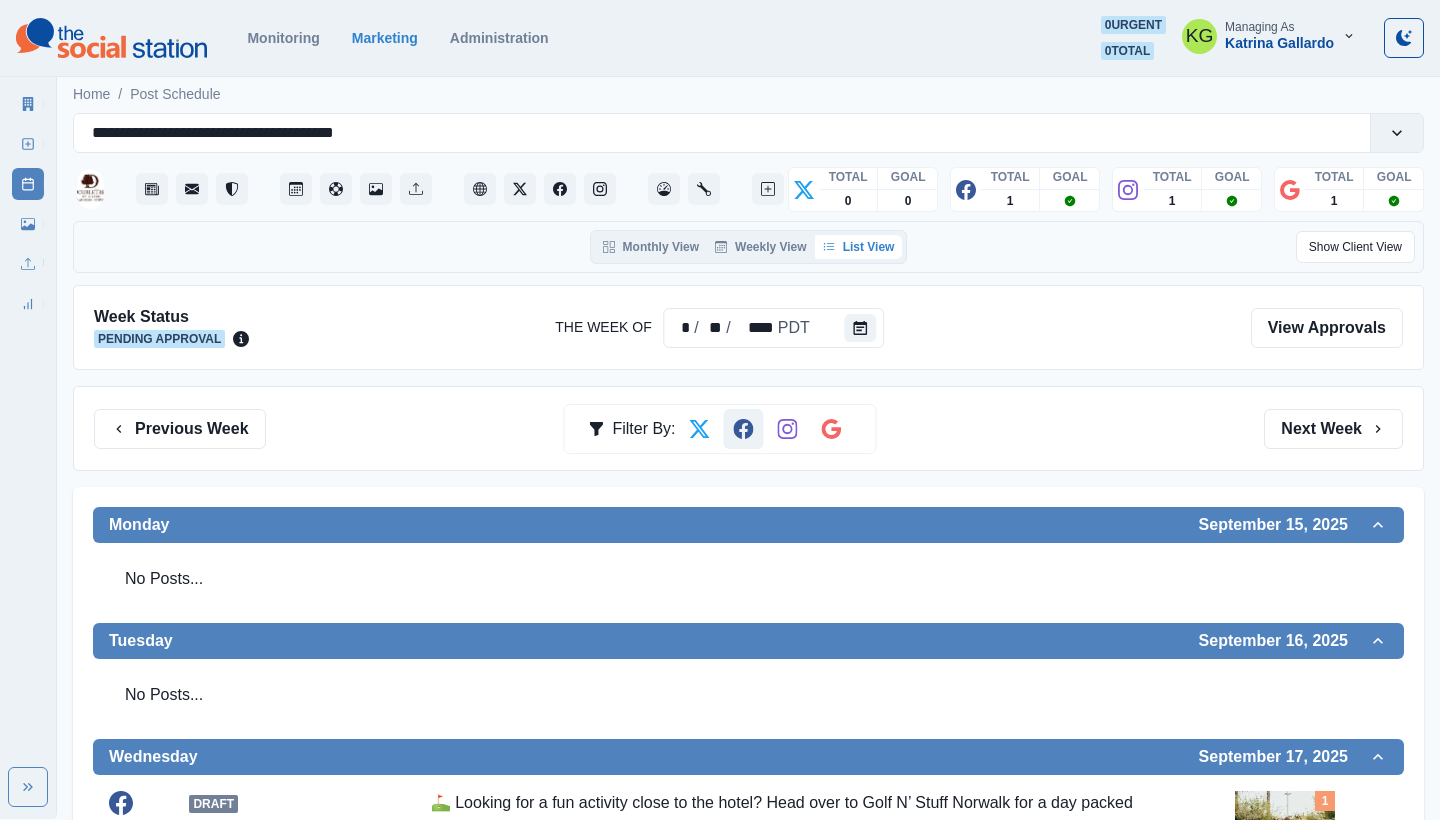scroll, scrollTop: 0, scrollLeft: 0, axis: both 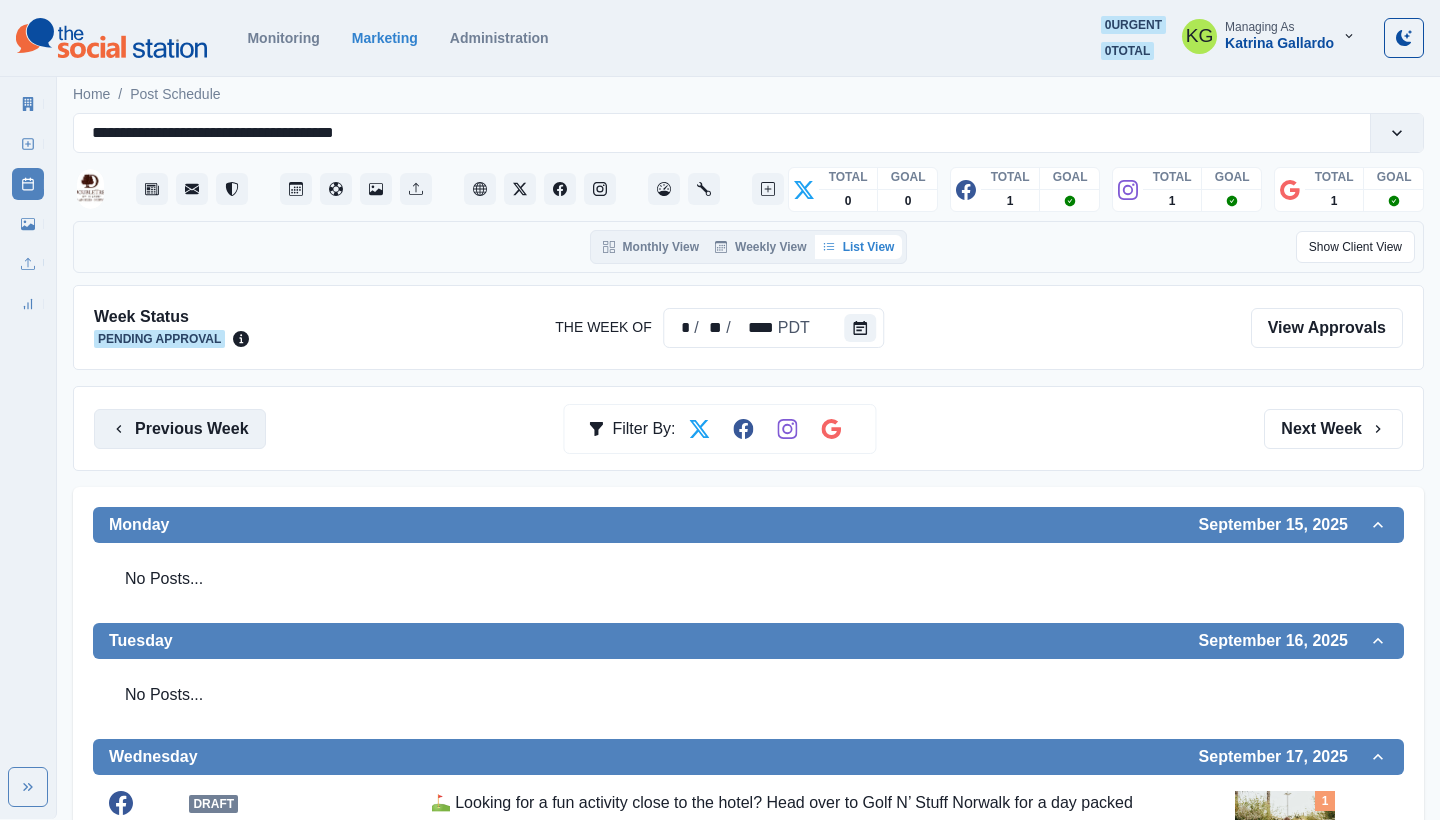 click on "Previous Week" at bounding box center (180, 429) 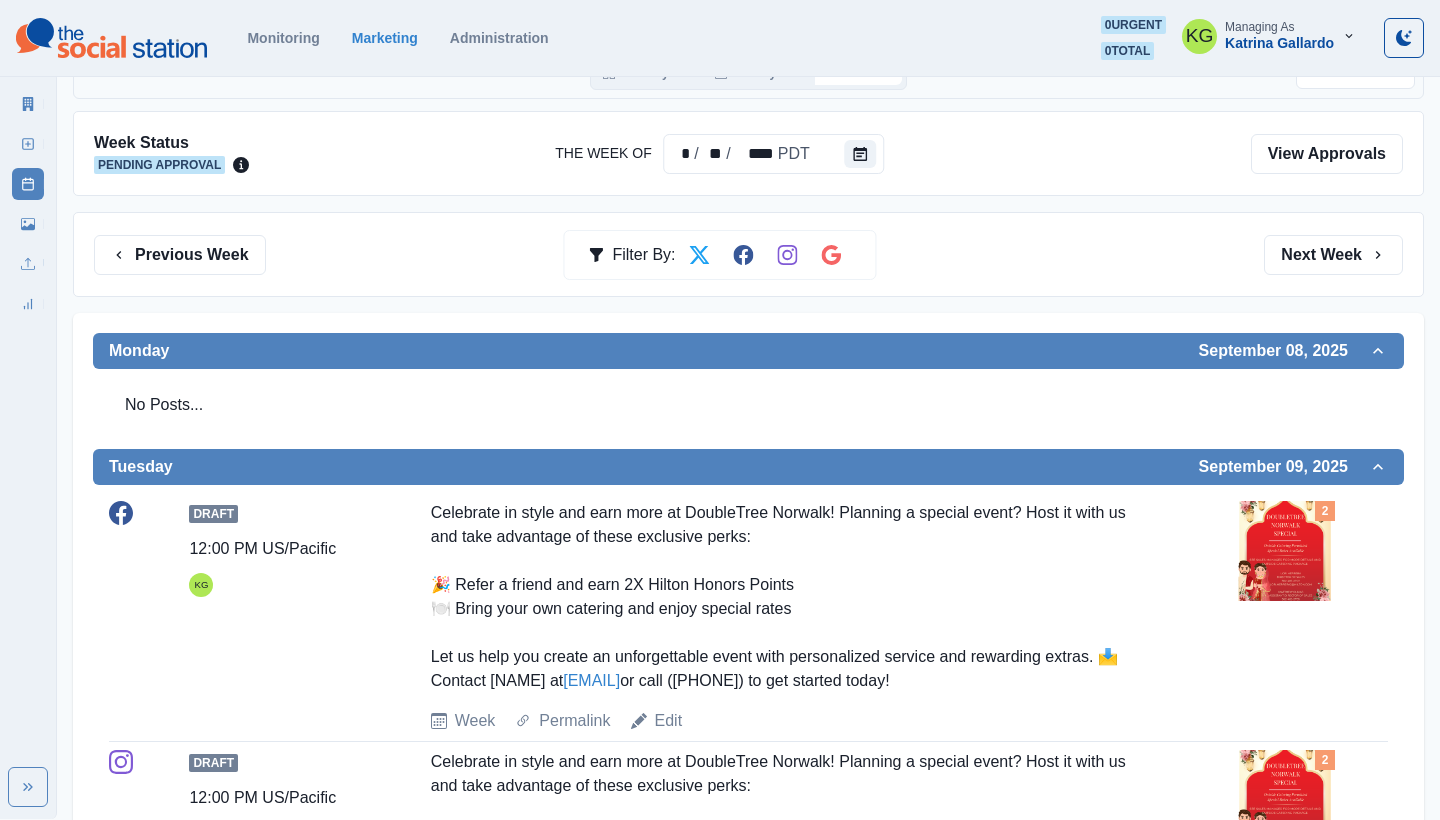 scroll, scrollTop: 159, scrollLeft: 0, axis: vertical 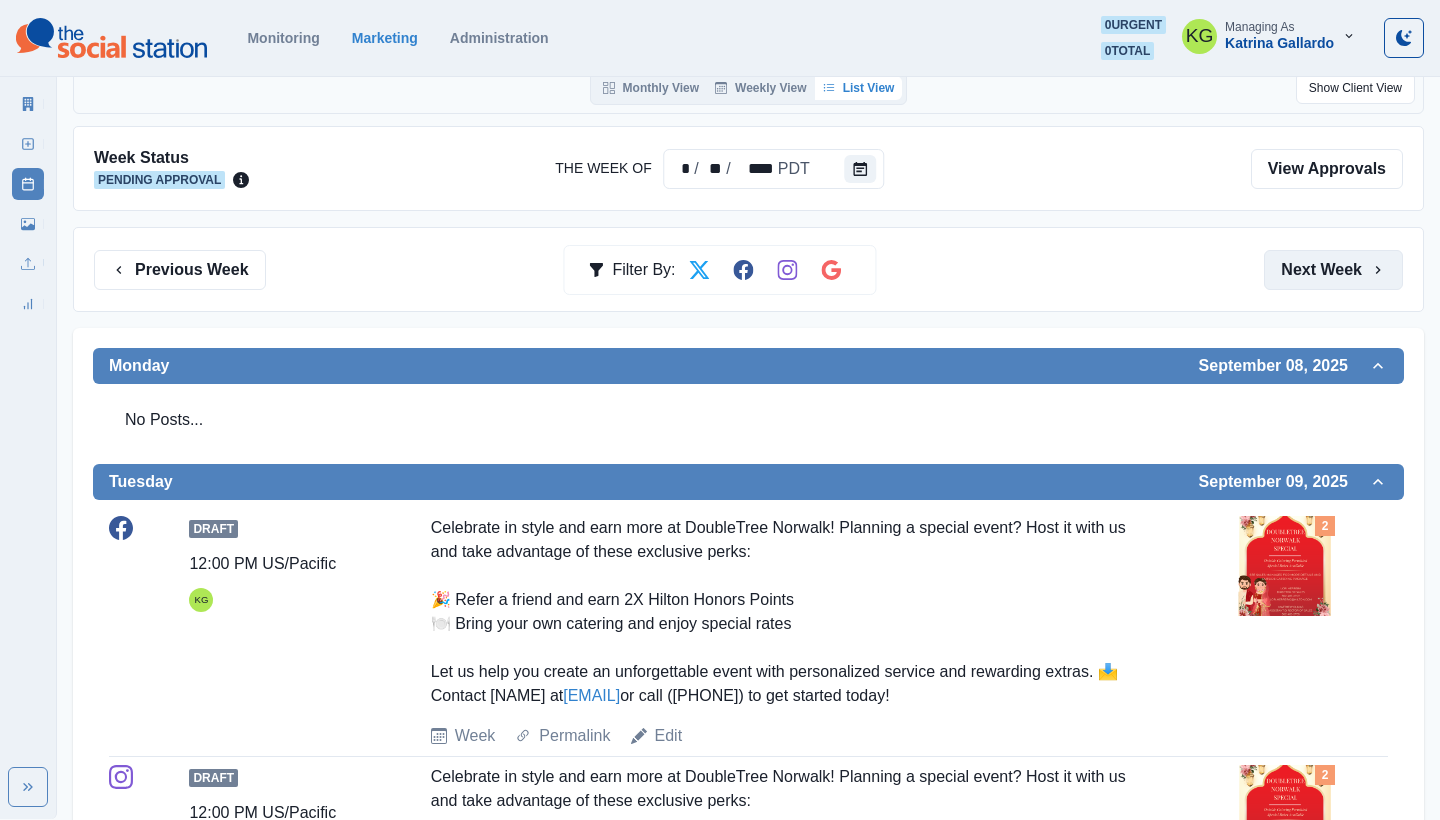 click on "Next Week" at bounding box center [1333, 270] 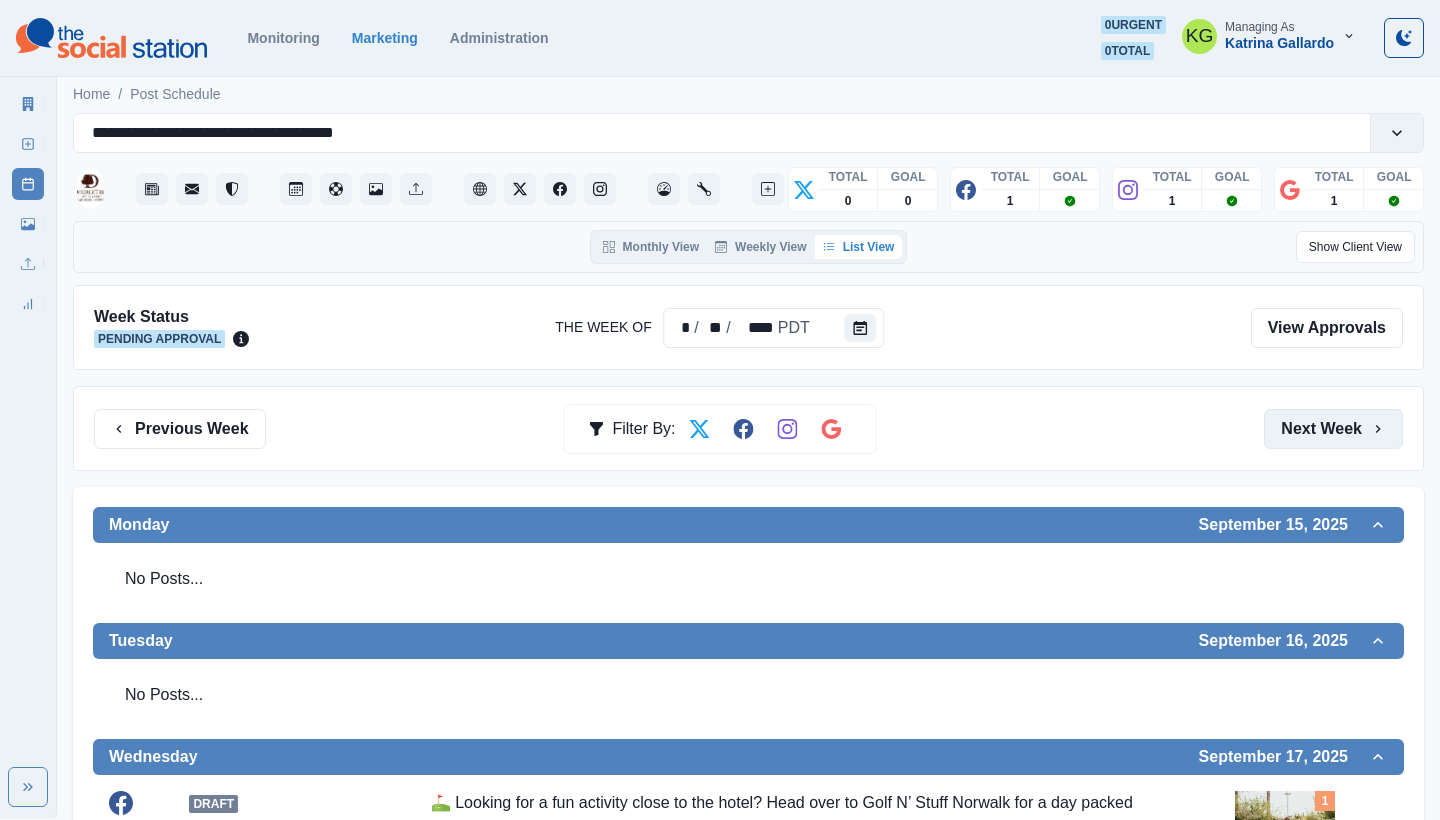 scroll, scrollTop: 0, scrollLeft: 0, axis: both 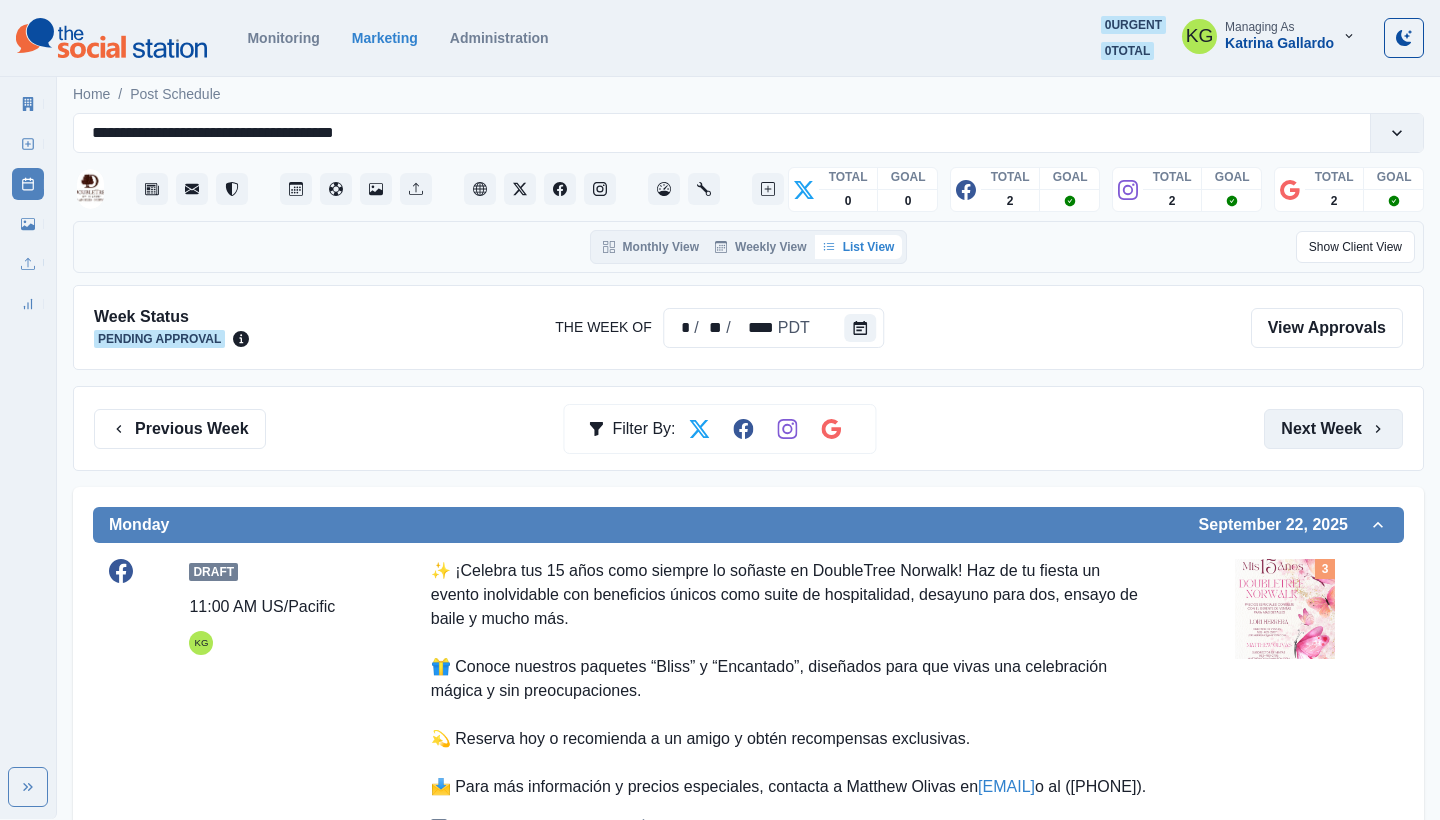 click on "Next Week" at bounding box center (1333, 429) 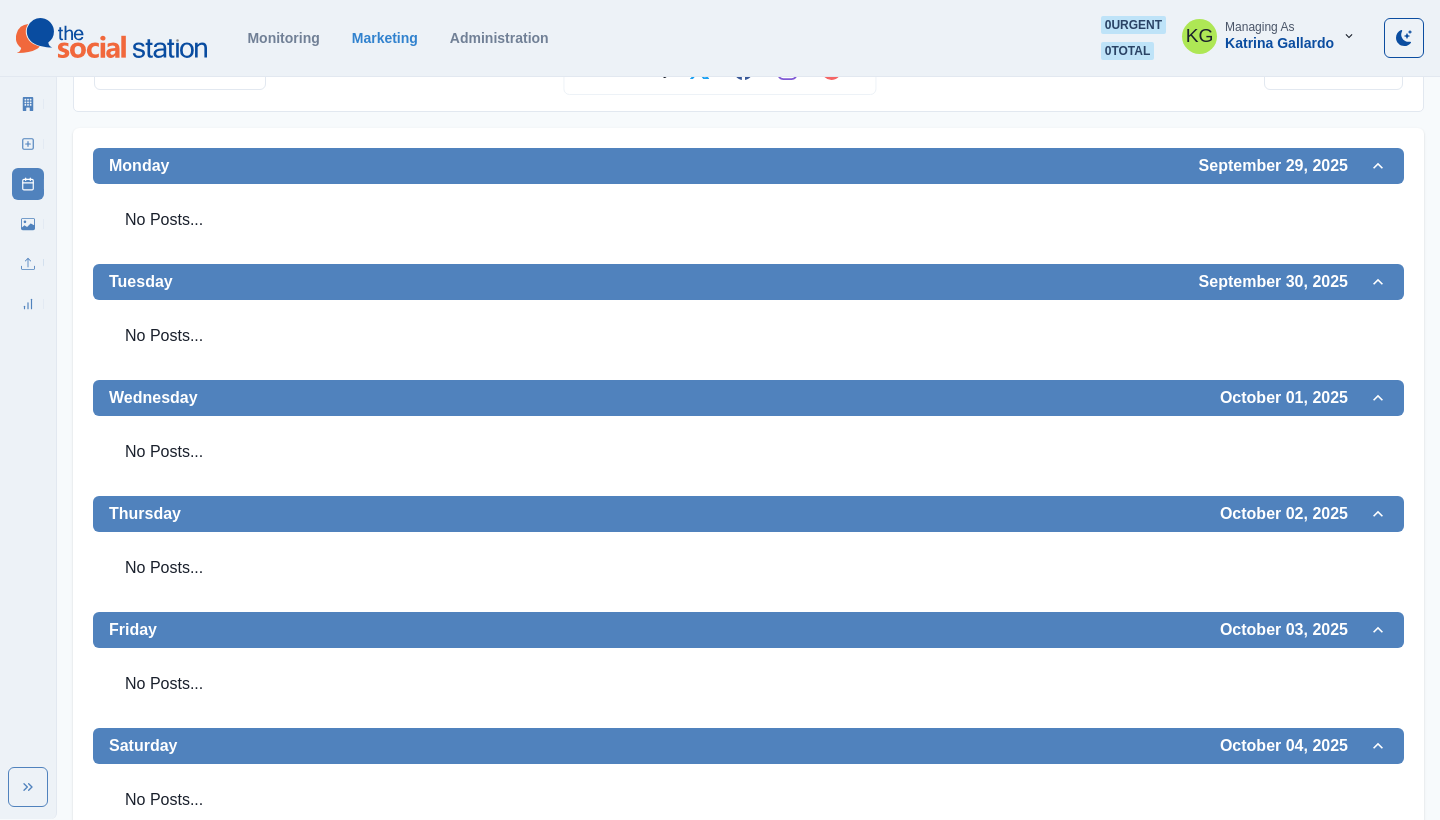 scroll, scrollTop: 365, scrollLeft: 0, axis: vertical 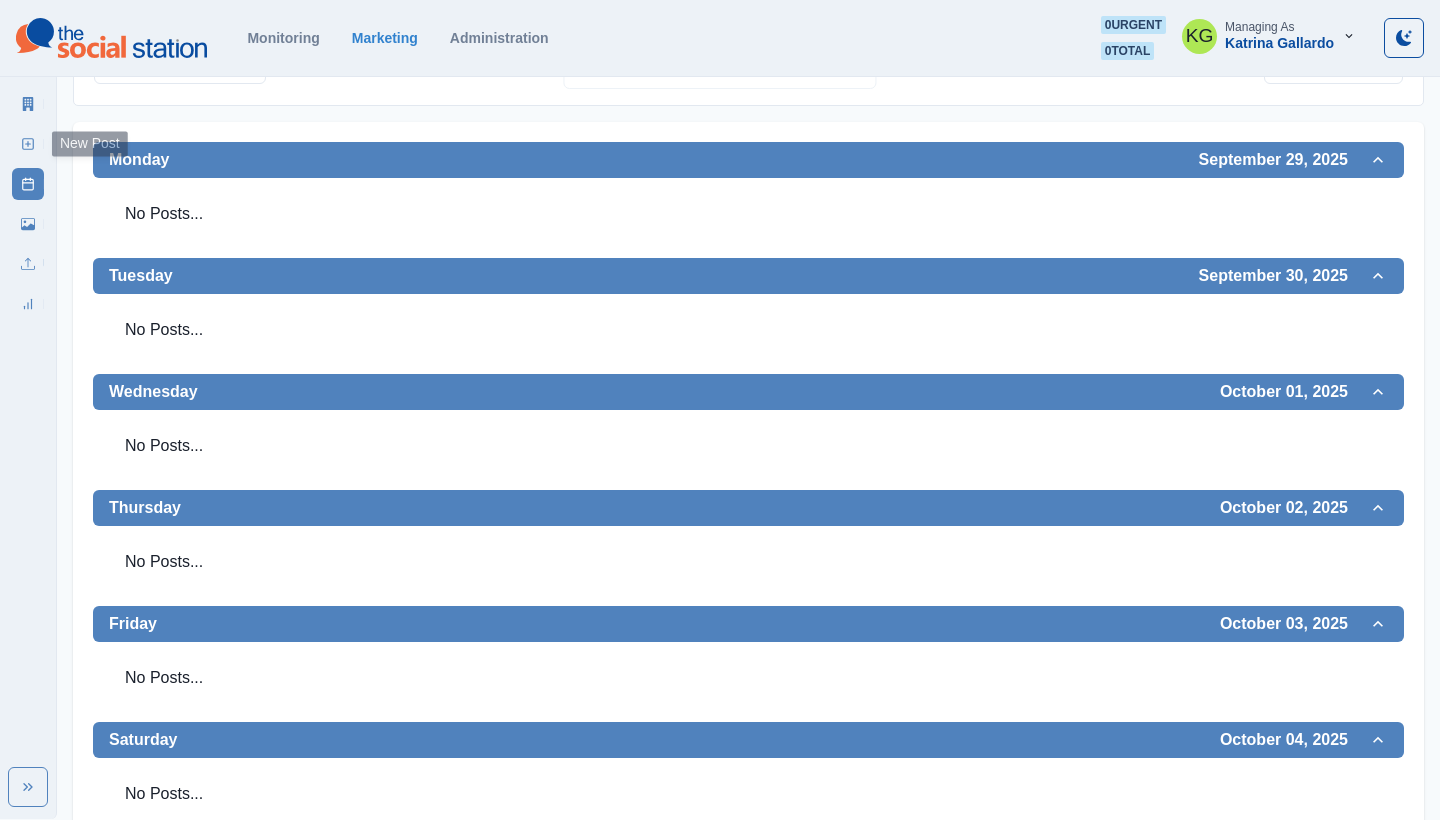 click 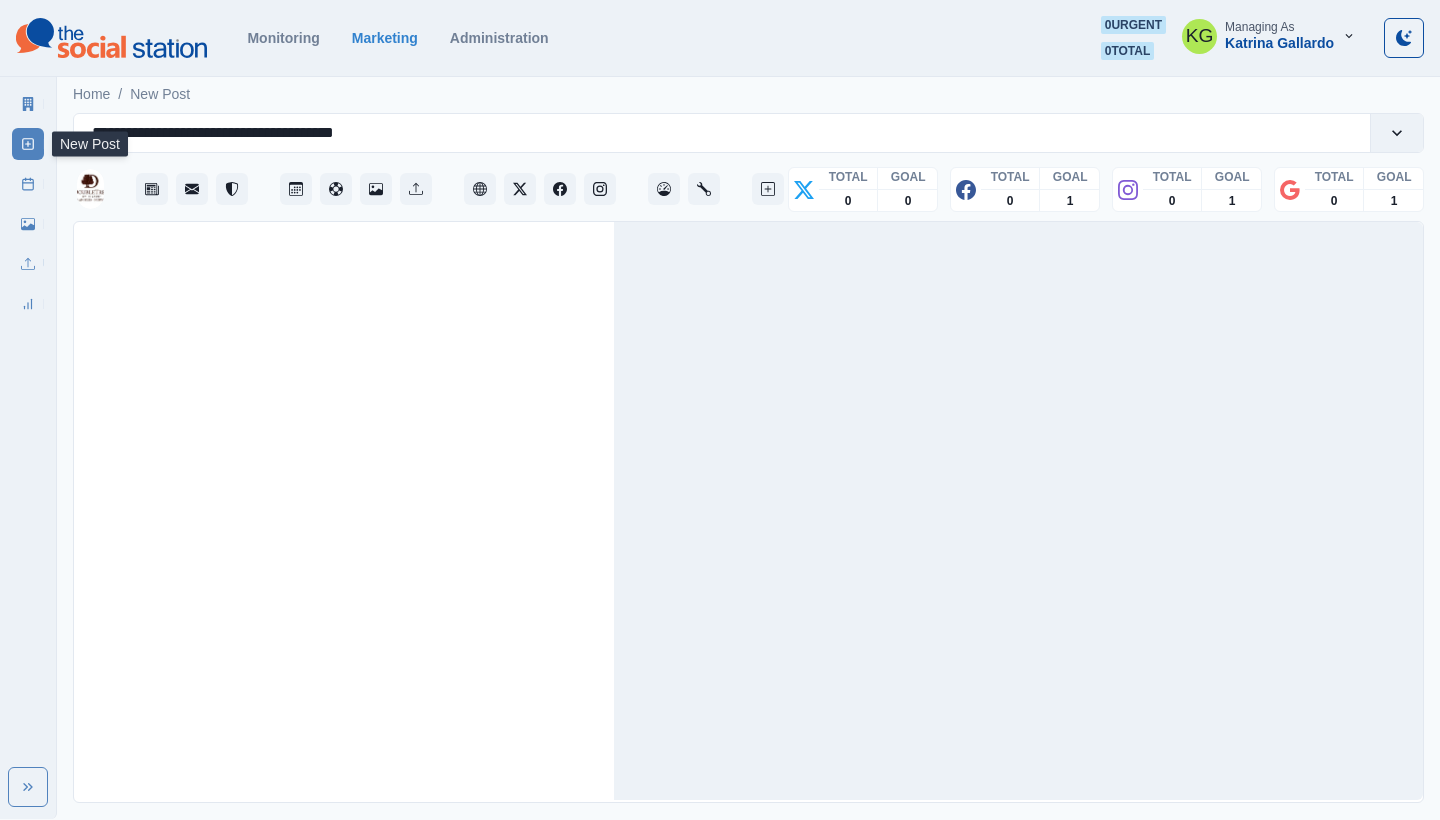 scroll, scrollTop: 0, scrollLeft: 0, axis: both 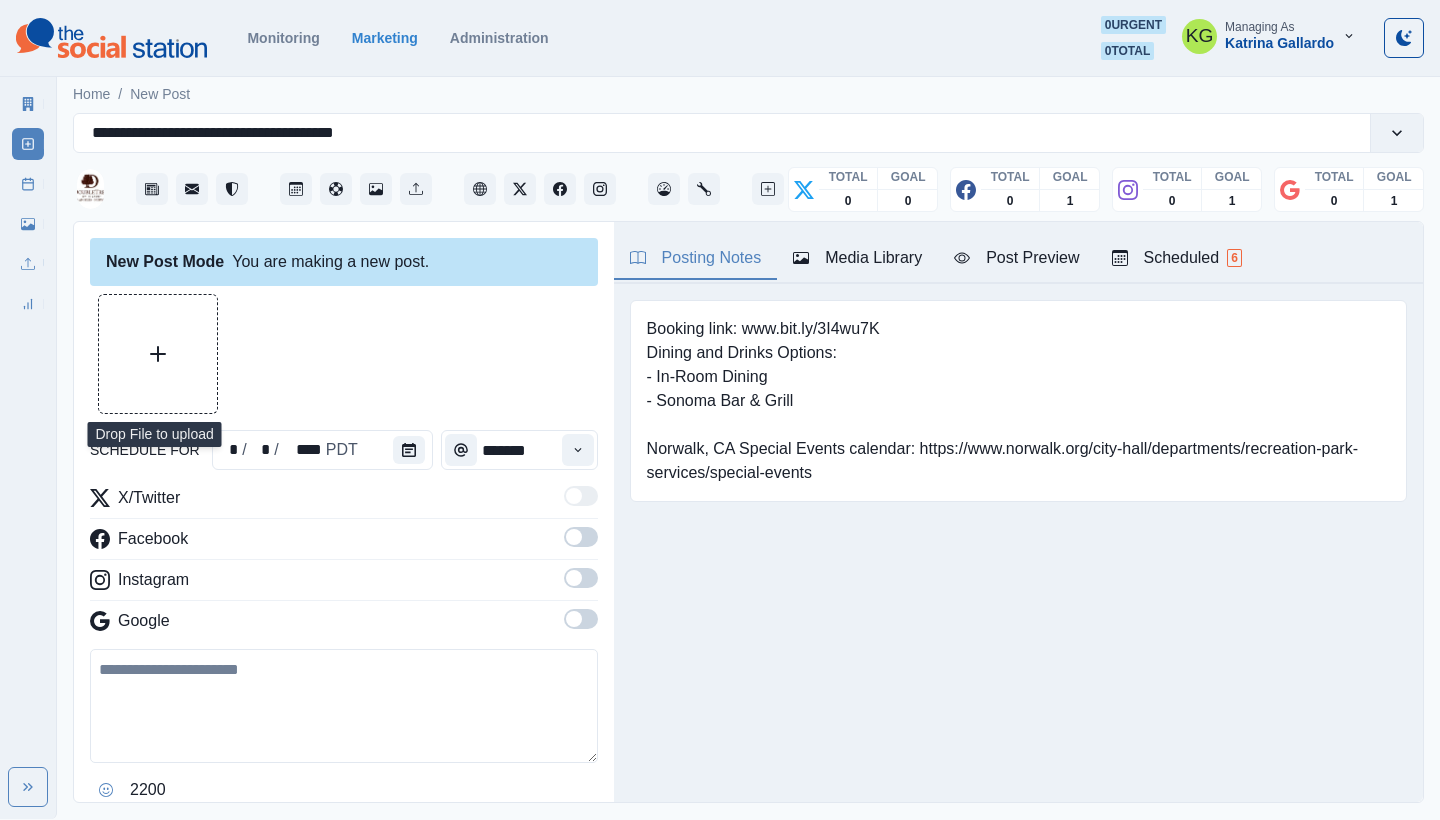 click at bounding box center [158, 354] 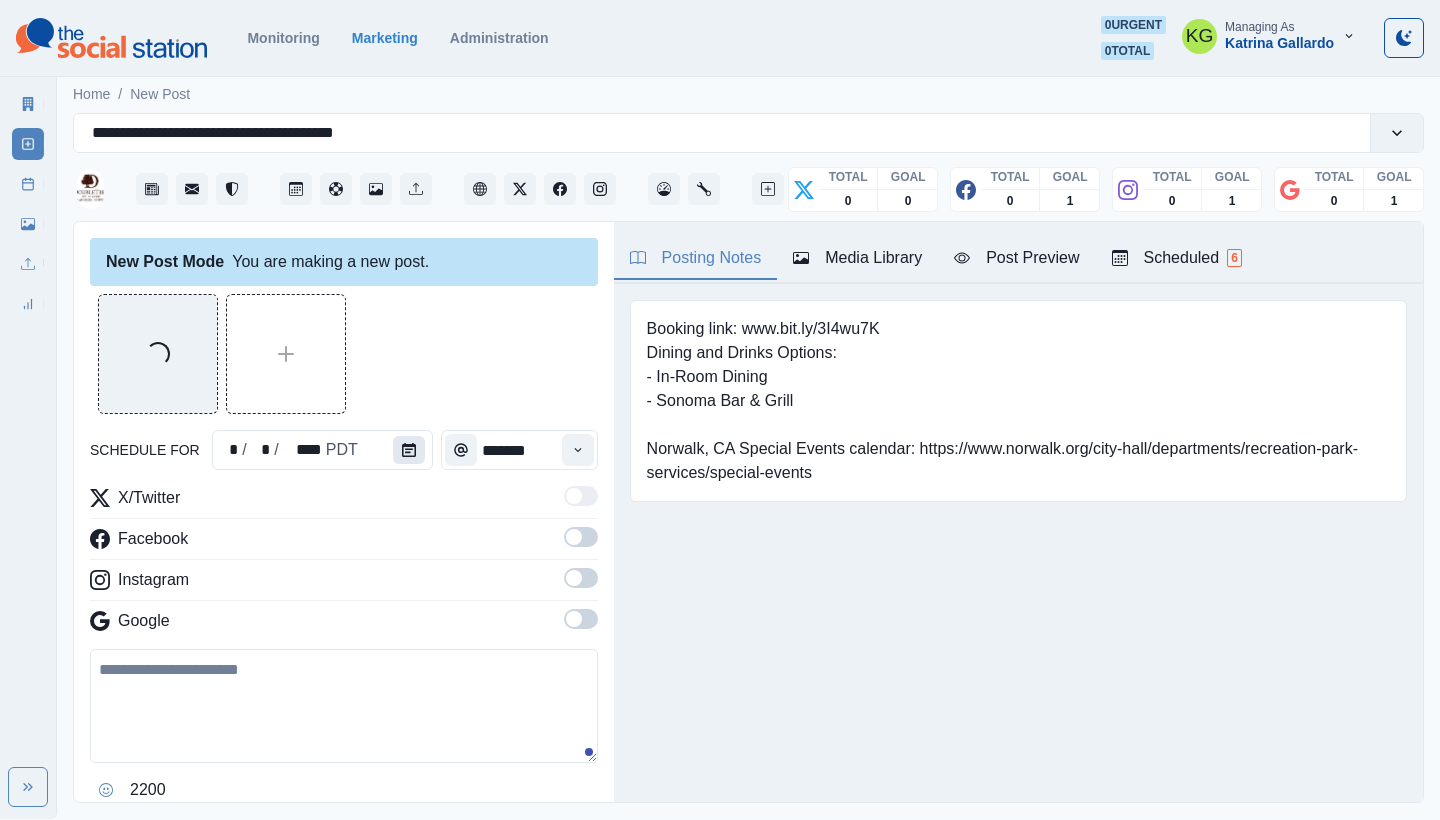 click 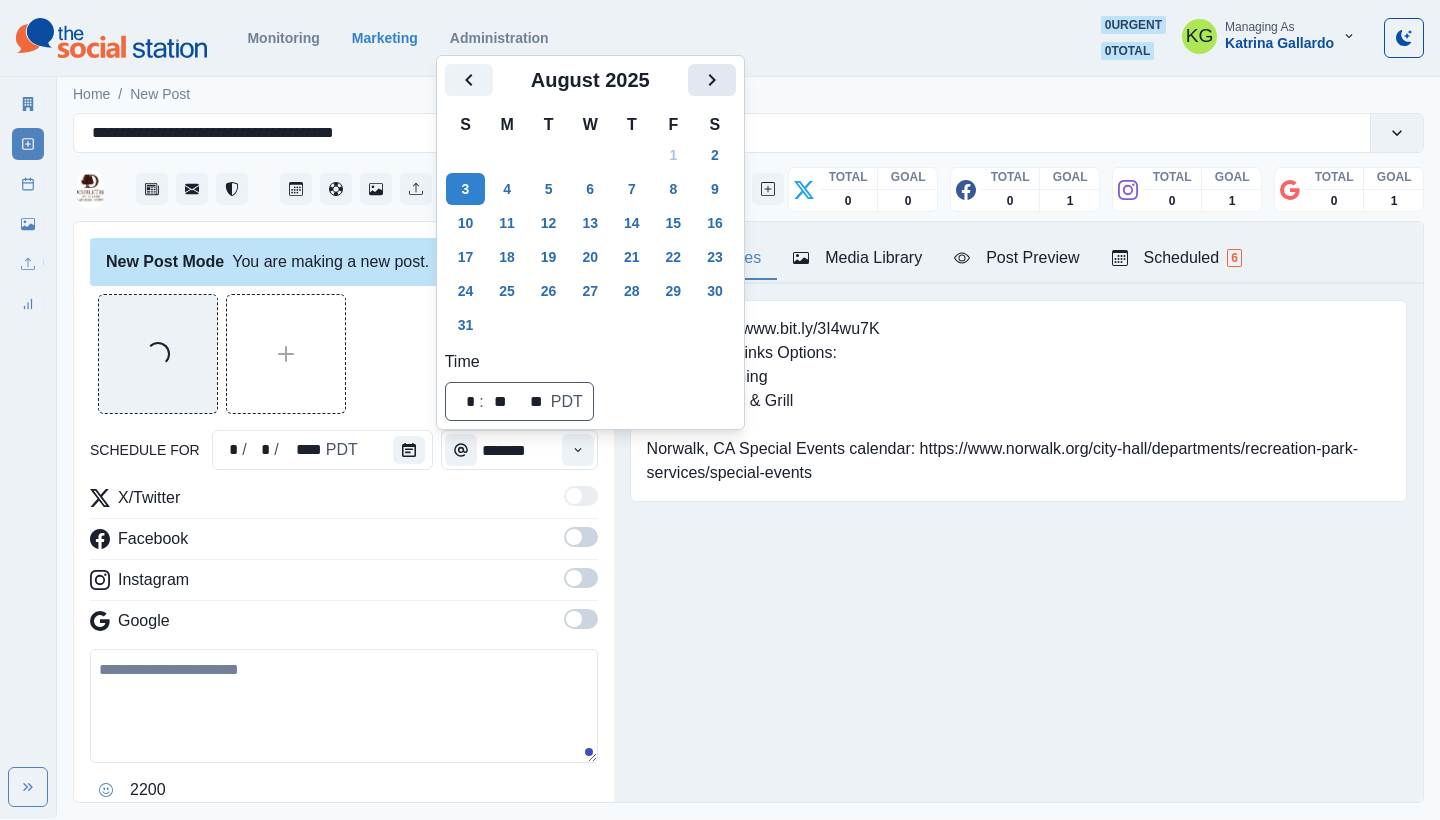 click 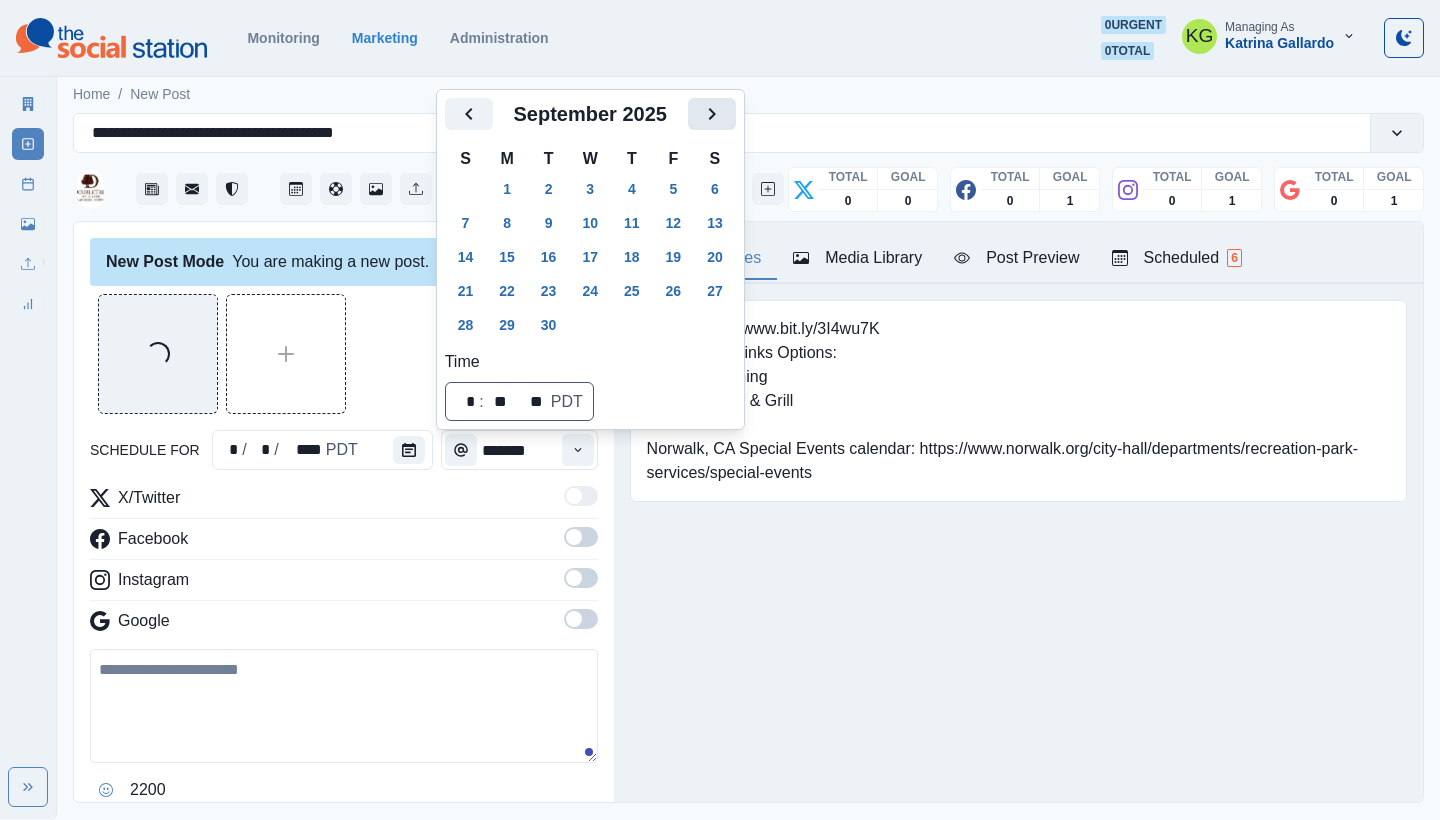 click 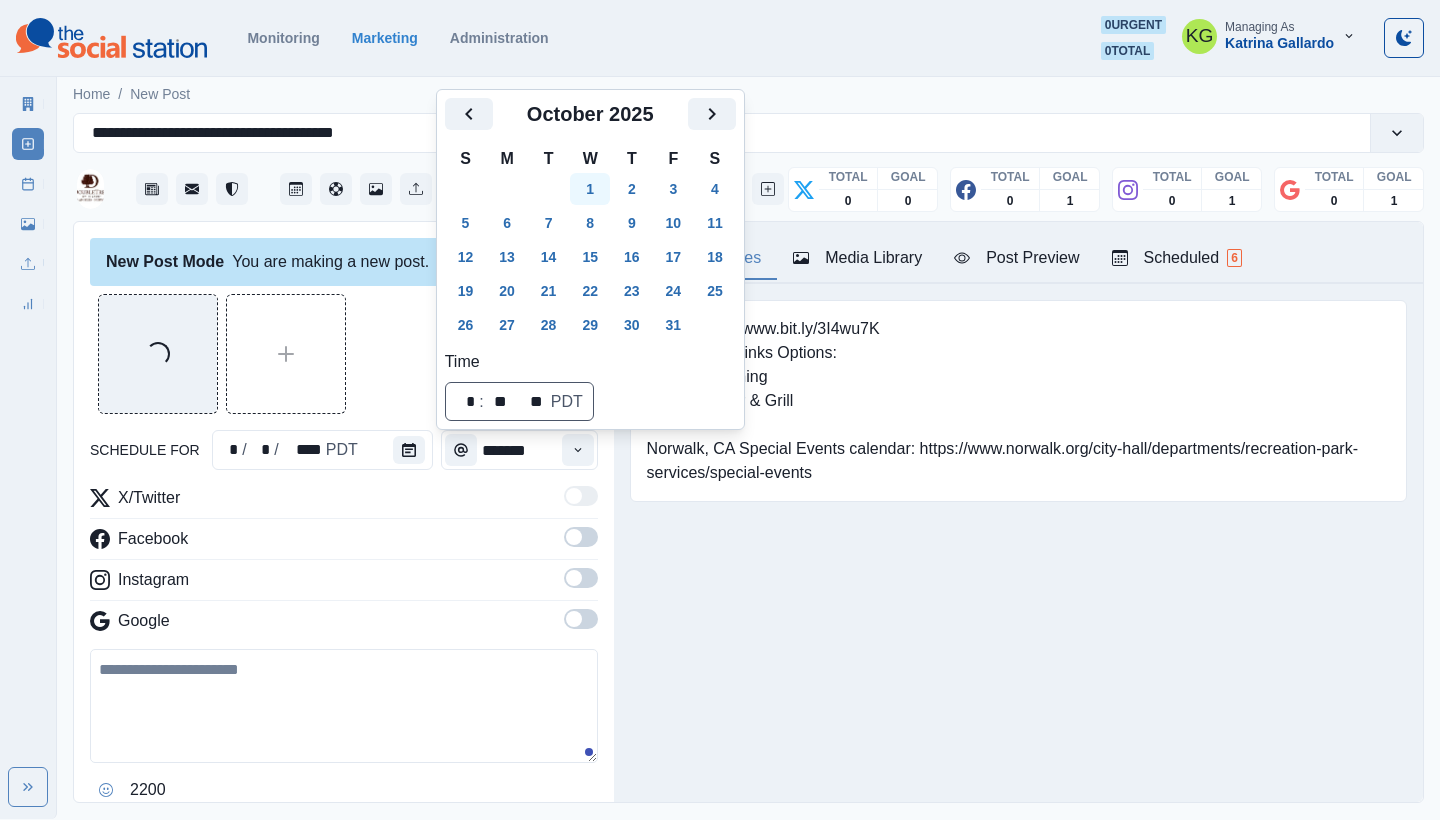 click on "1" at bounding box center [590, 189] 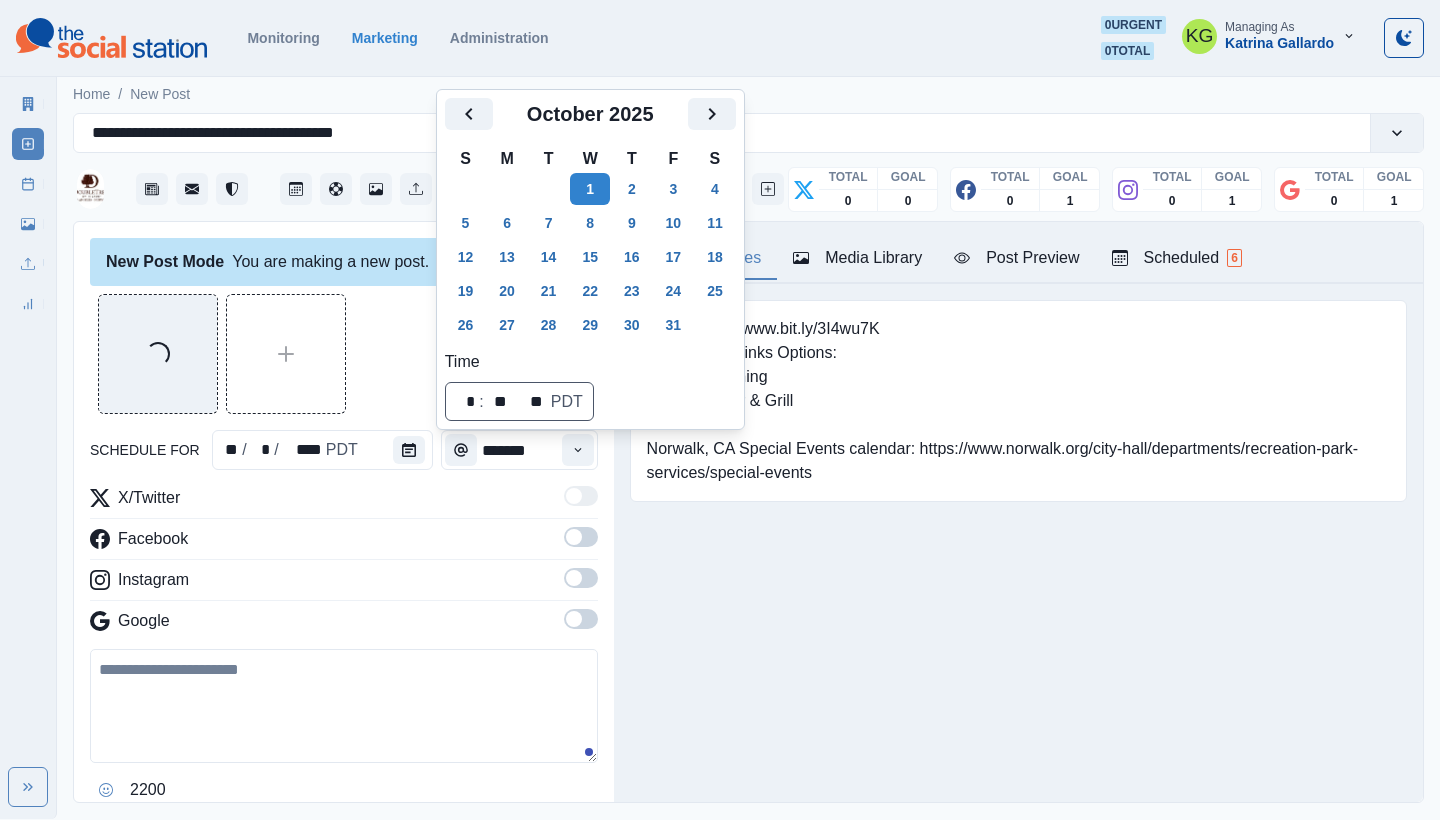 click on "Loading..." at bounding box center (344, 354) 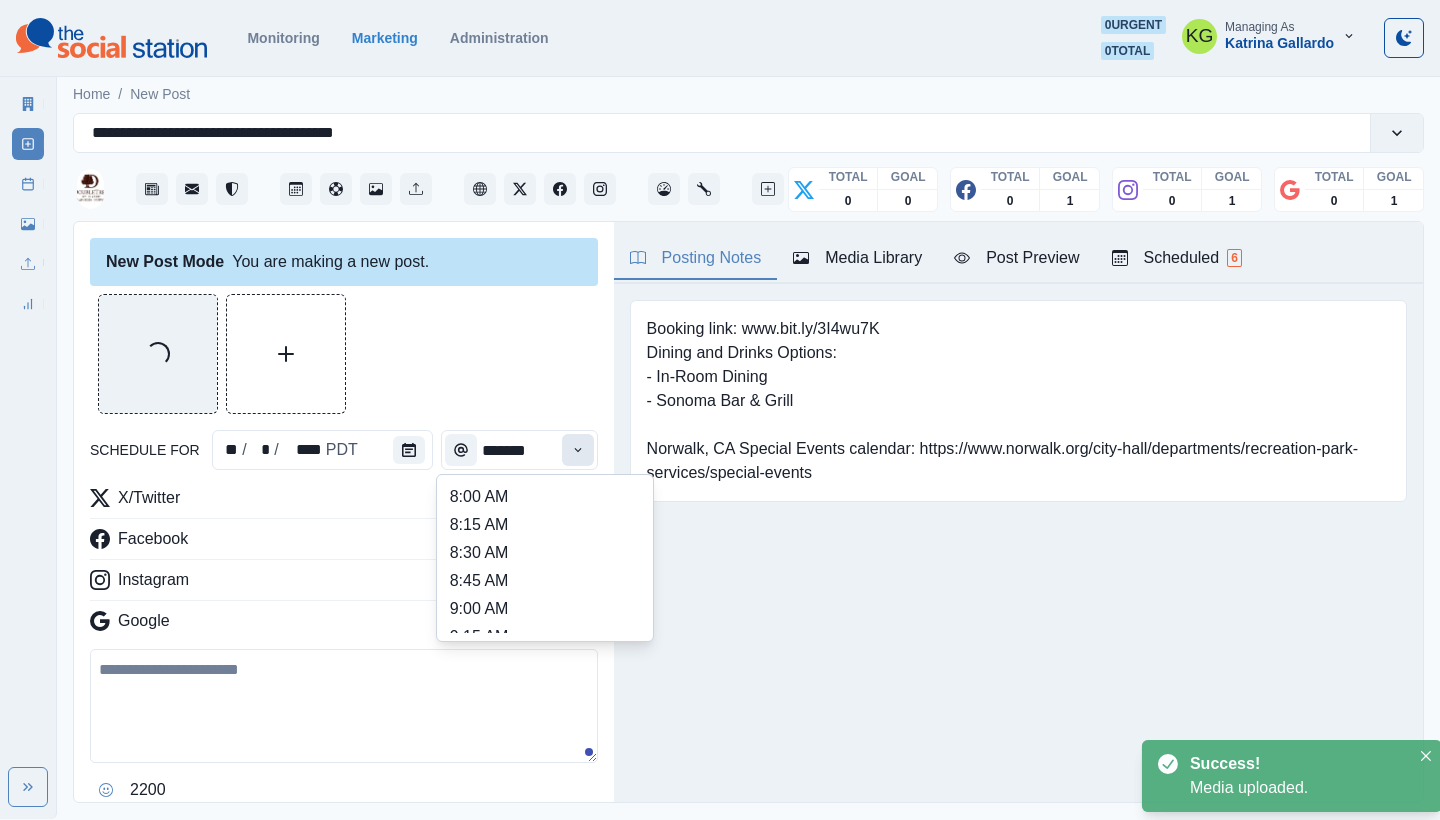 click at bounding box center (578, 450) 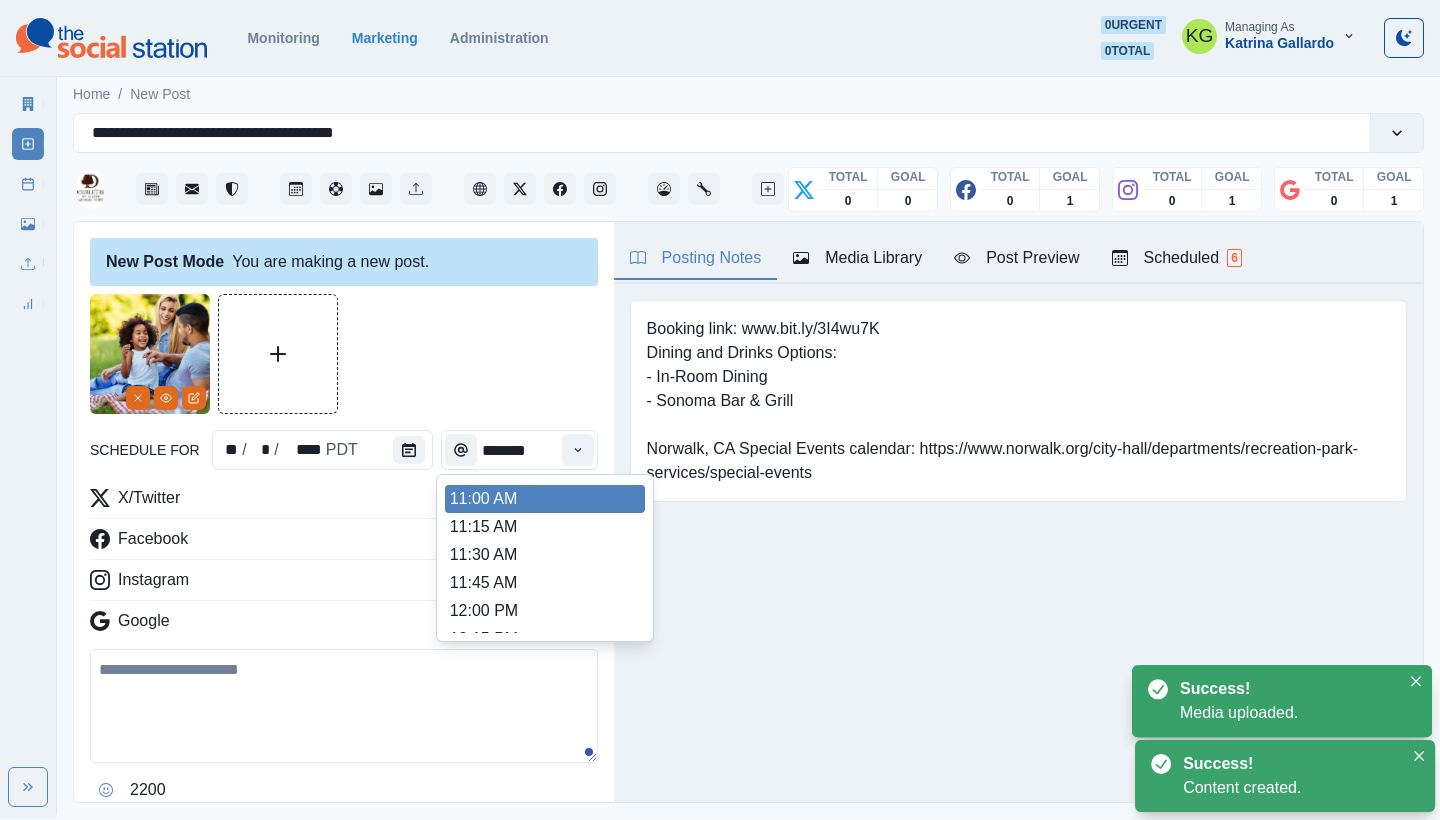 scroll, scrollTop: 347, scrollLeft: 0, axis: vertical 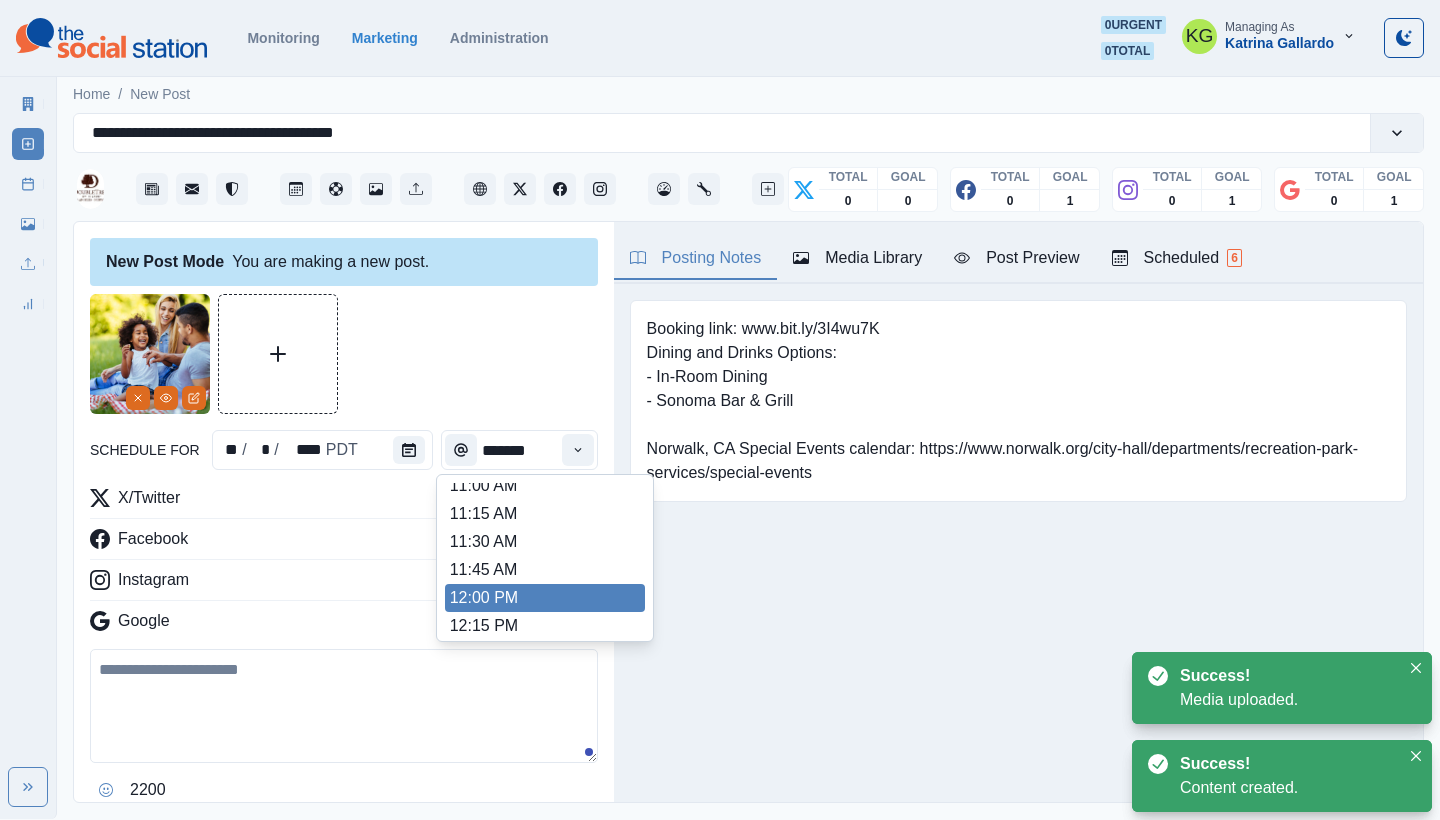 click on "12:00 PM" at bounding box center [545, 598] 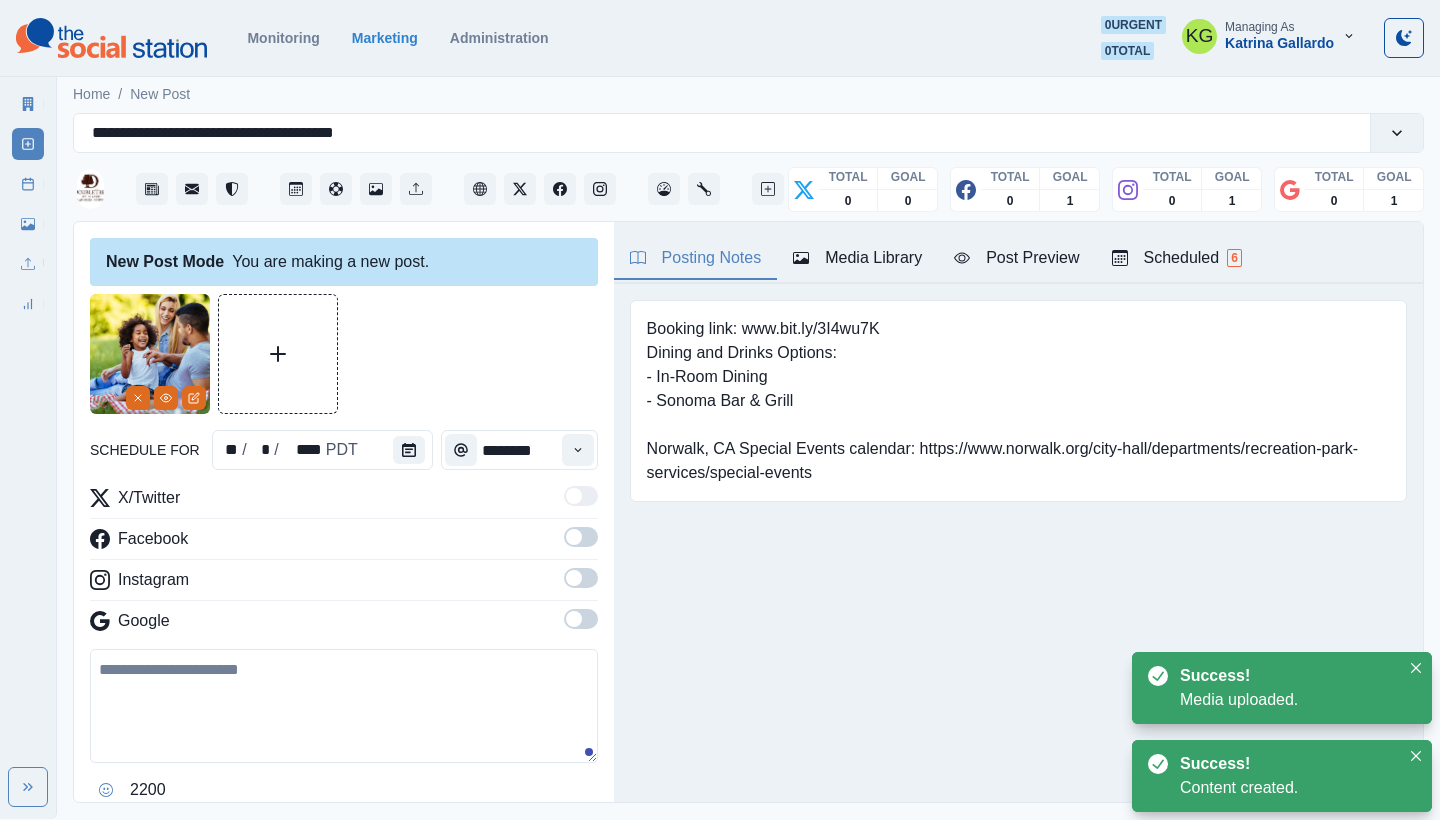 click at bounding box center (574, 619) 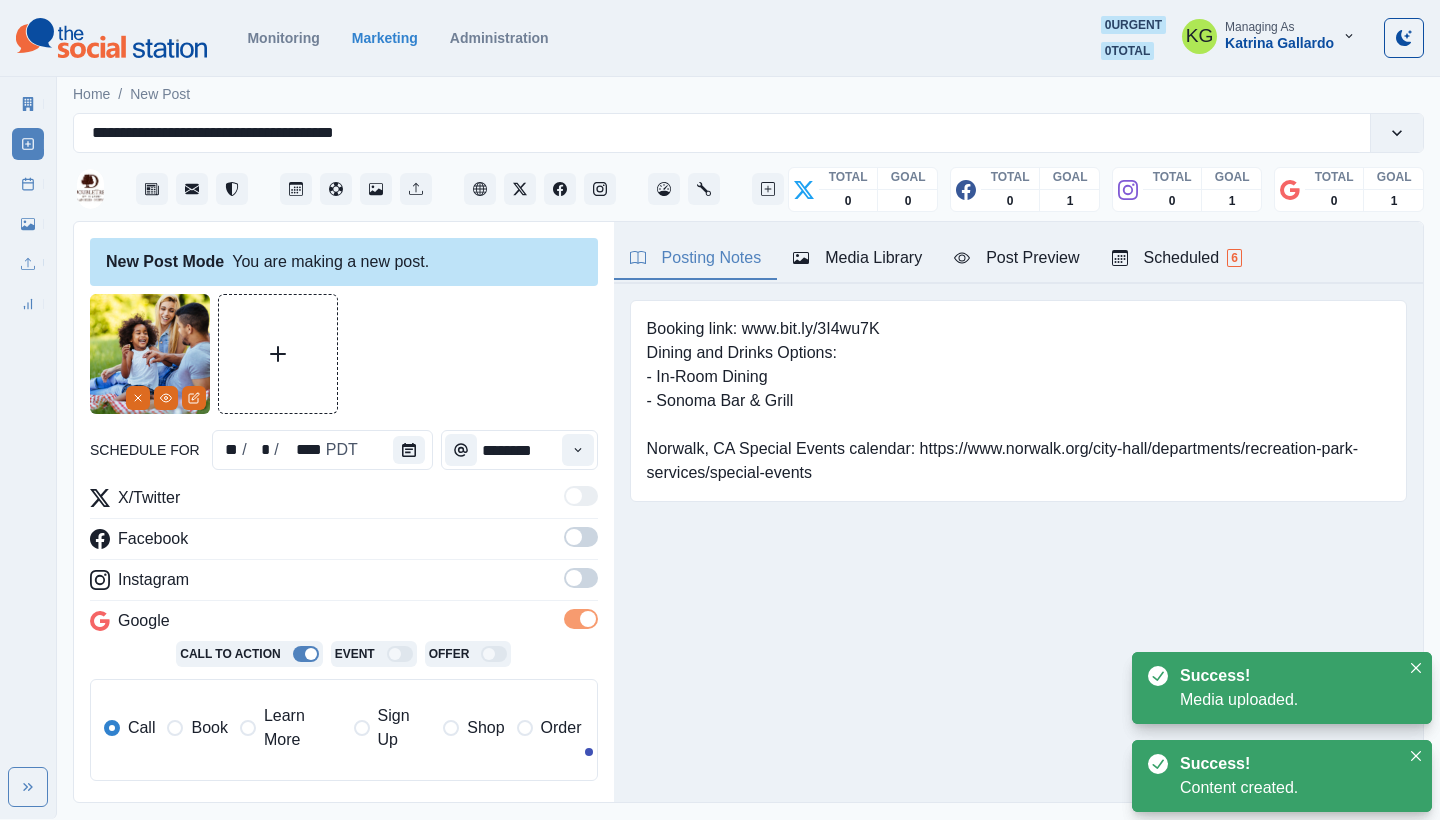 click at bounding box center [581, 543] 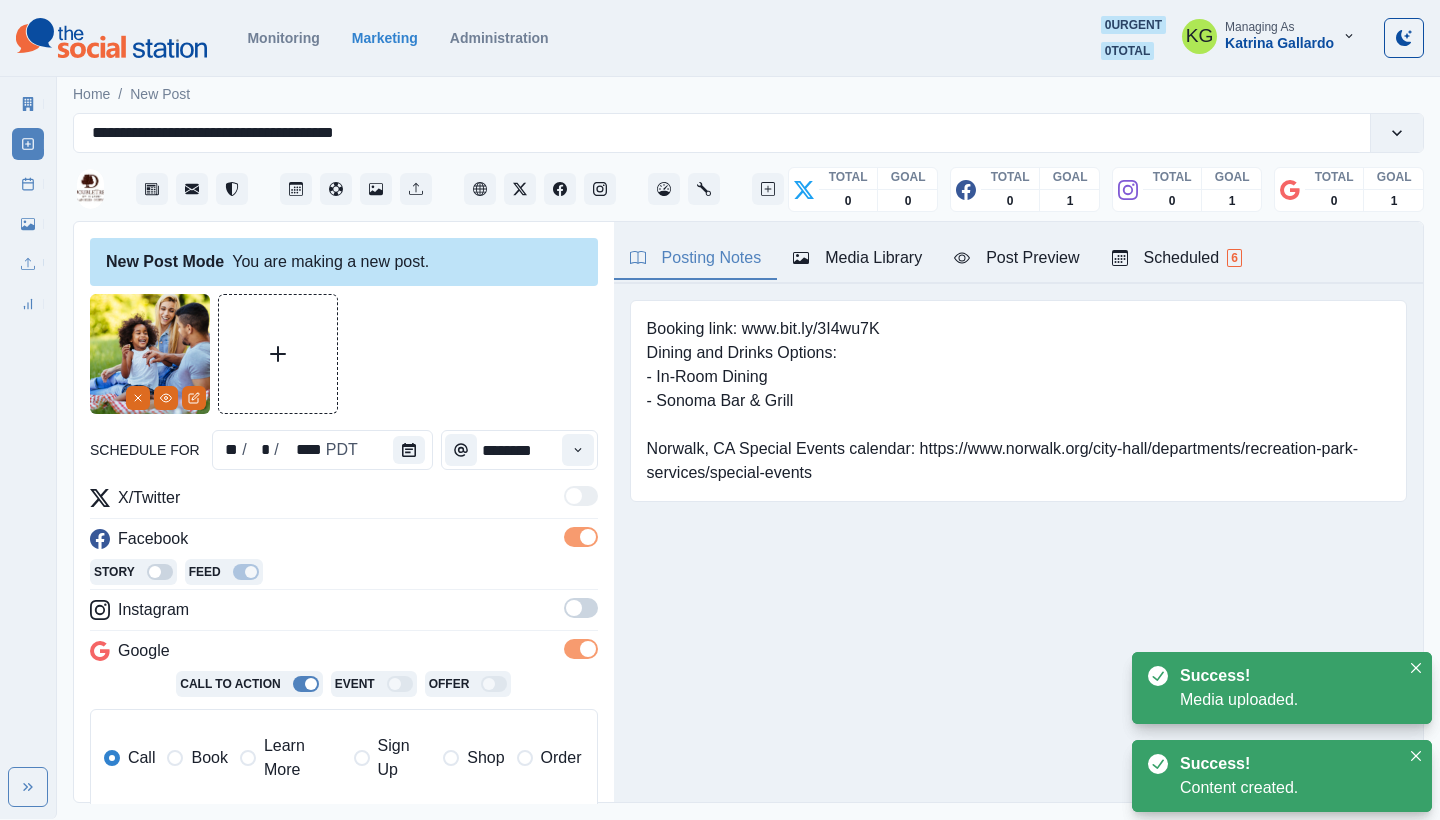 click at bounding box center [574, 608] 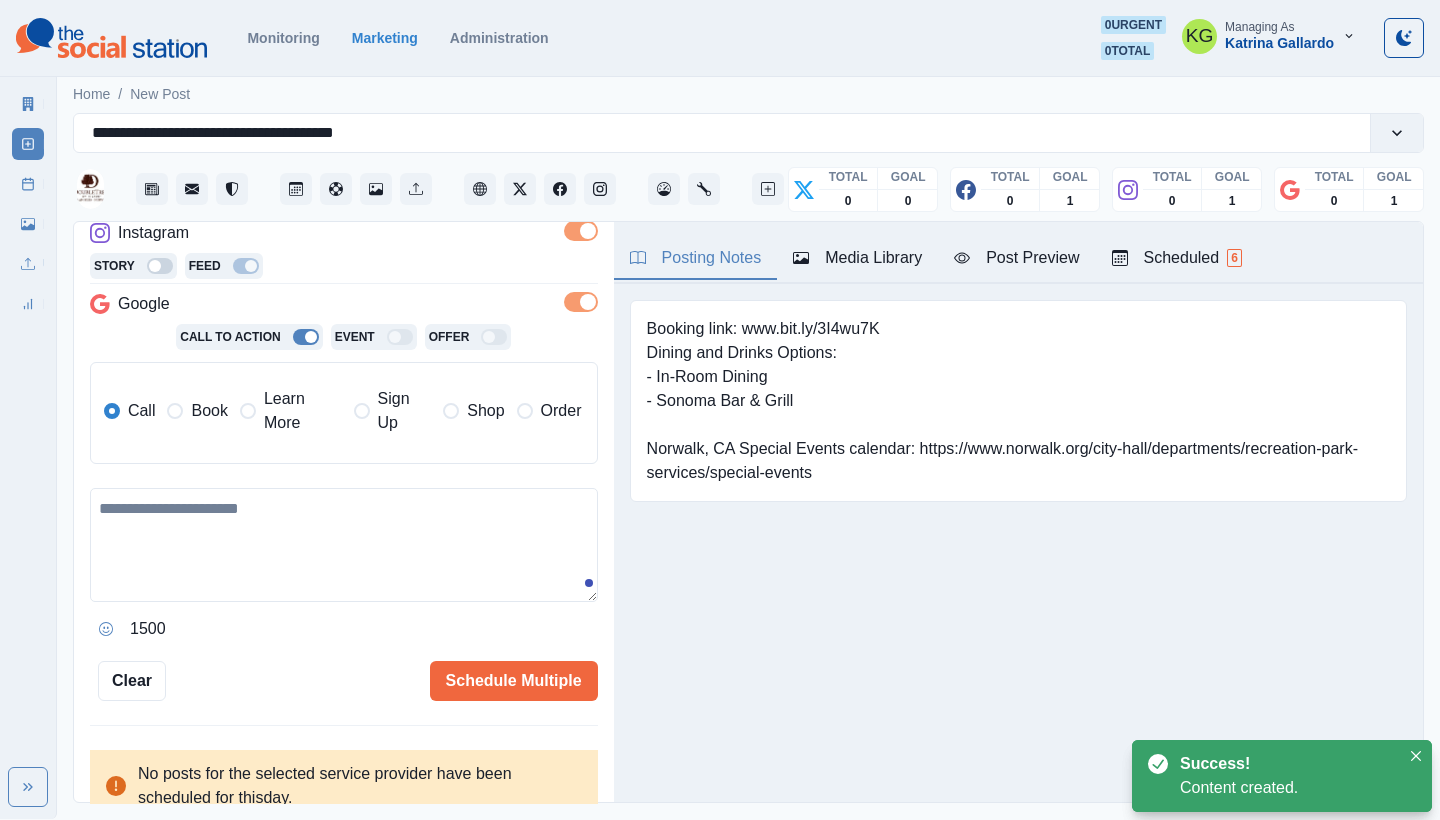 scroll, scrollTop: 402, scrollLeft: 0, axis: vertical 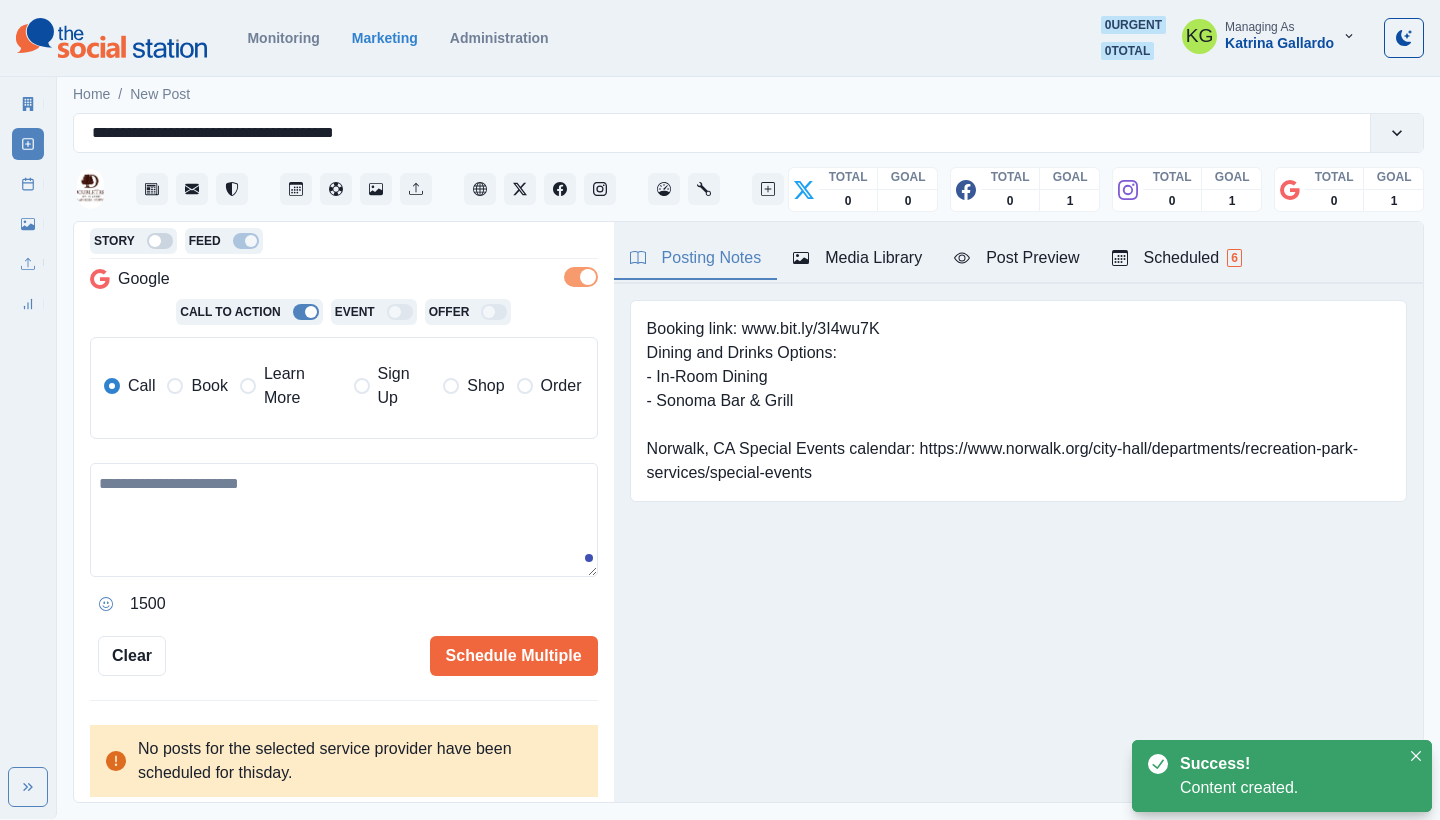 click on "Call Book Learn More Sign Up Shop Order" at bounding box center (343, 386) 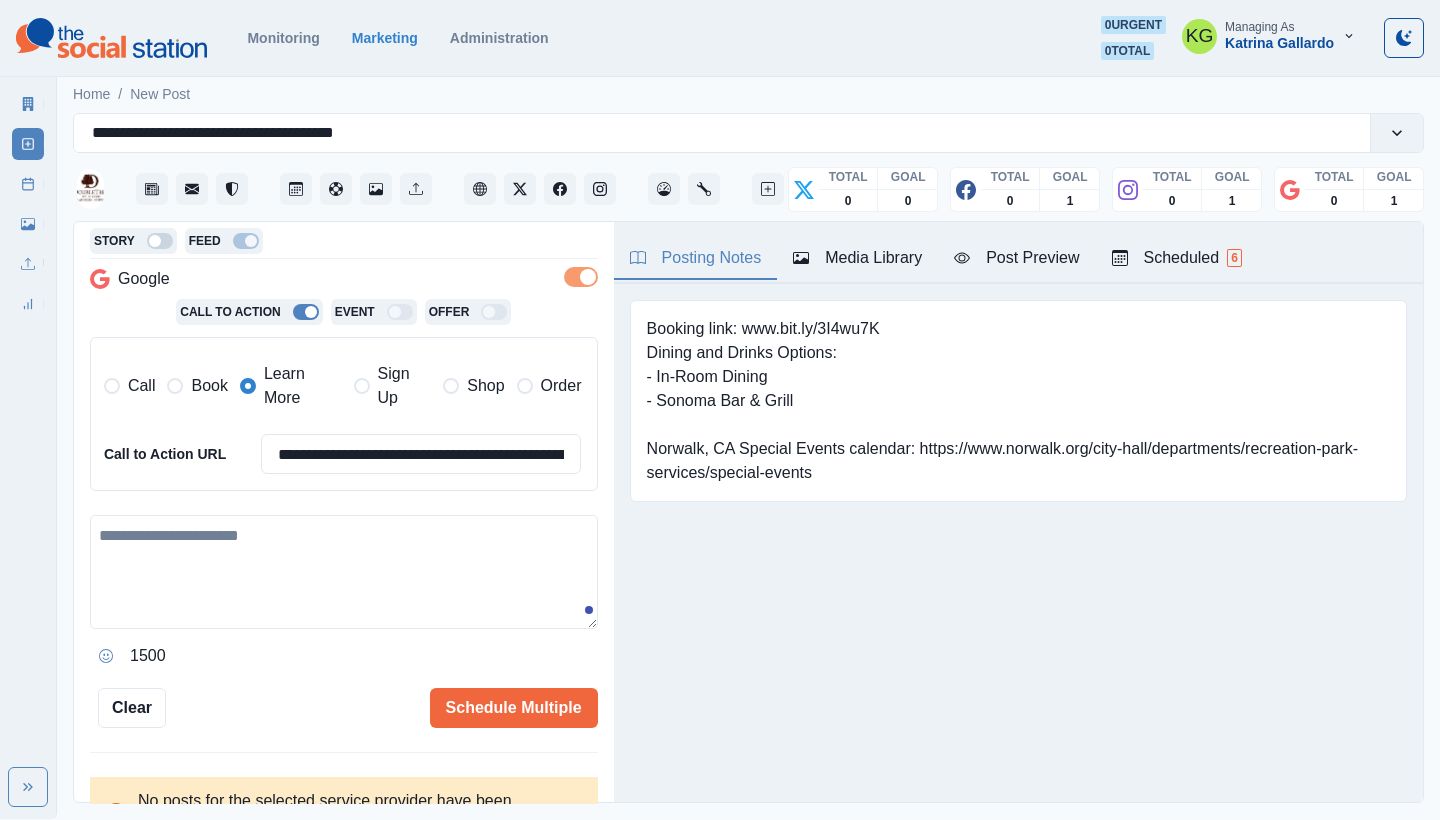 click at bounding box center [344, 572] 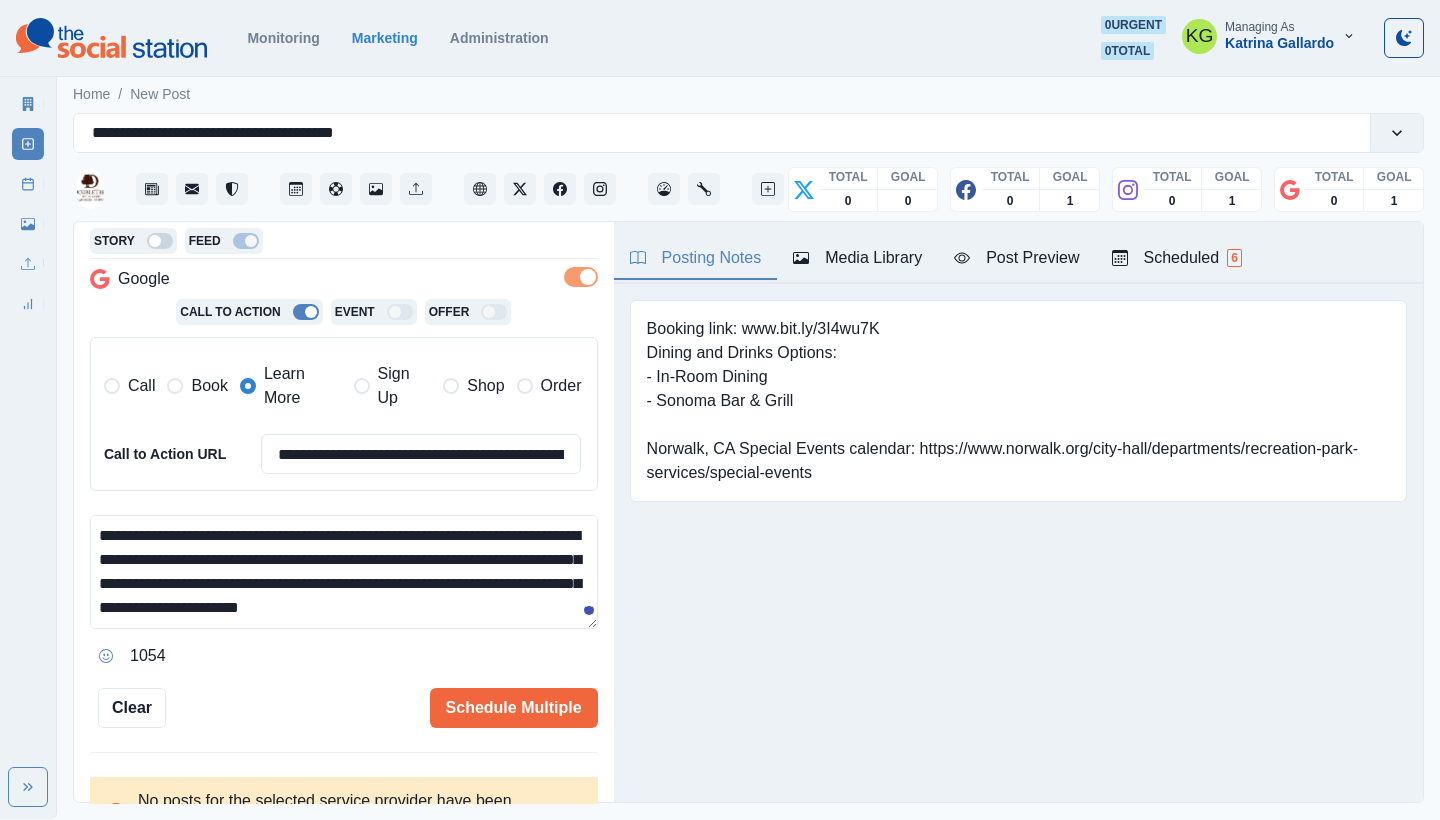 scroll, scrollTop: 144, scrollLeft: 0, axis: vertical 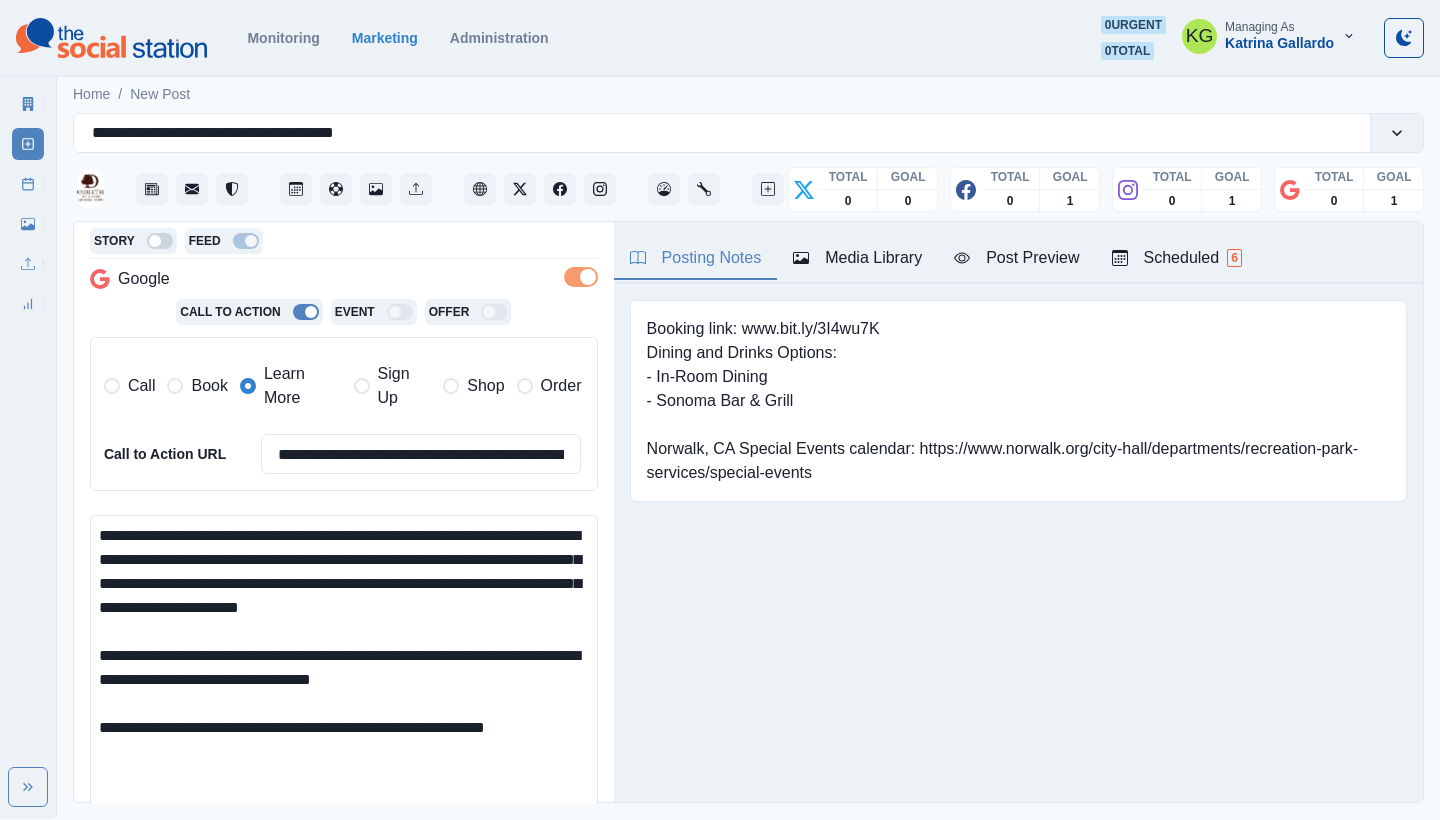 click on "**********" at bounding box center [720, 409] 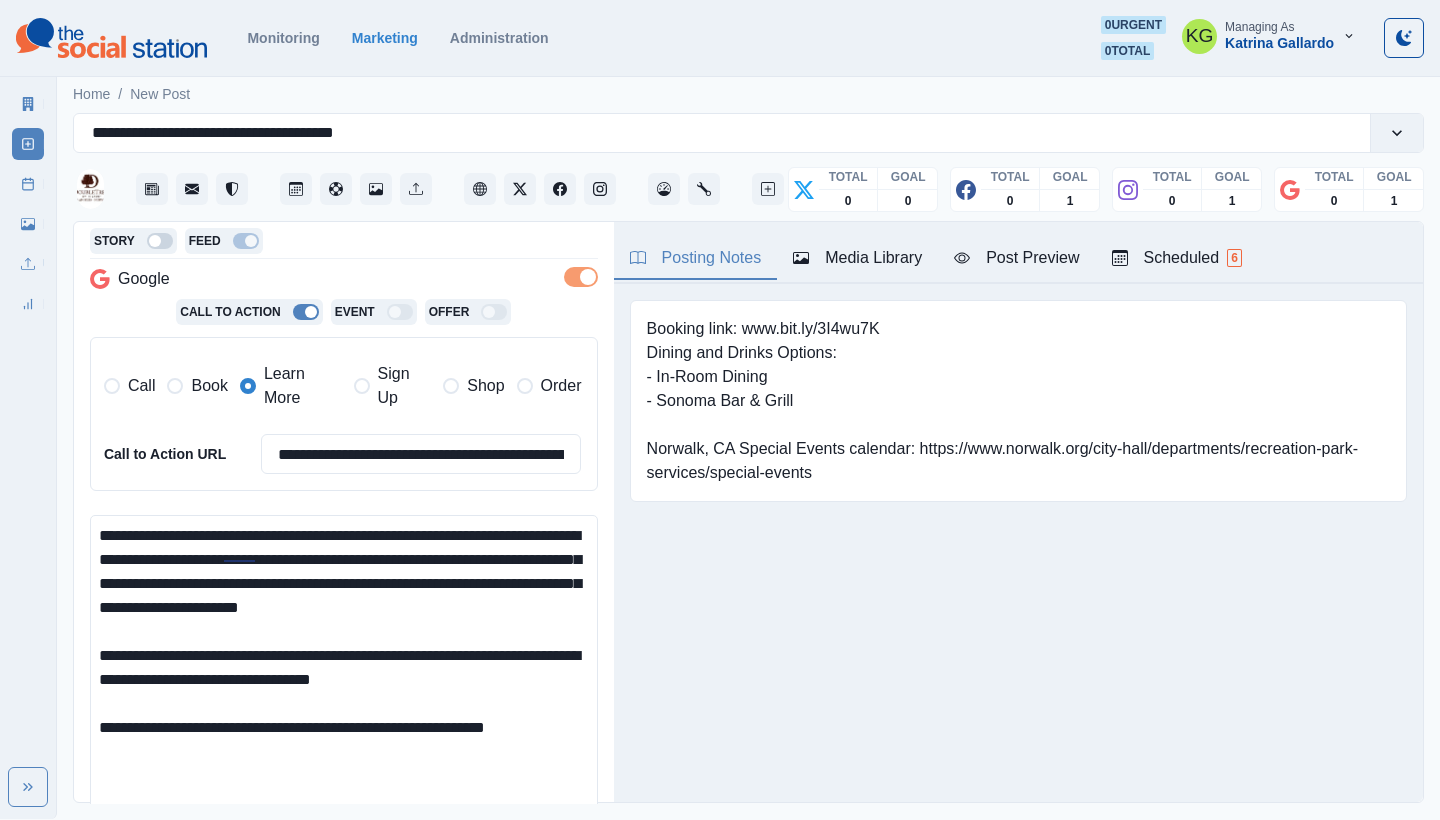 click on "**********" at bounding box center (344, 675) 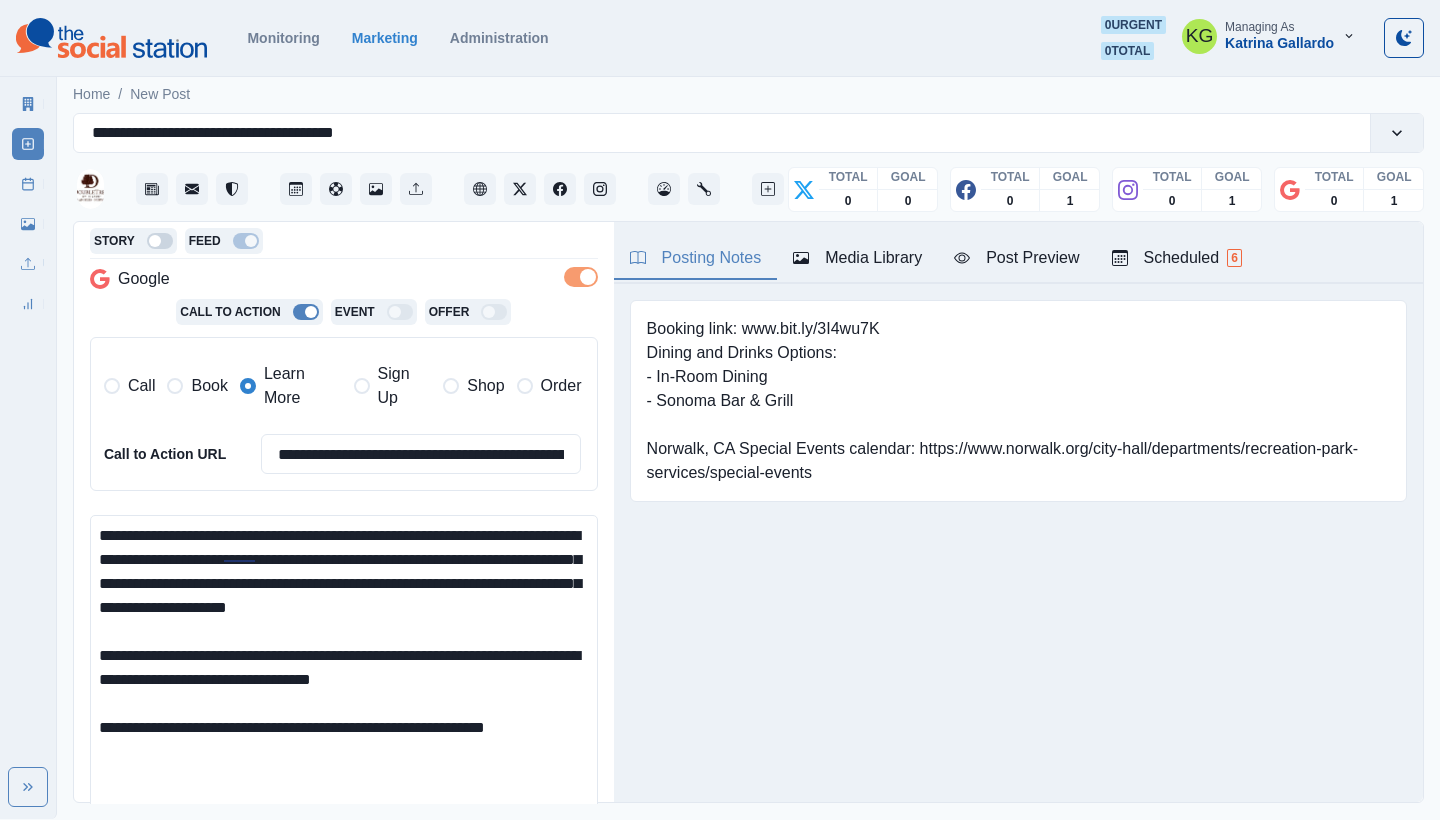 click on "**********" at bounding box center [344, 675] 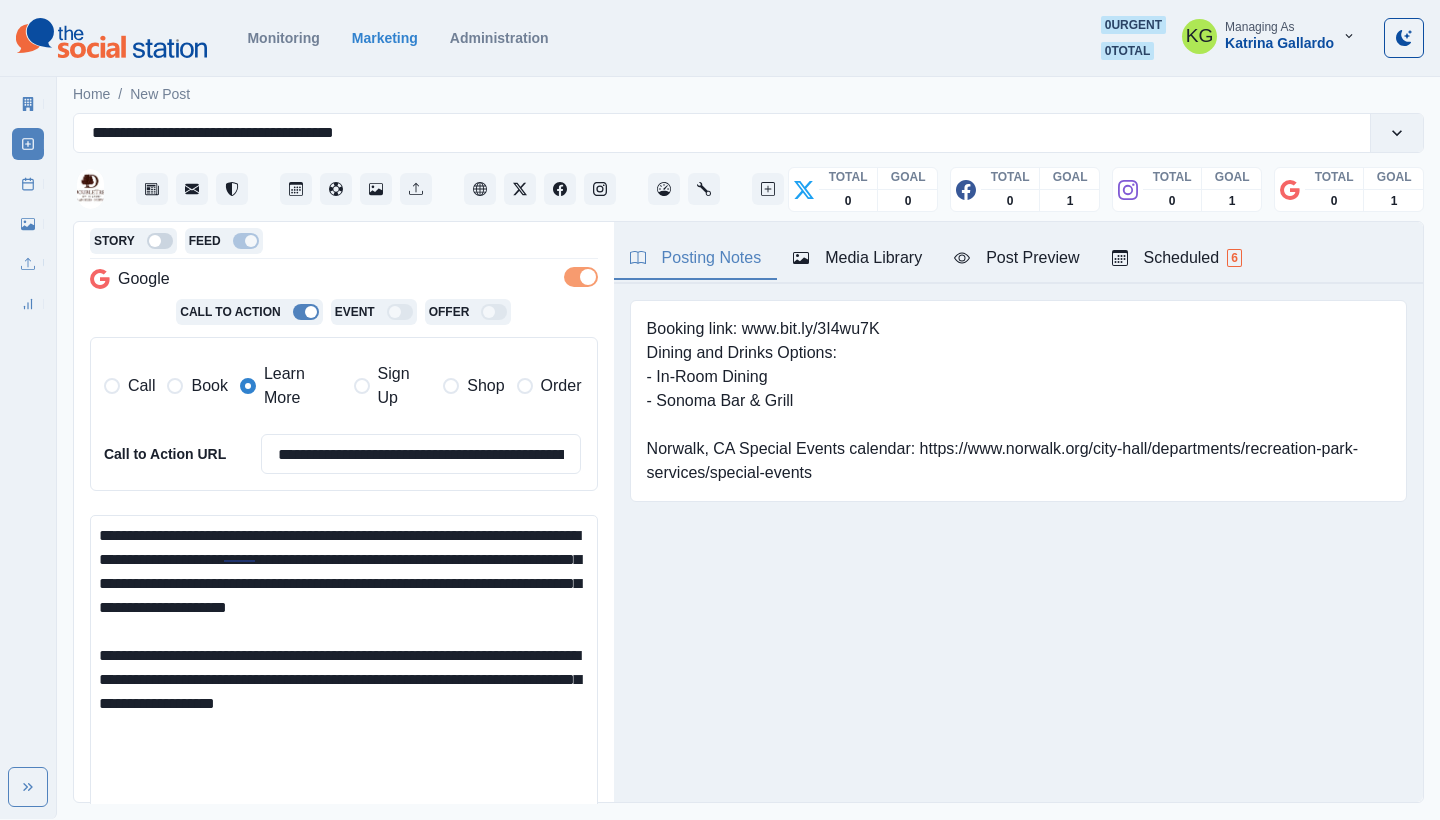 click on "**********" at bounding box center [344, 675] 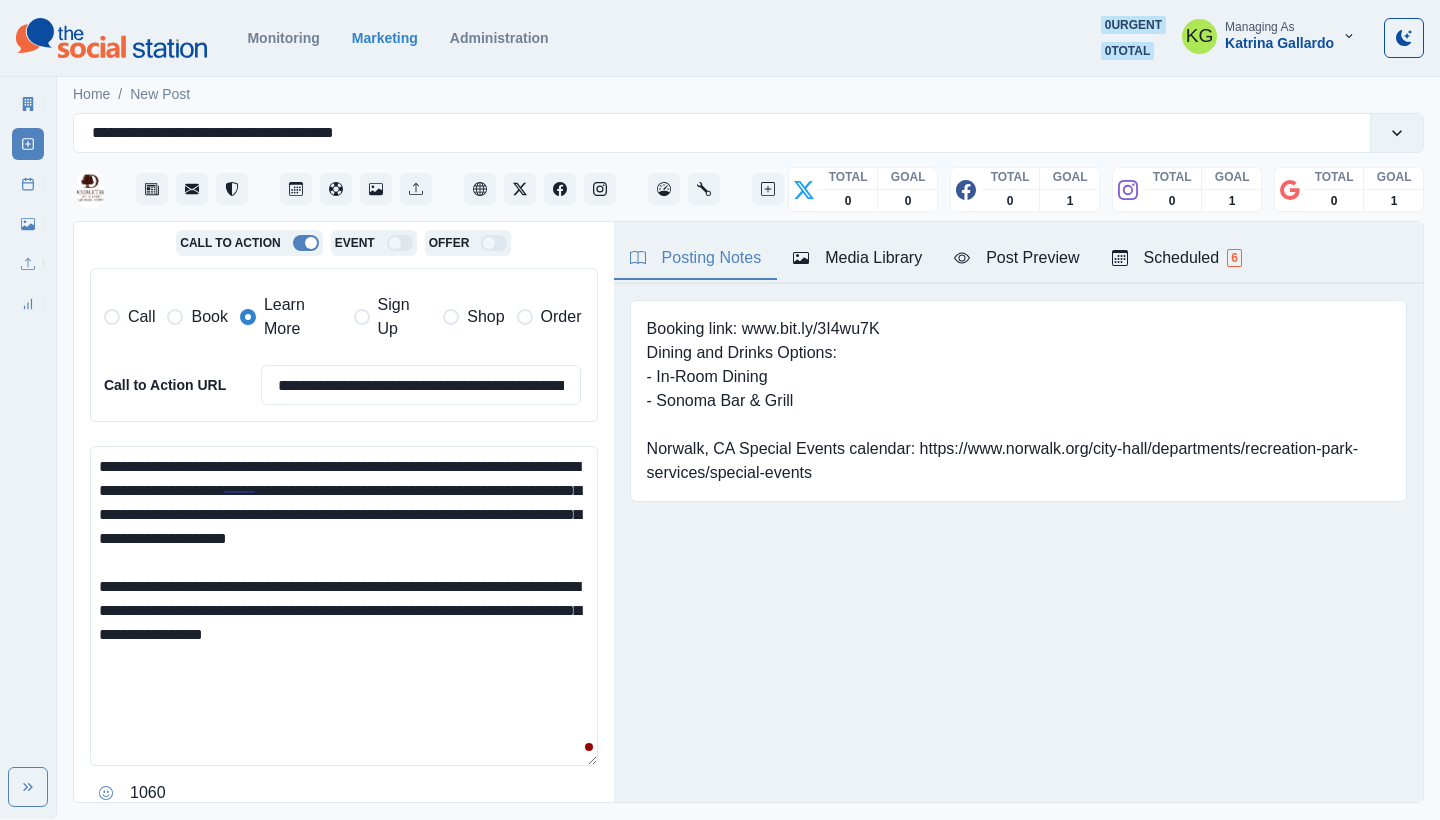 scroll, scrollTop: 477, scrollLeft: 0, axis: vertical 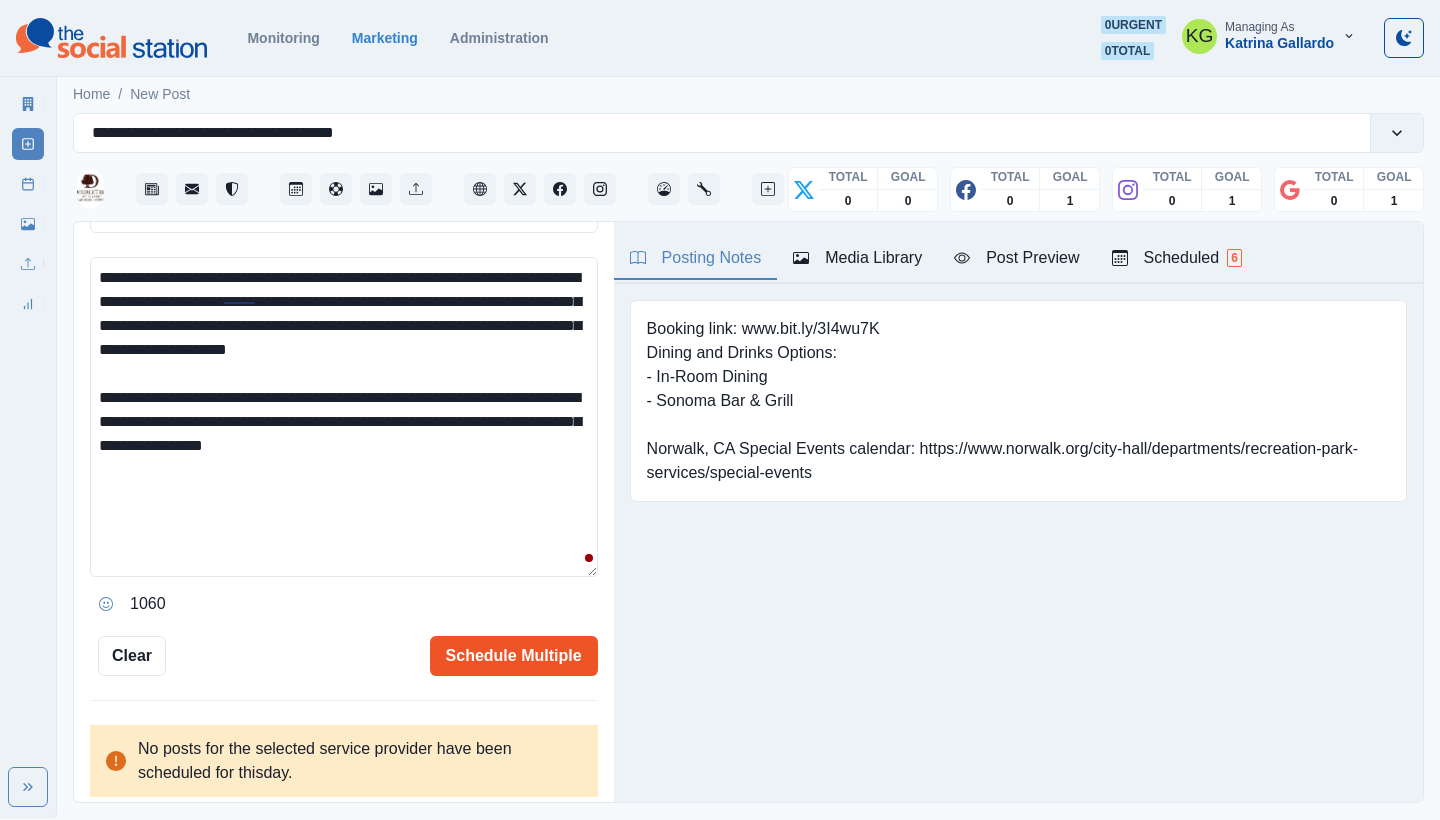 type on "**********" 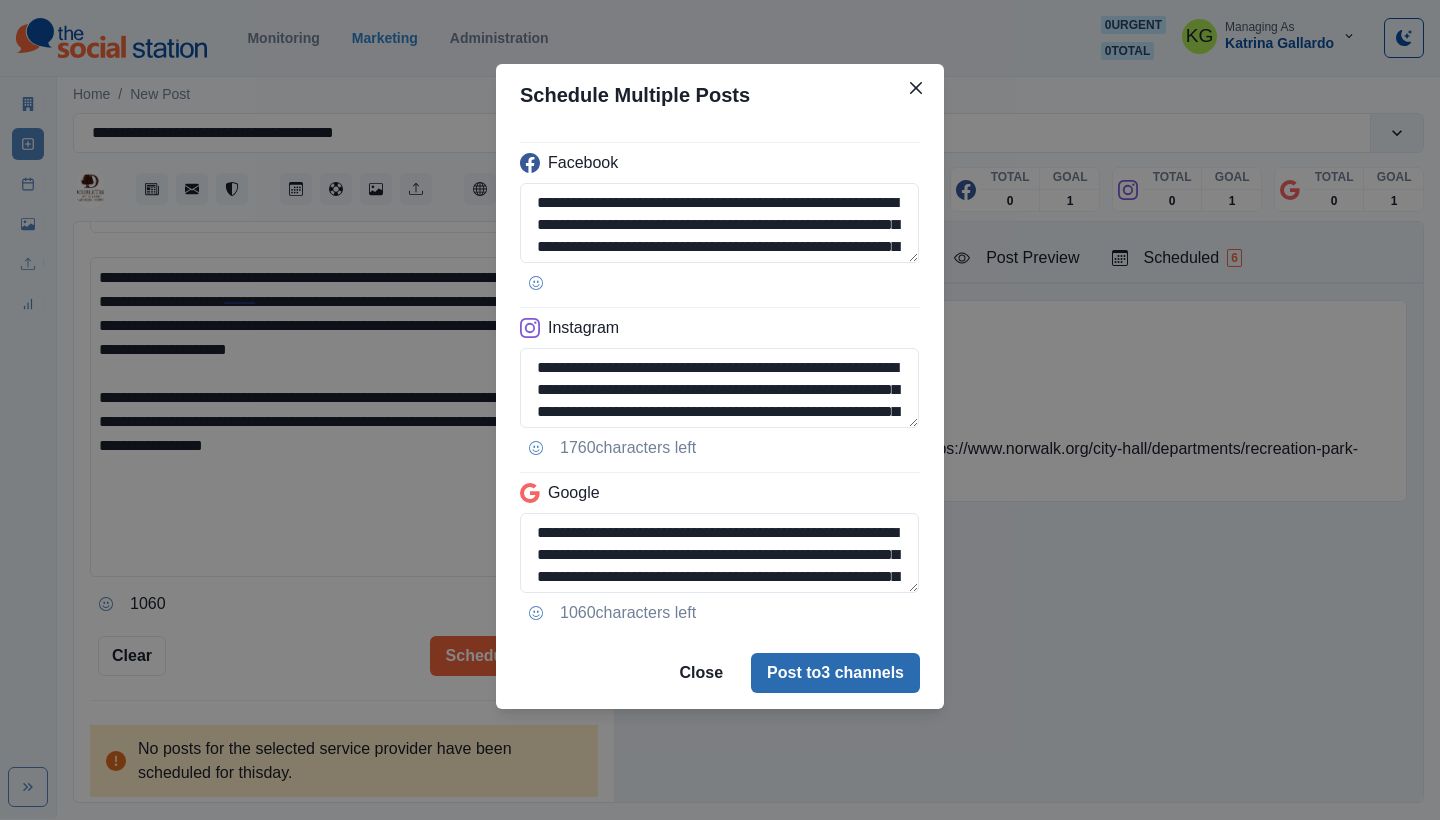 click on "Post to  3   channels" at bounding box center (835, 673) 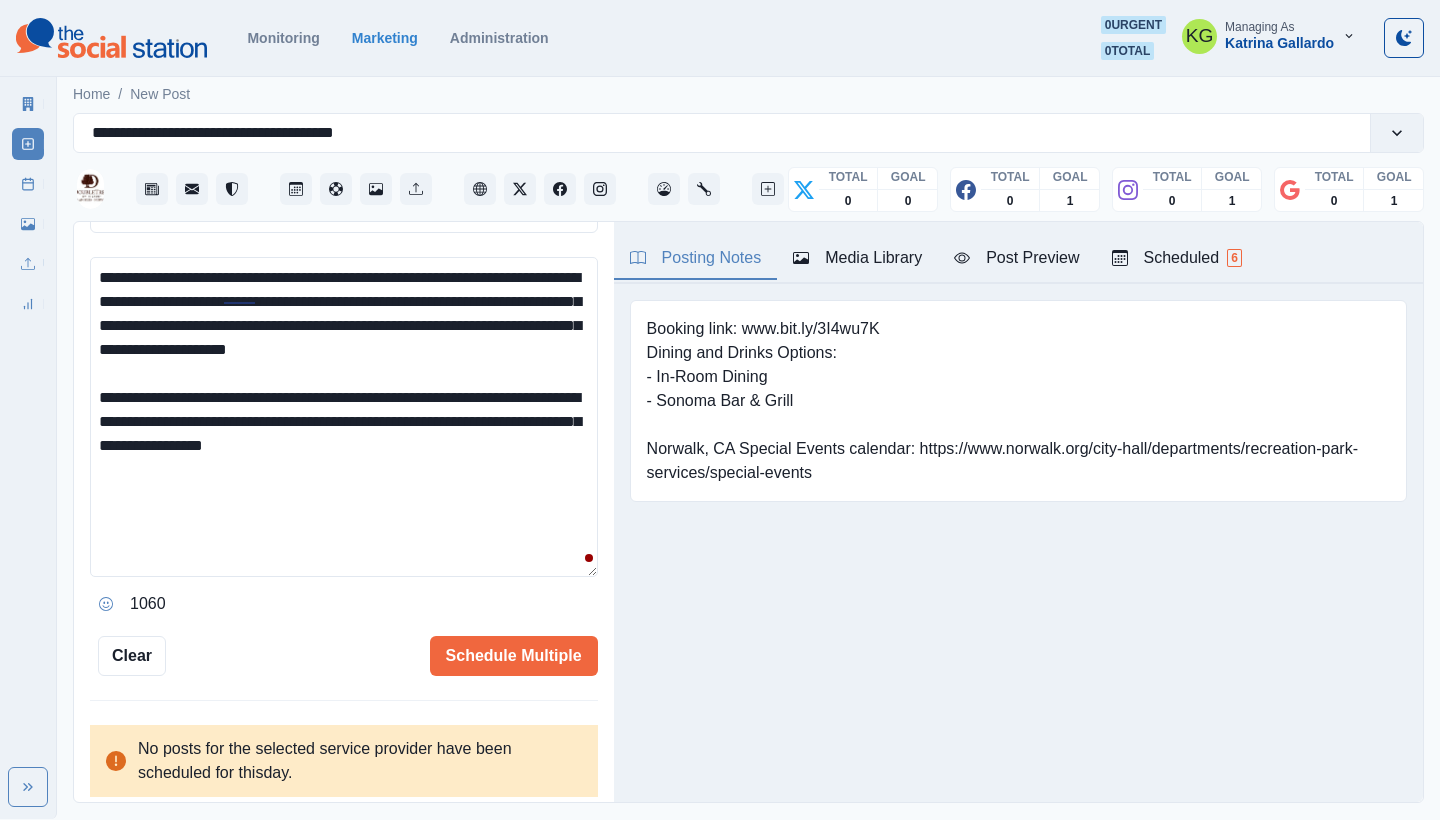 type 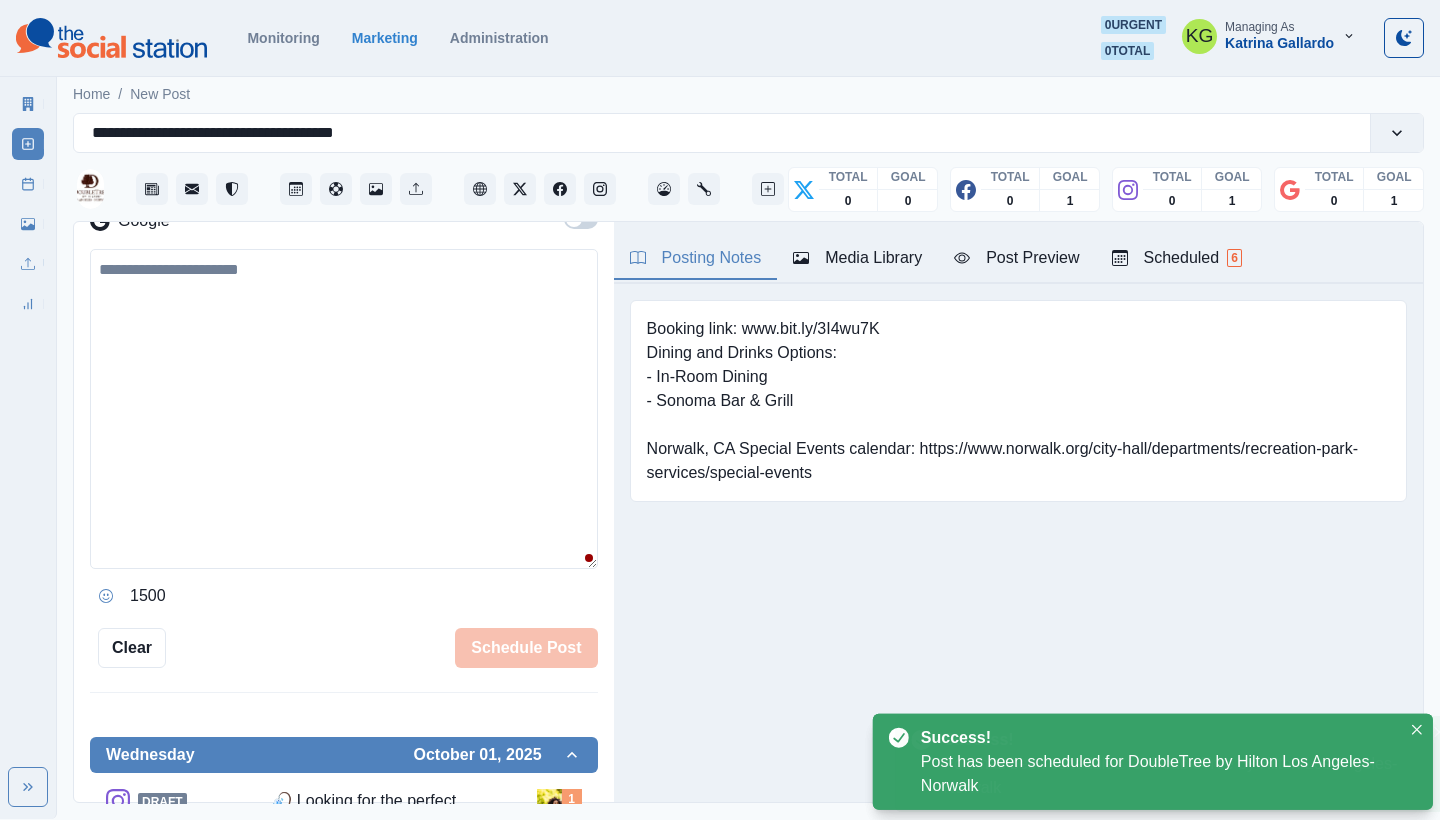 scroll, scrollTop: 328, scrollLeft: 0, axis: vertical 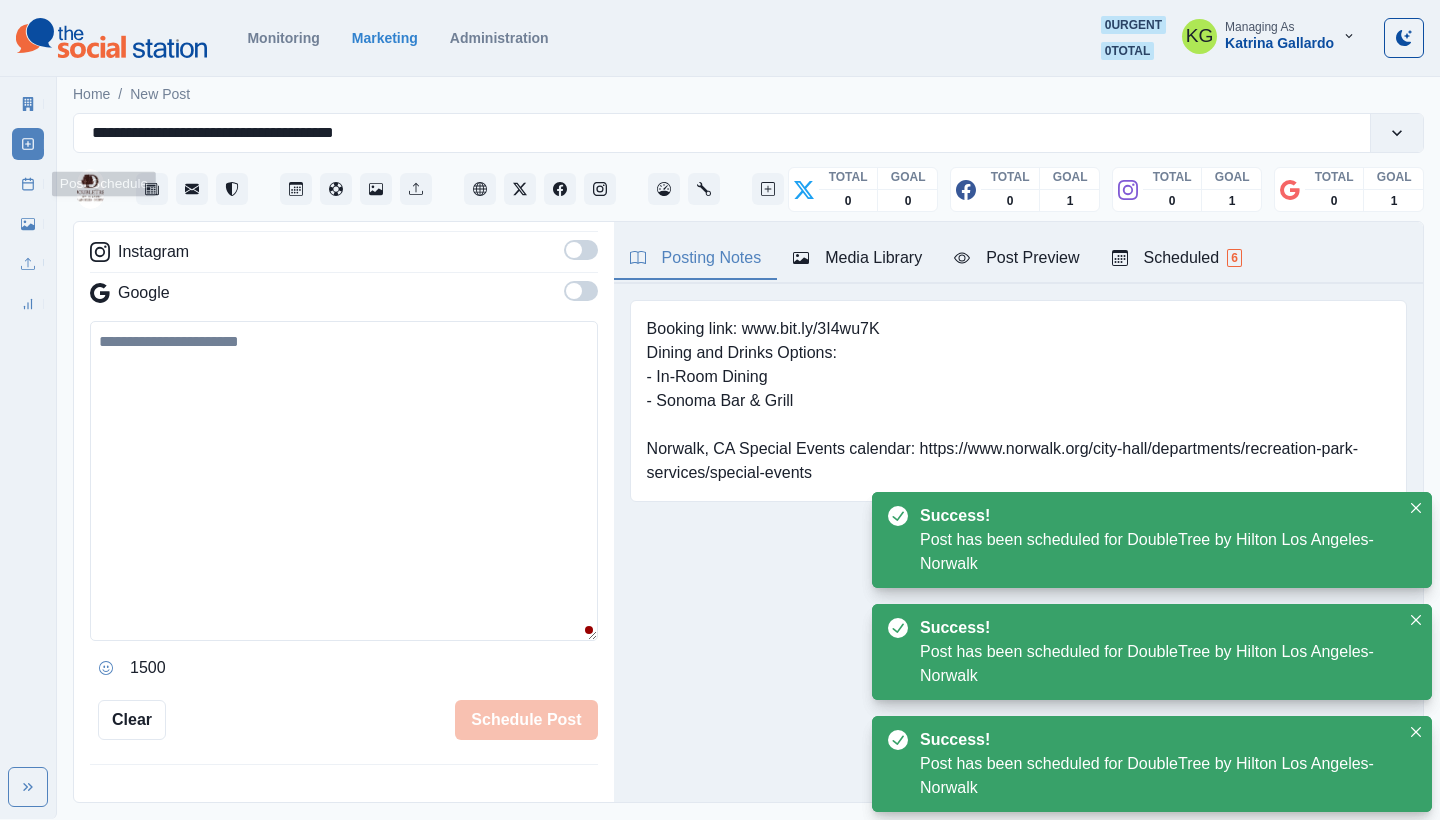click 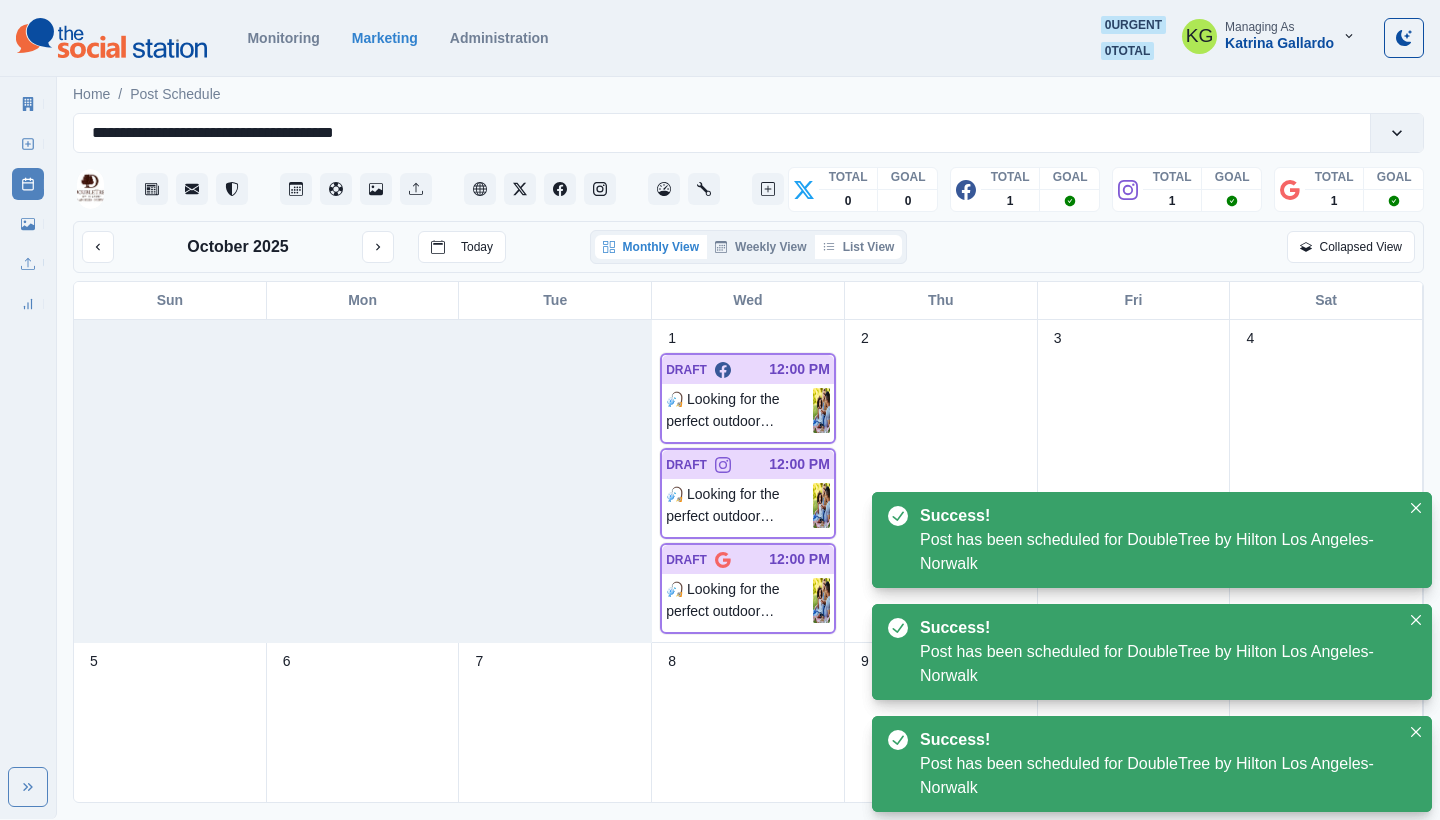 click on "List View" at bounding box center (859, 247) 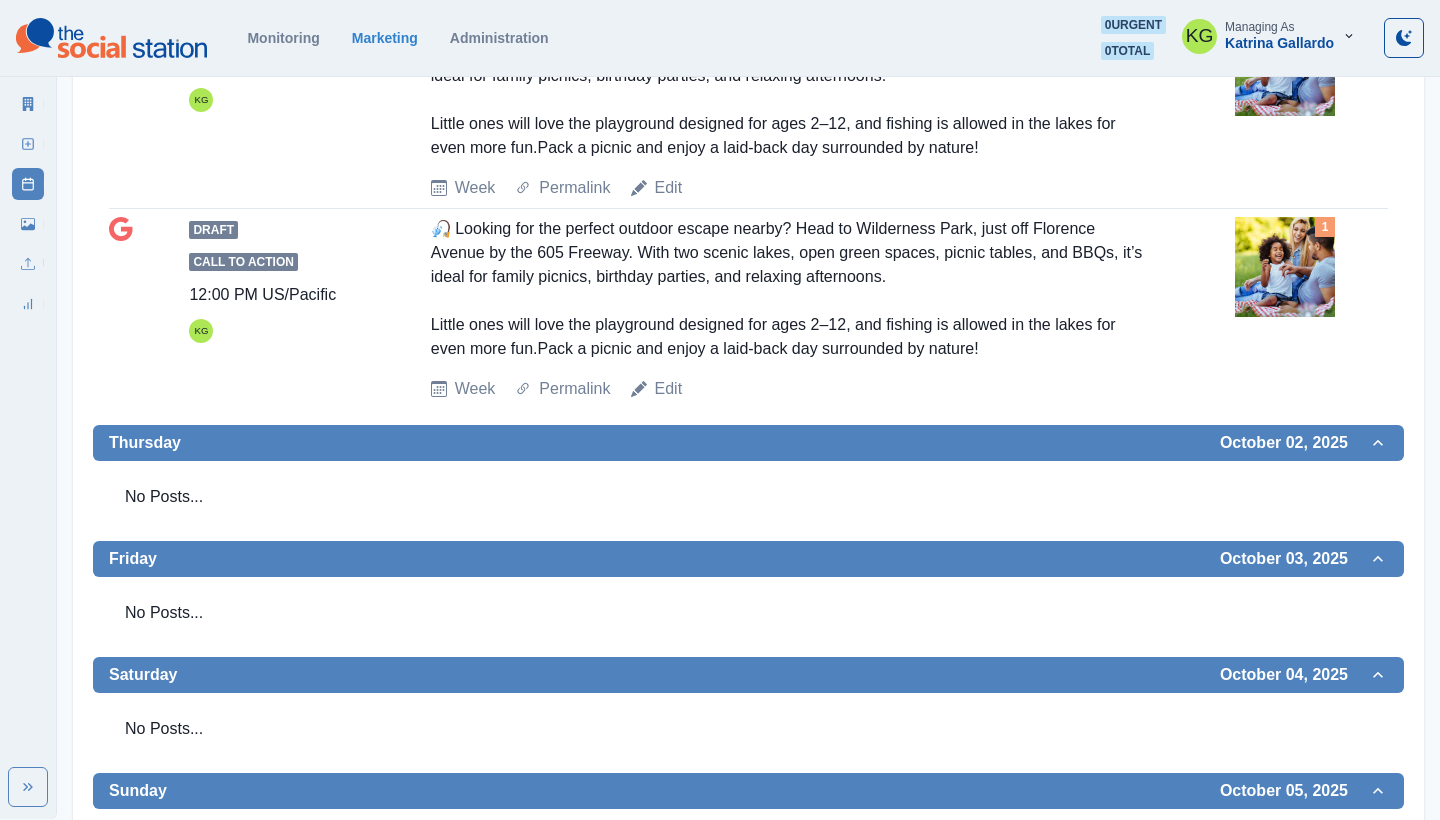 scroll, scrollTop: 108, scrollLeft: 0, axis: vertical 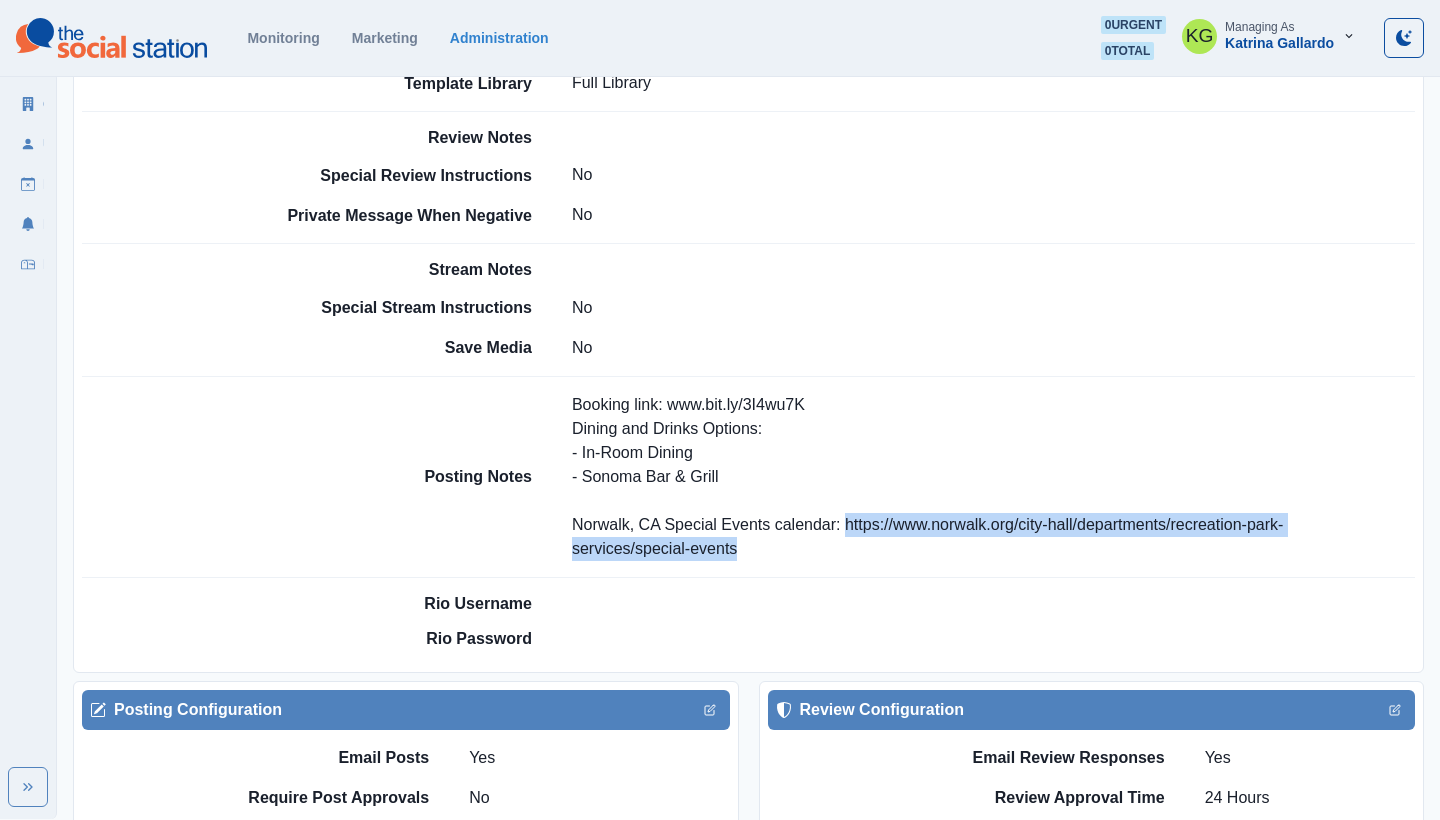 drag, startPoint x: 843, startPoint y: 517, endPoint x: 900, endPoint y: 550, distance: 65.863495 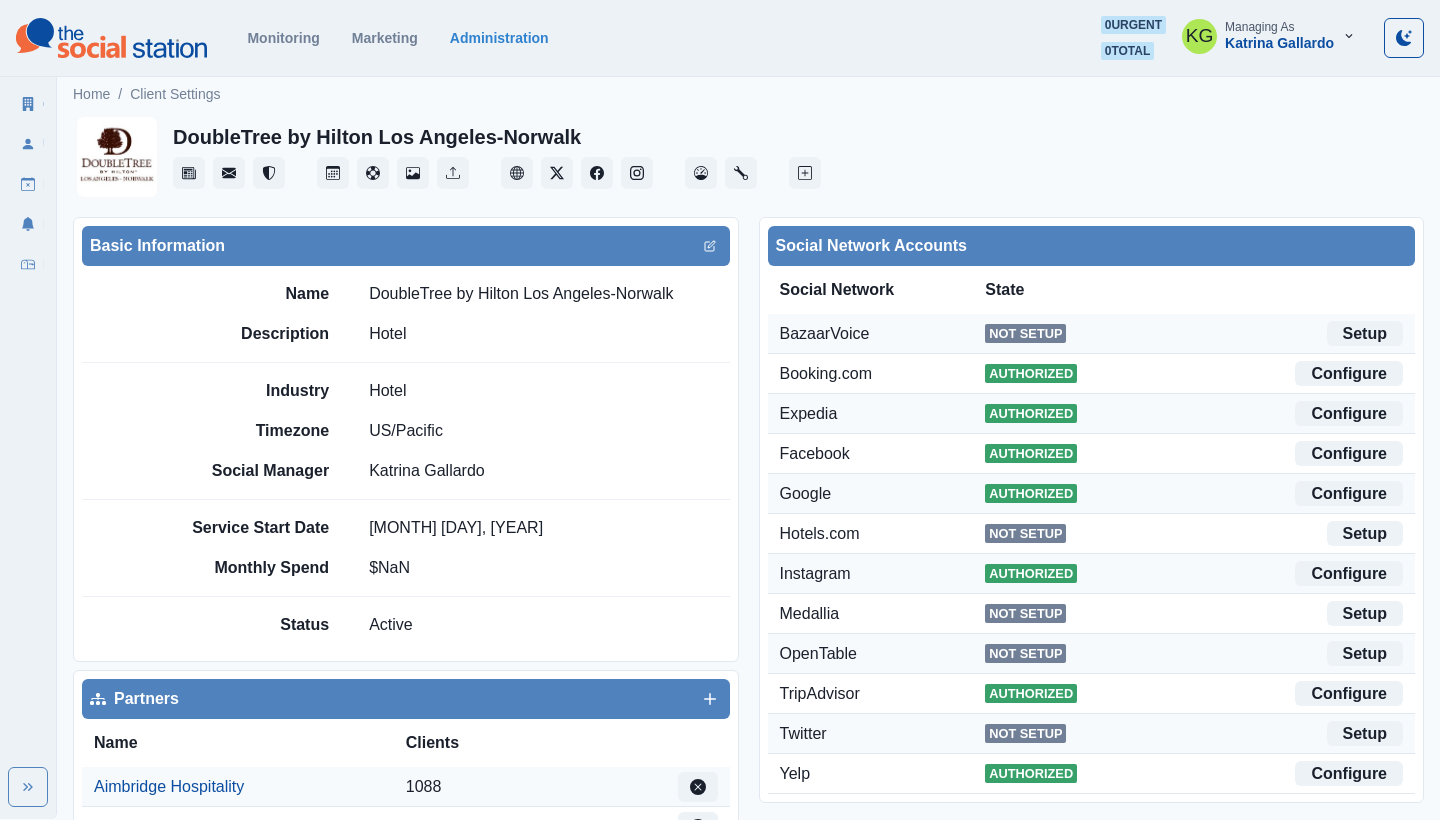 scroll, scrollTop: 0, scrollLeft: 0, axis: both 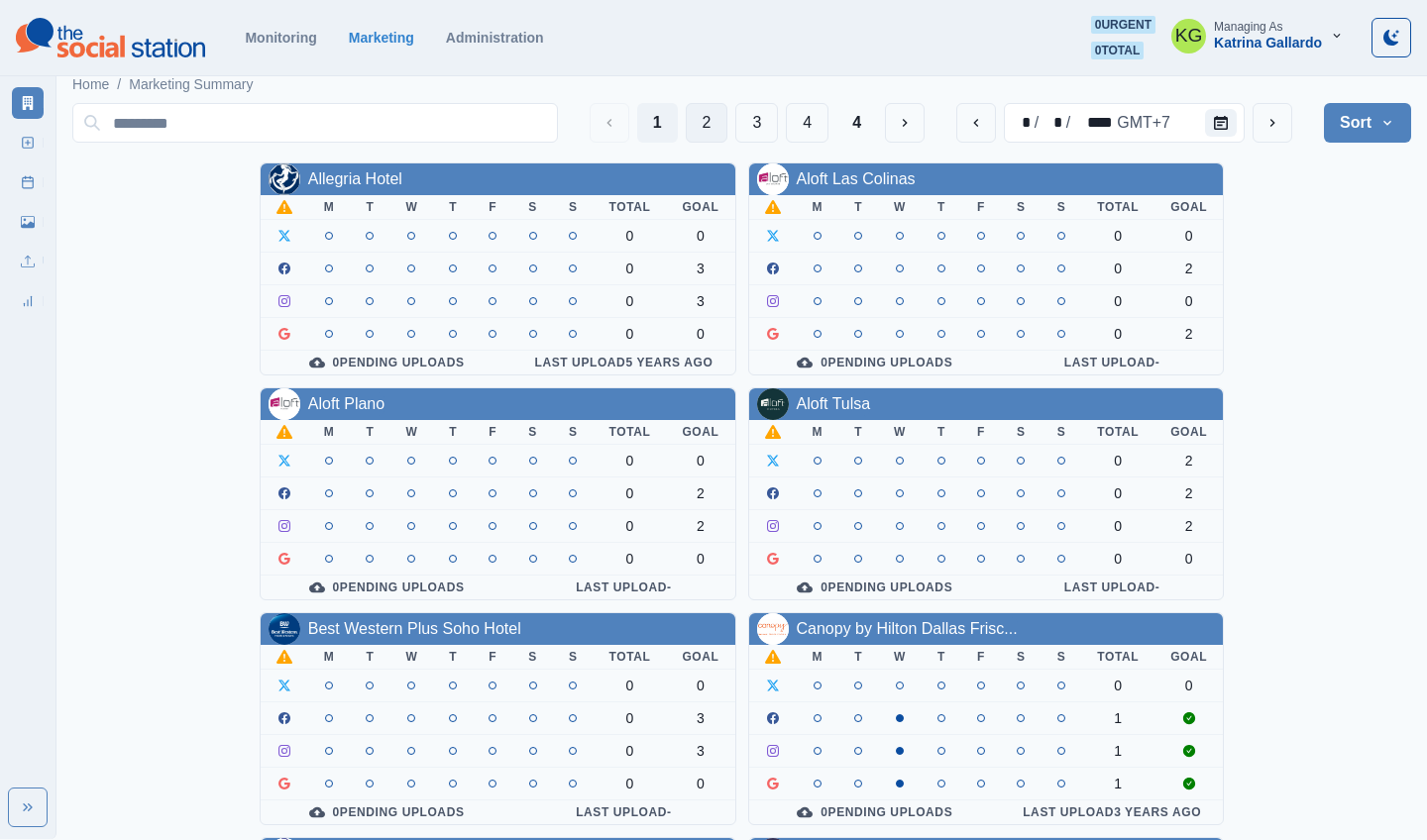 click on "2" at bounding box center (707, 123) 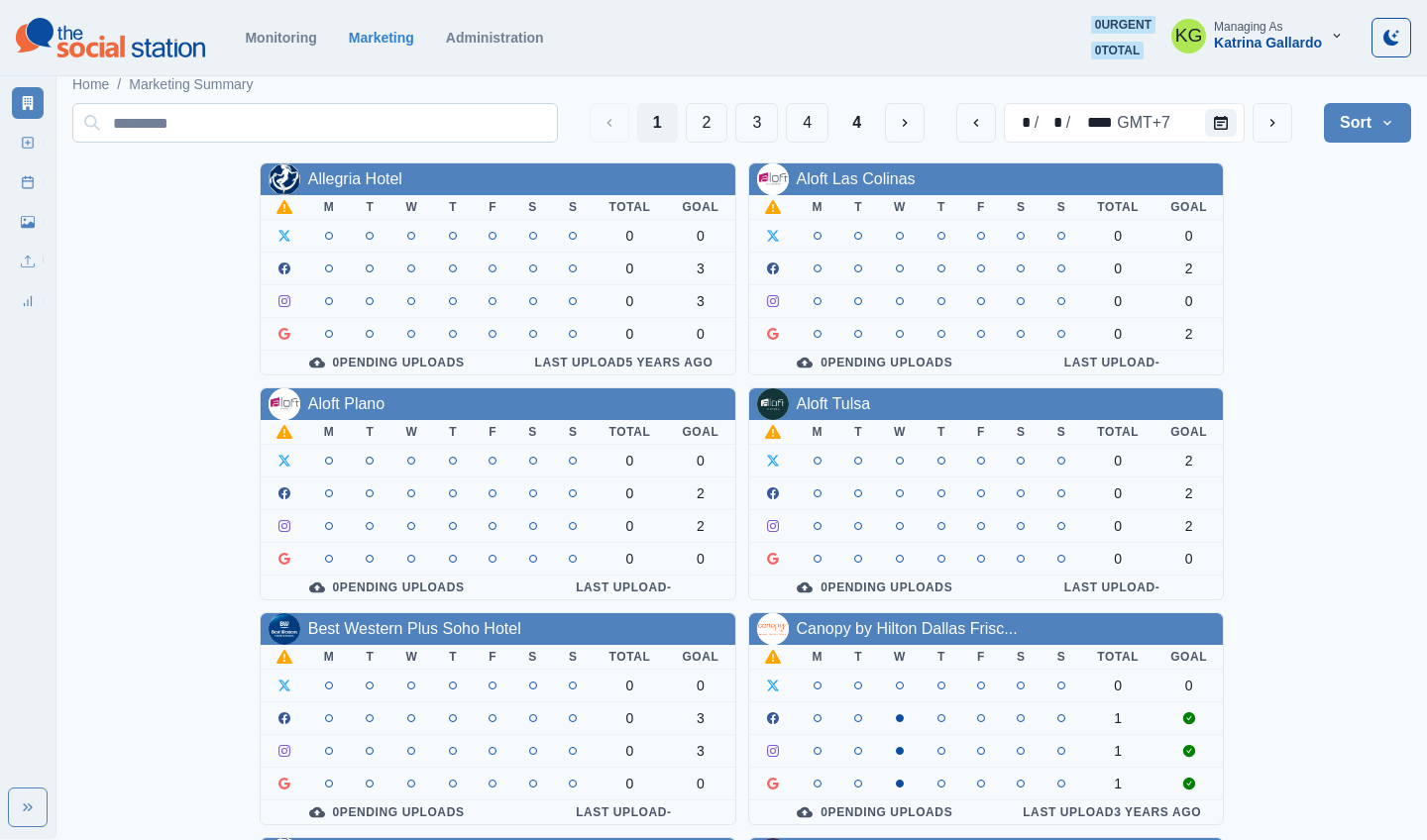 scroll, scrollTop: 0, scrollLeft: 0, axis: both 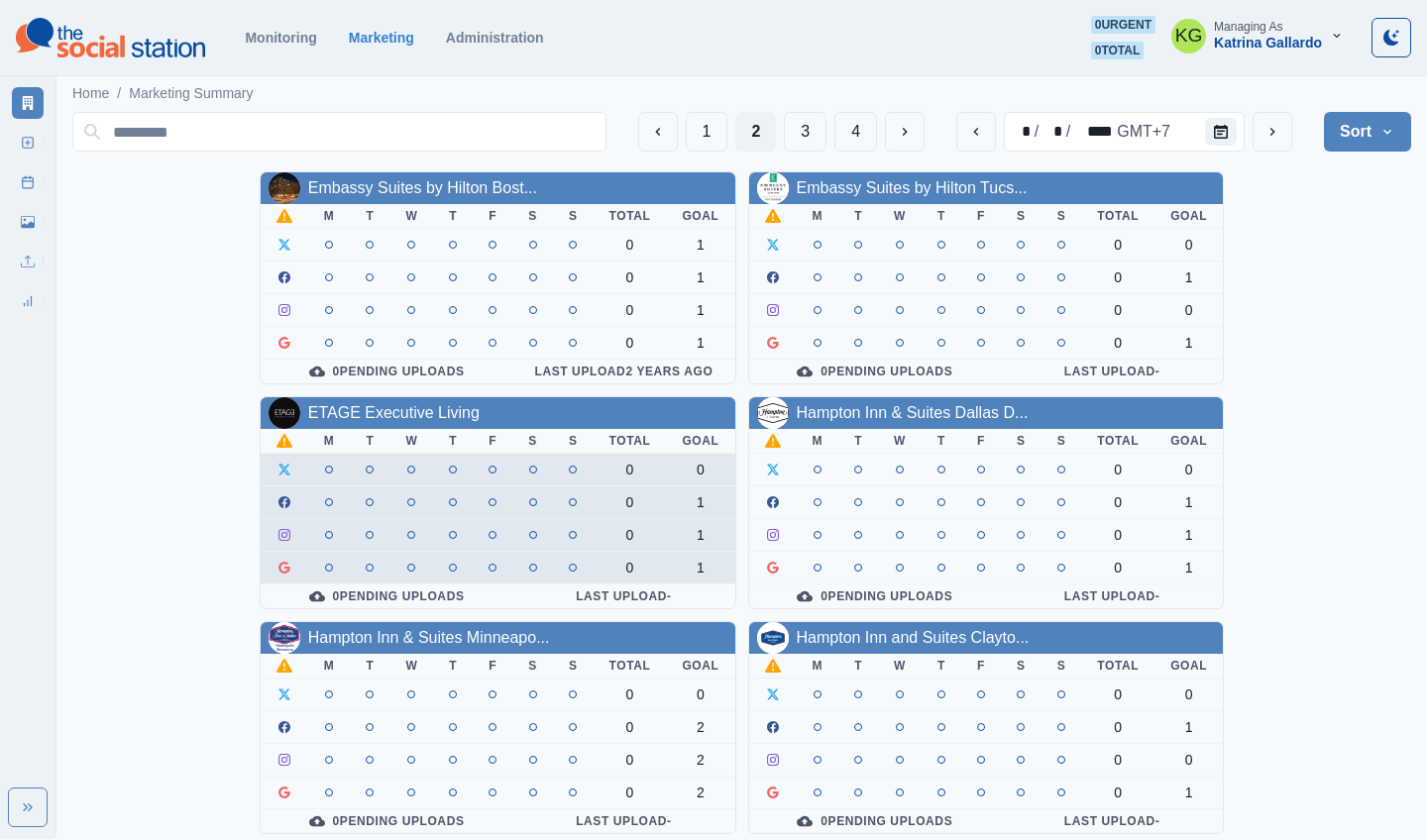 click on "0" at bounding box center (700, 470) 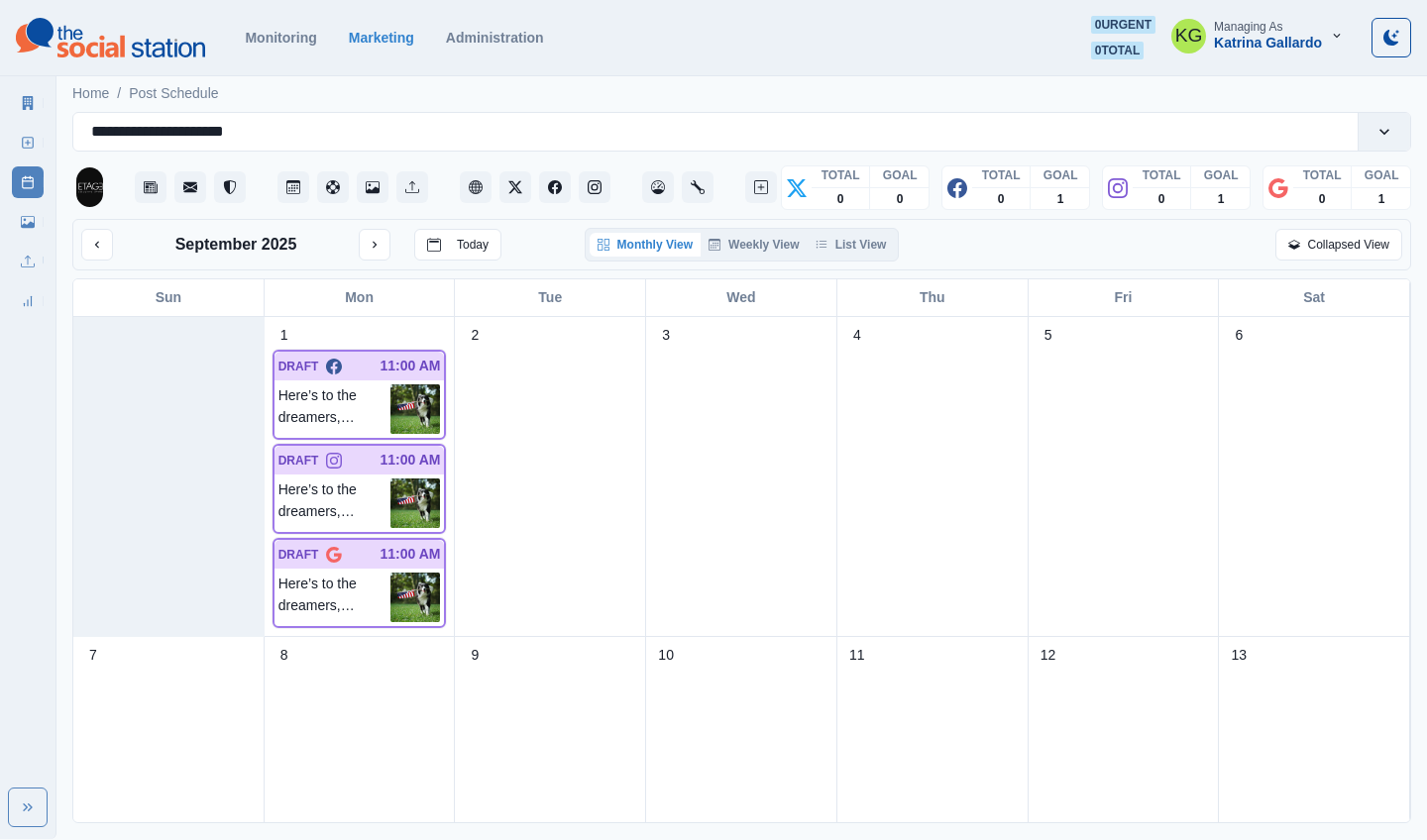 scroll, scrollTop: 0, scrollLeft: 0, axis: both 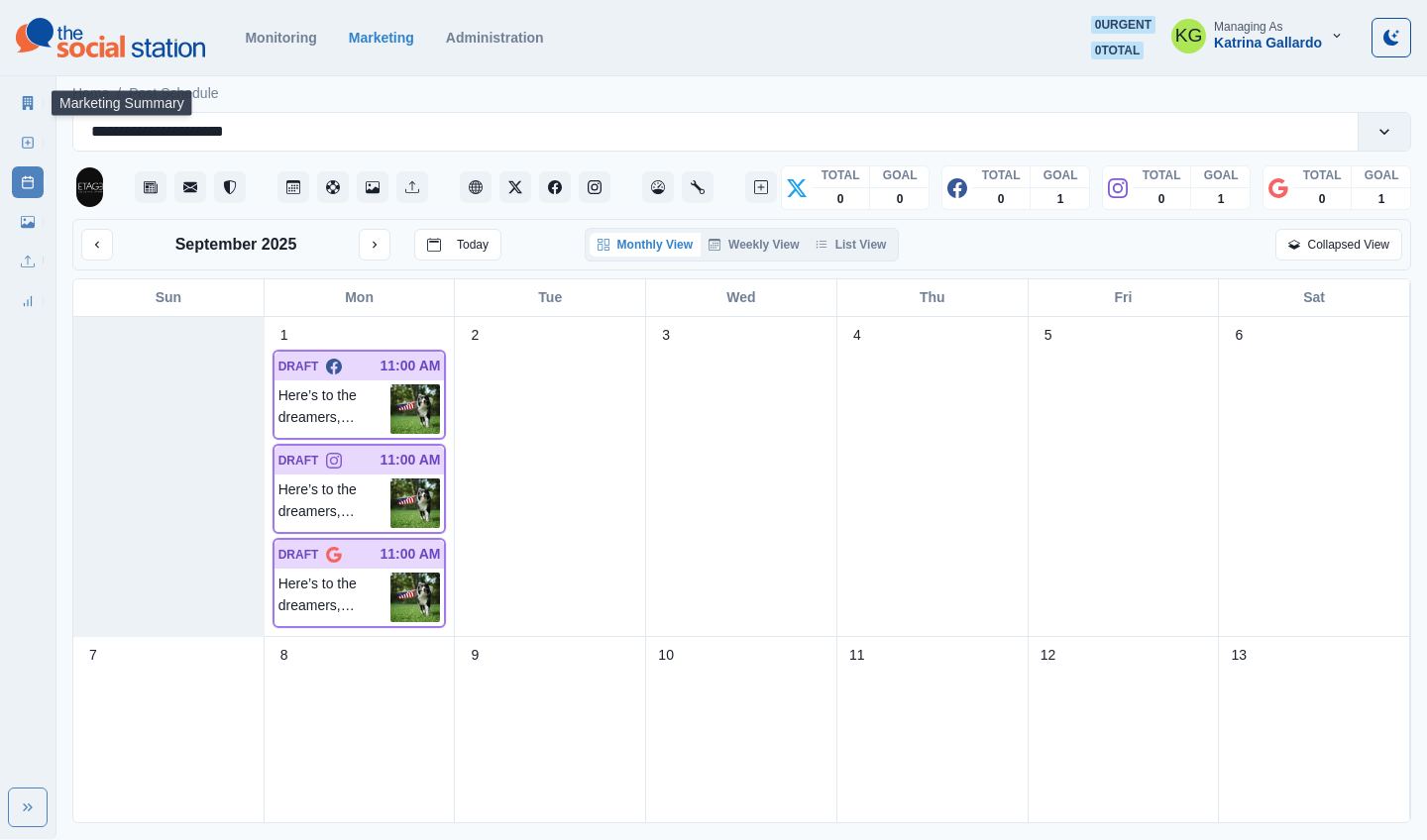 click on "Marketing Summary" at bounding box center (28, 103) 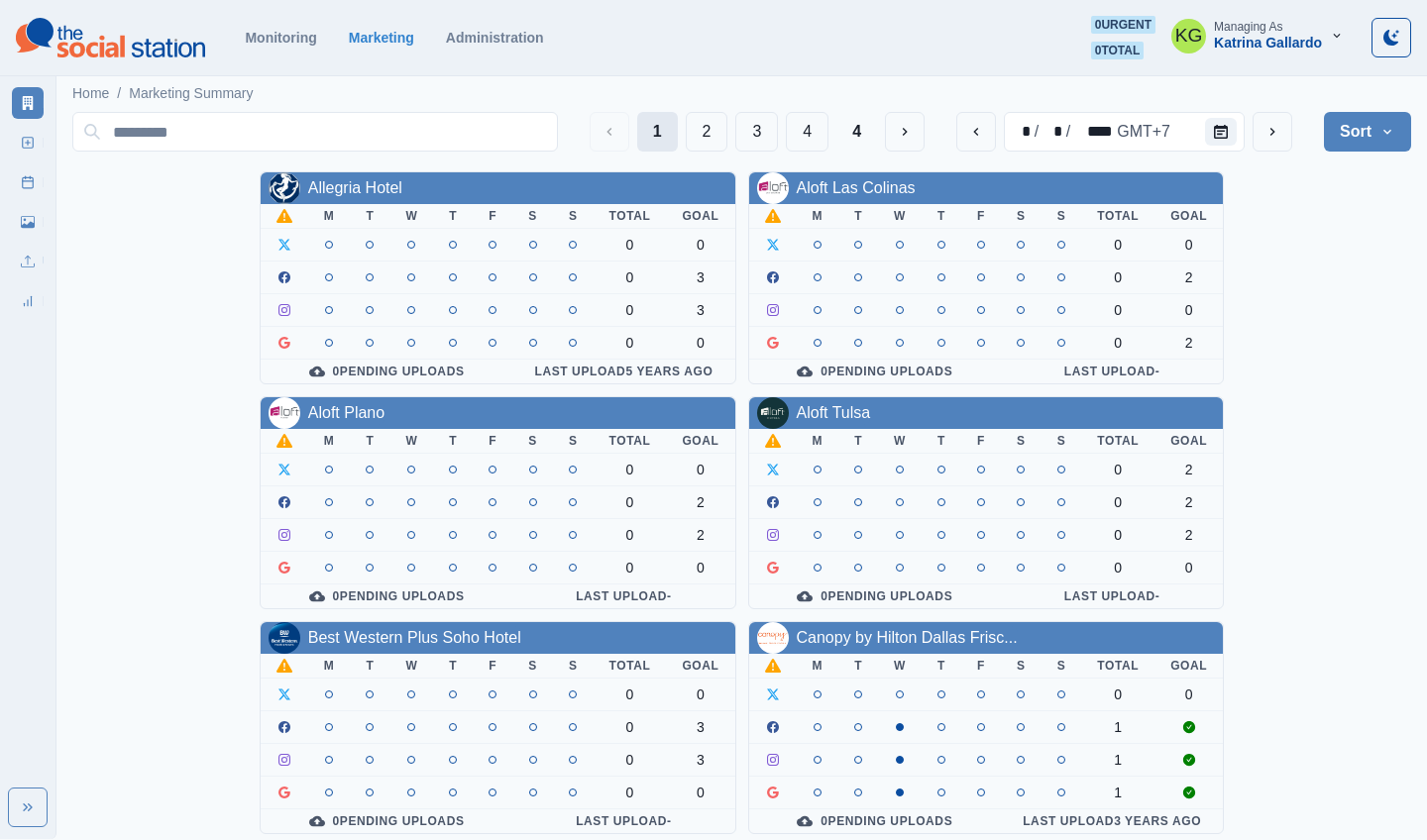 click on "1" at bounding box center (657, 132) 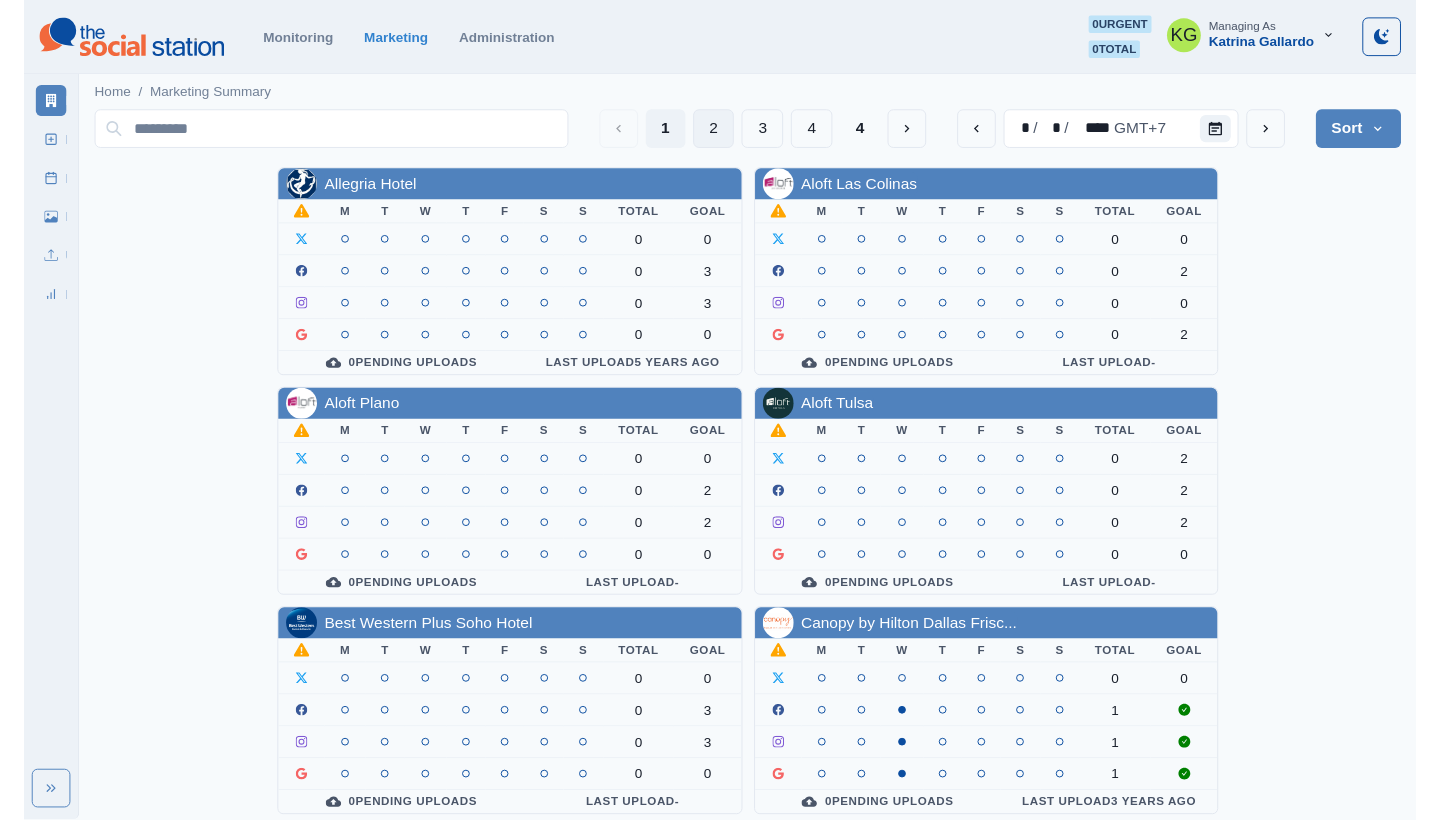scroll, scrollTop: 0, scrollLeft: 0, axis: both 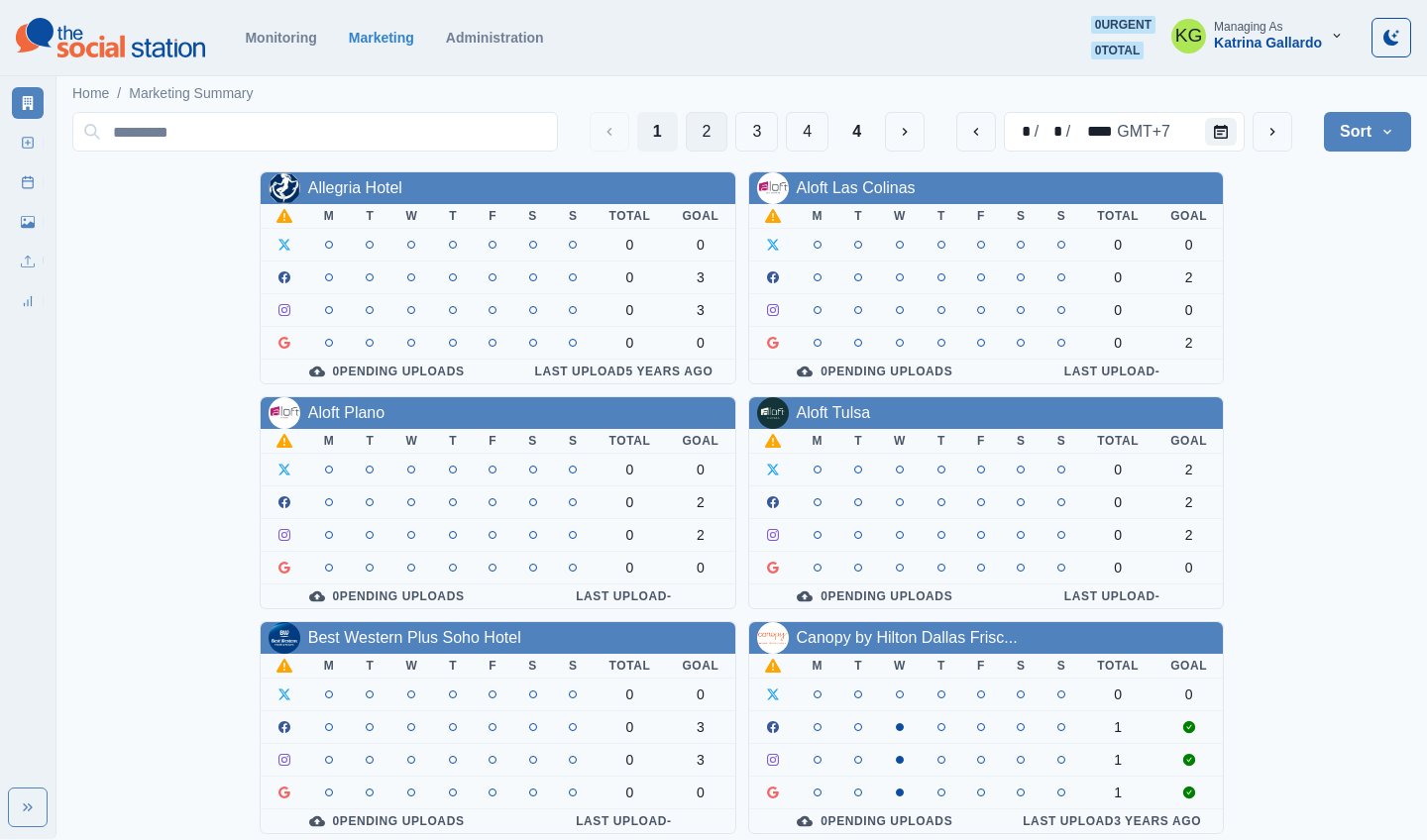 click on "2" at bounding box center [707, 132] 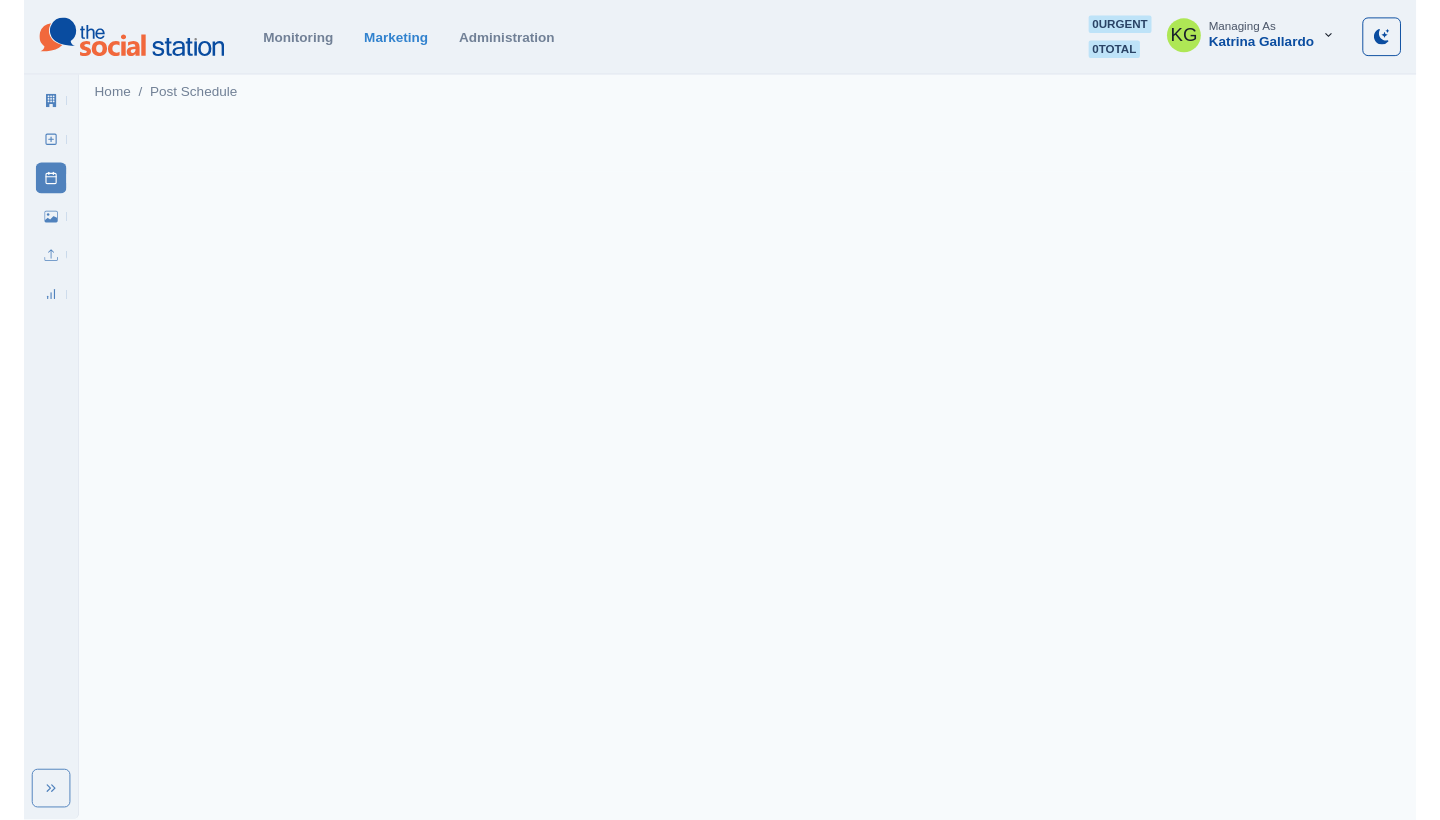 scroll, scrollTop: 0, scrollLeft: 0, axis: both 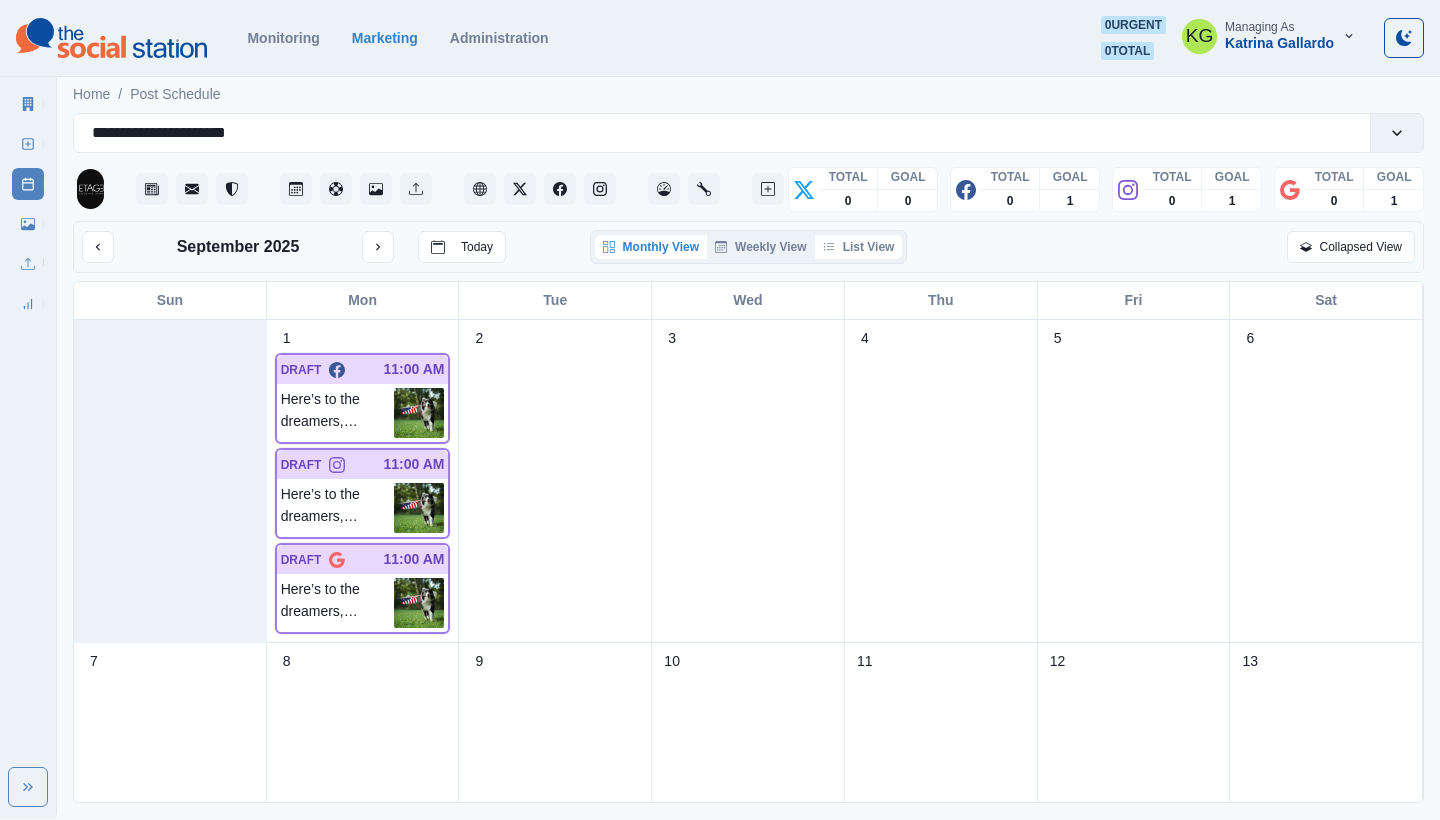 click on "List View" at bounding box center (859, 247) 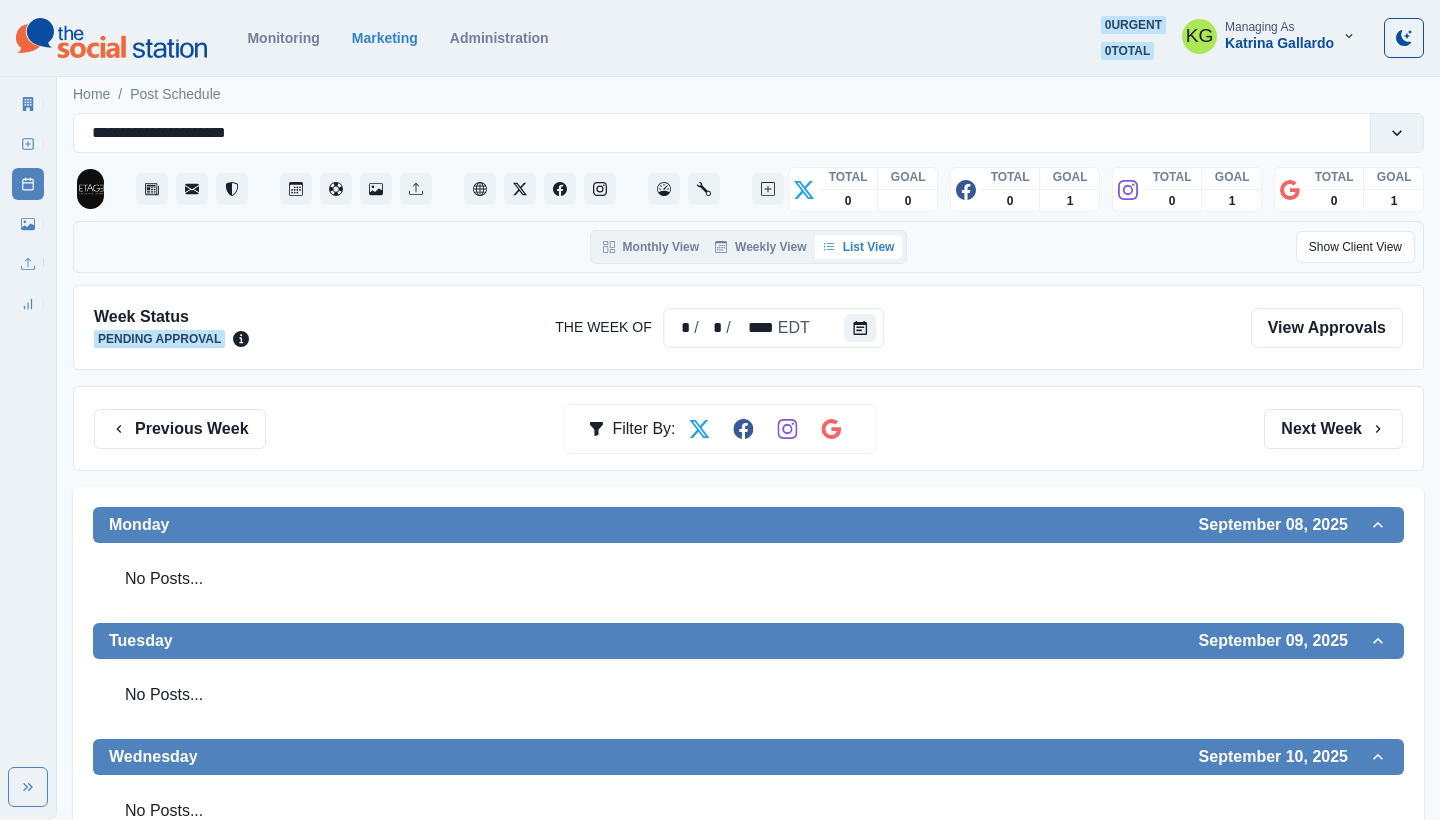 scroll, scrollTop: 0, scrollLeft: 0, axis: both 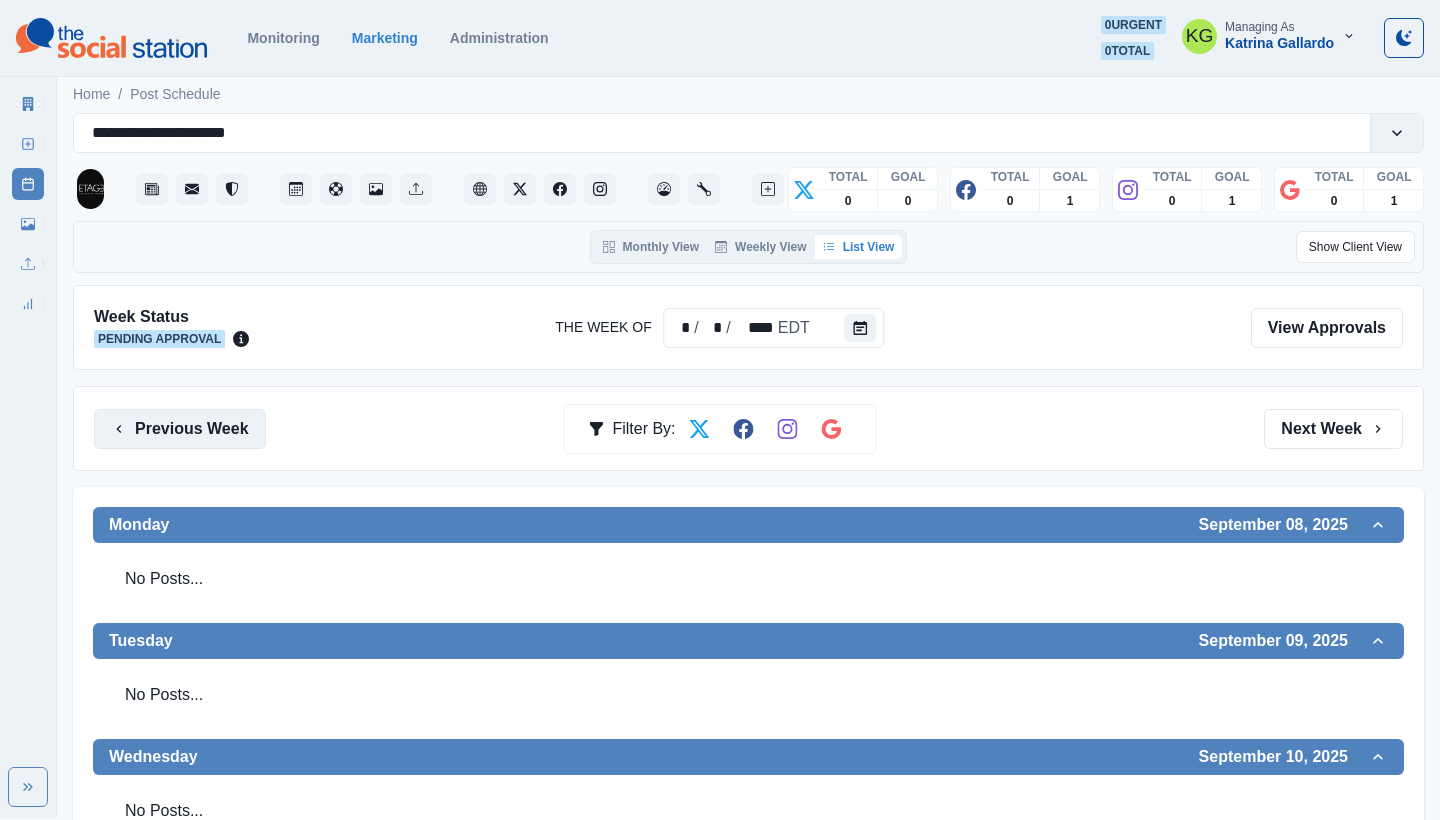 click on "Previous Week" at bounding box center [180, 429] 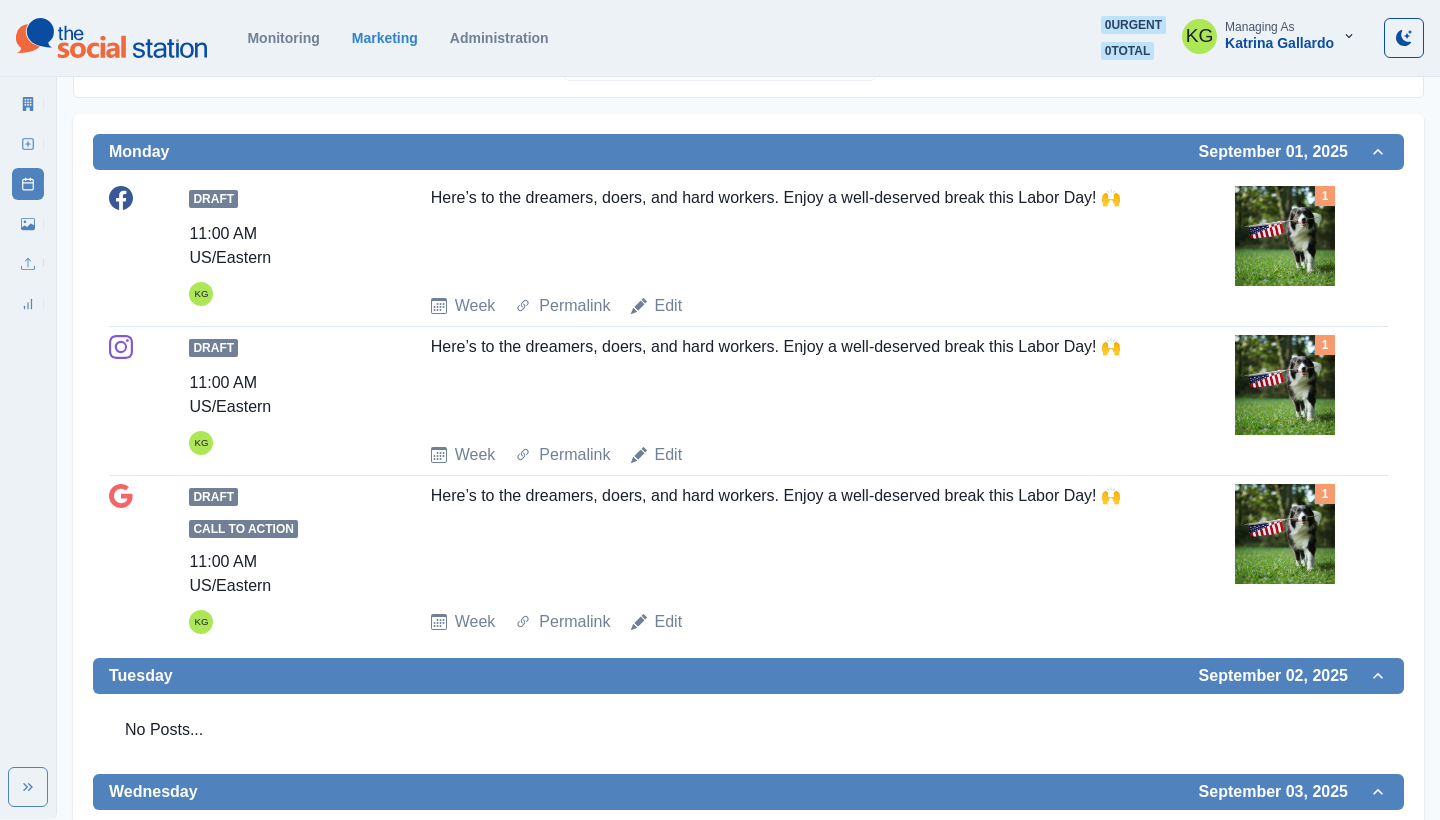 scroll, scrollTop: 228, scrollLeft: 0, axis: vertical 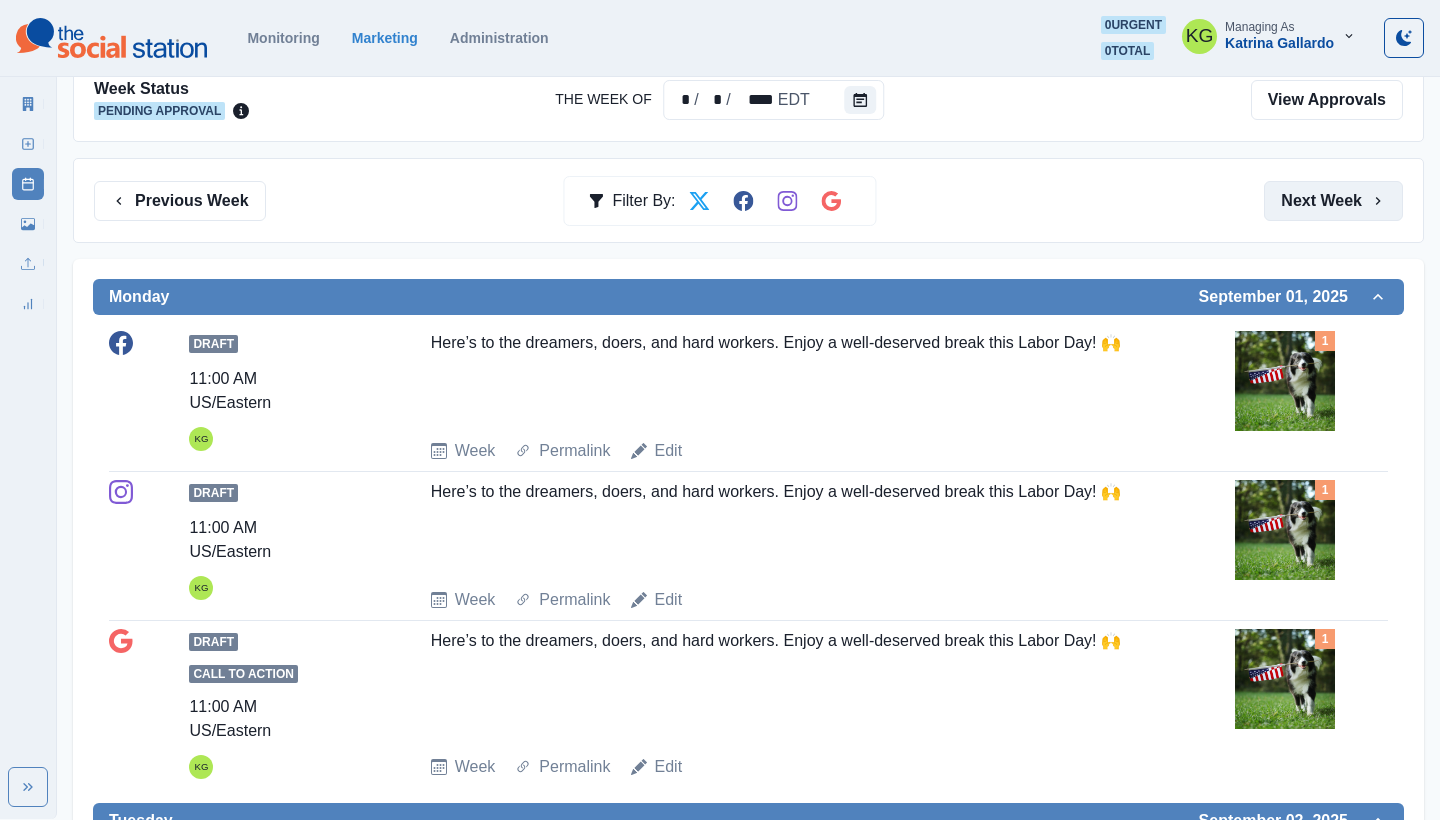 click on "Next Week" at bounding box center [1333, 201] 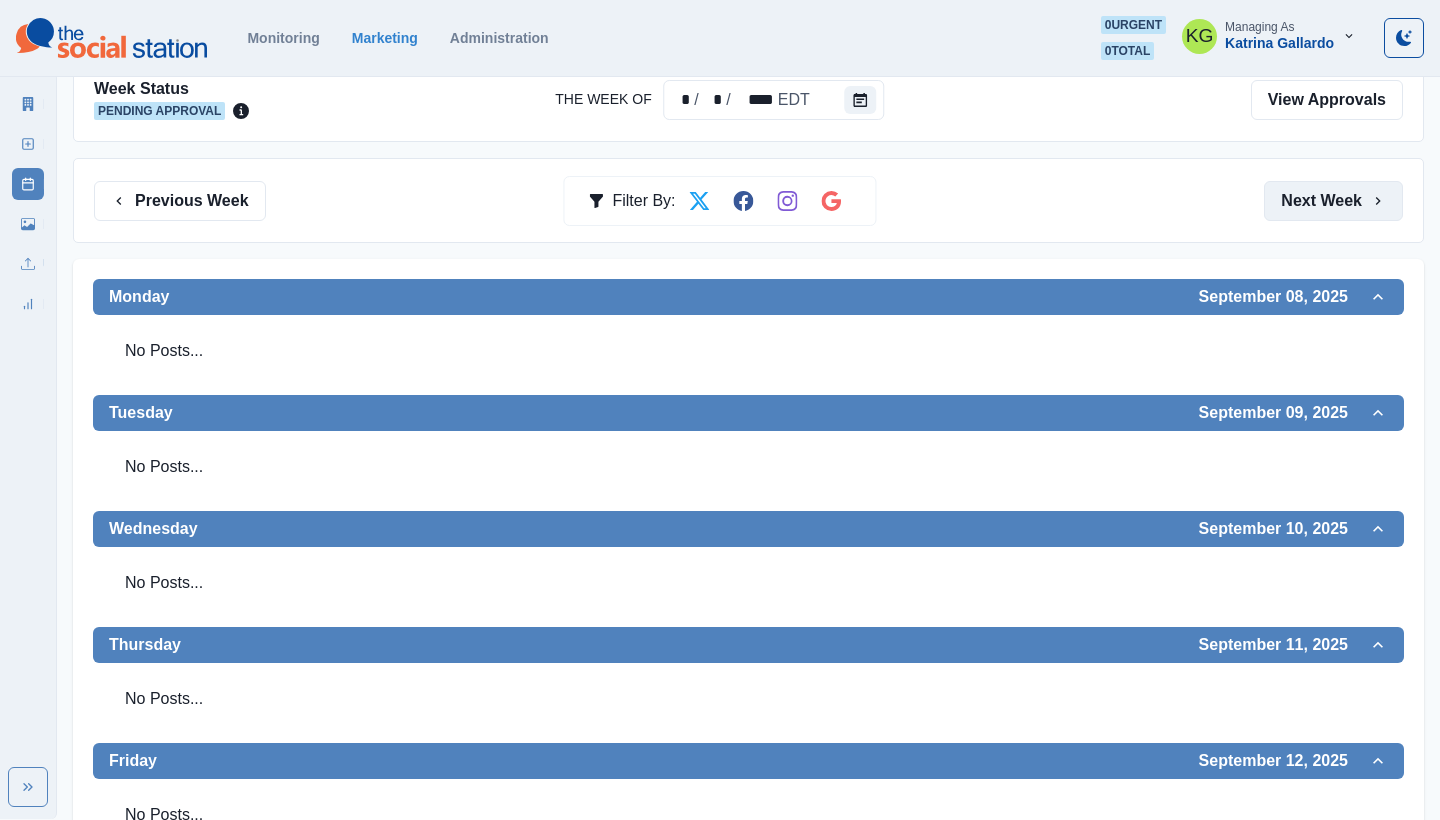 click on "Next Week" at bounding box center (1333, 201) 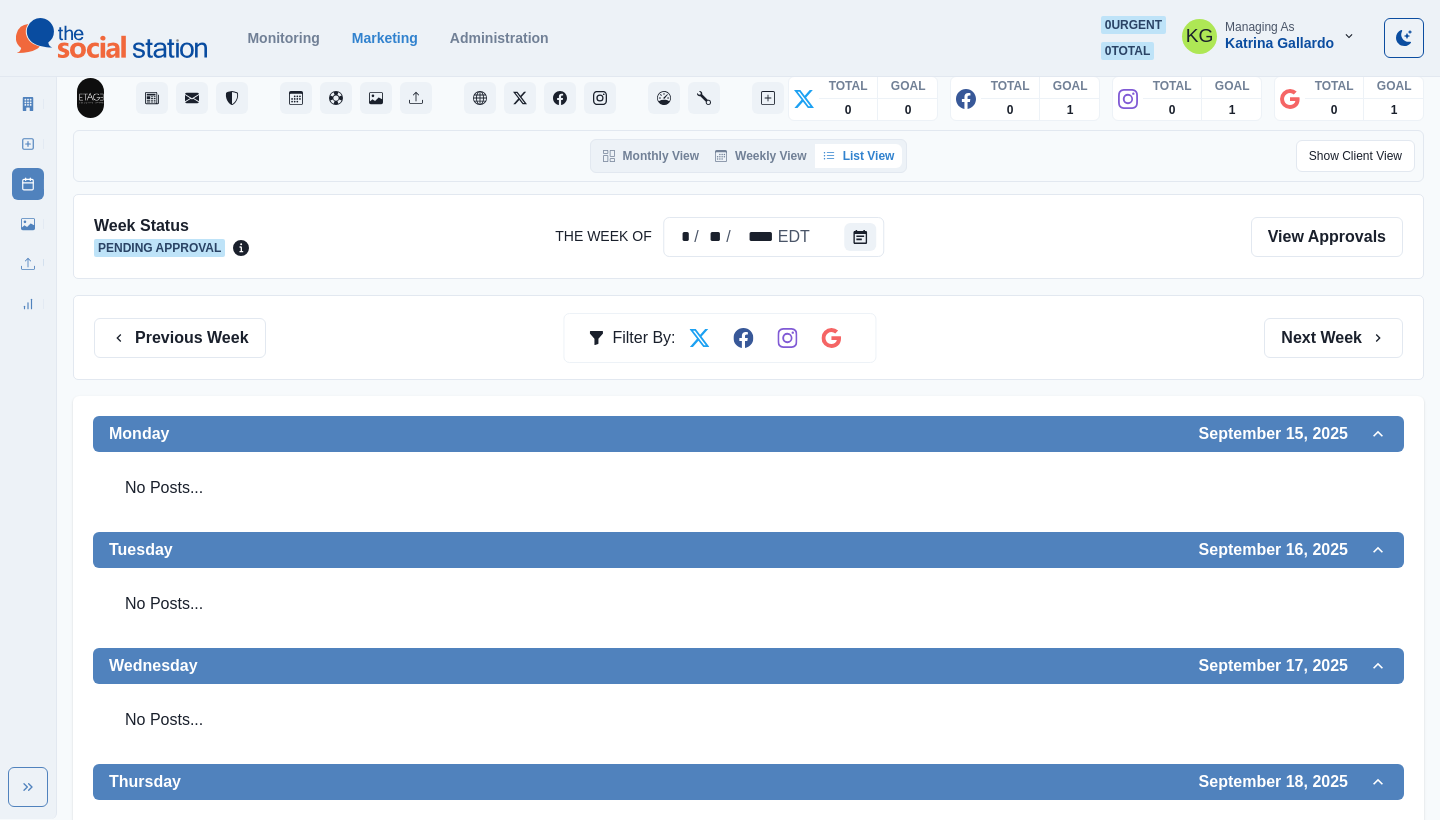 scroll, scrollTop: 0, scrollLeft: 0, axis: both 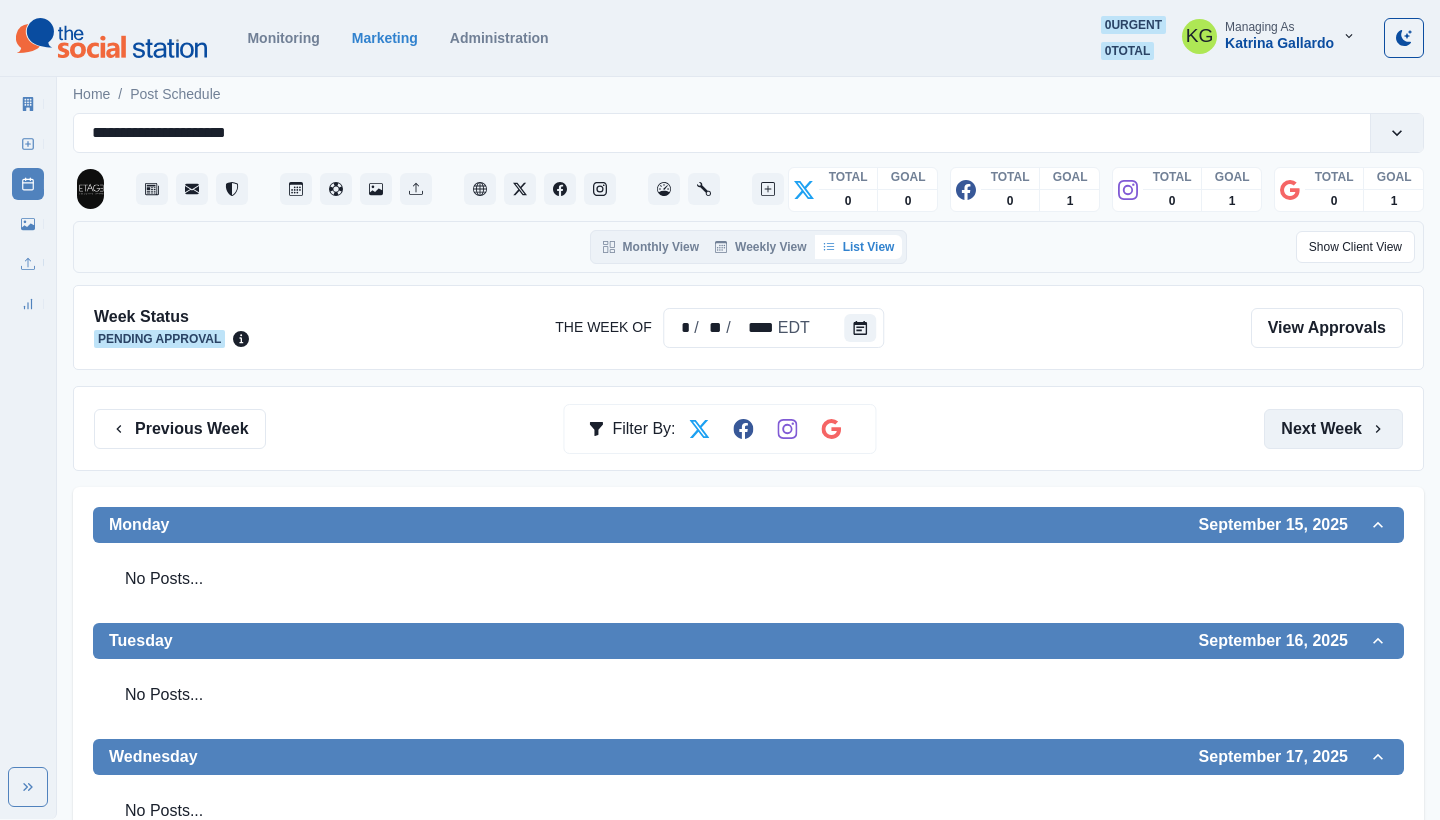 click on "Next Week" at bounding box center (1333, 429) 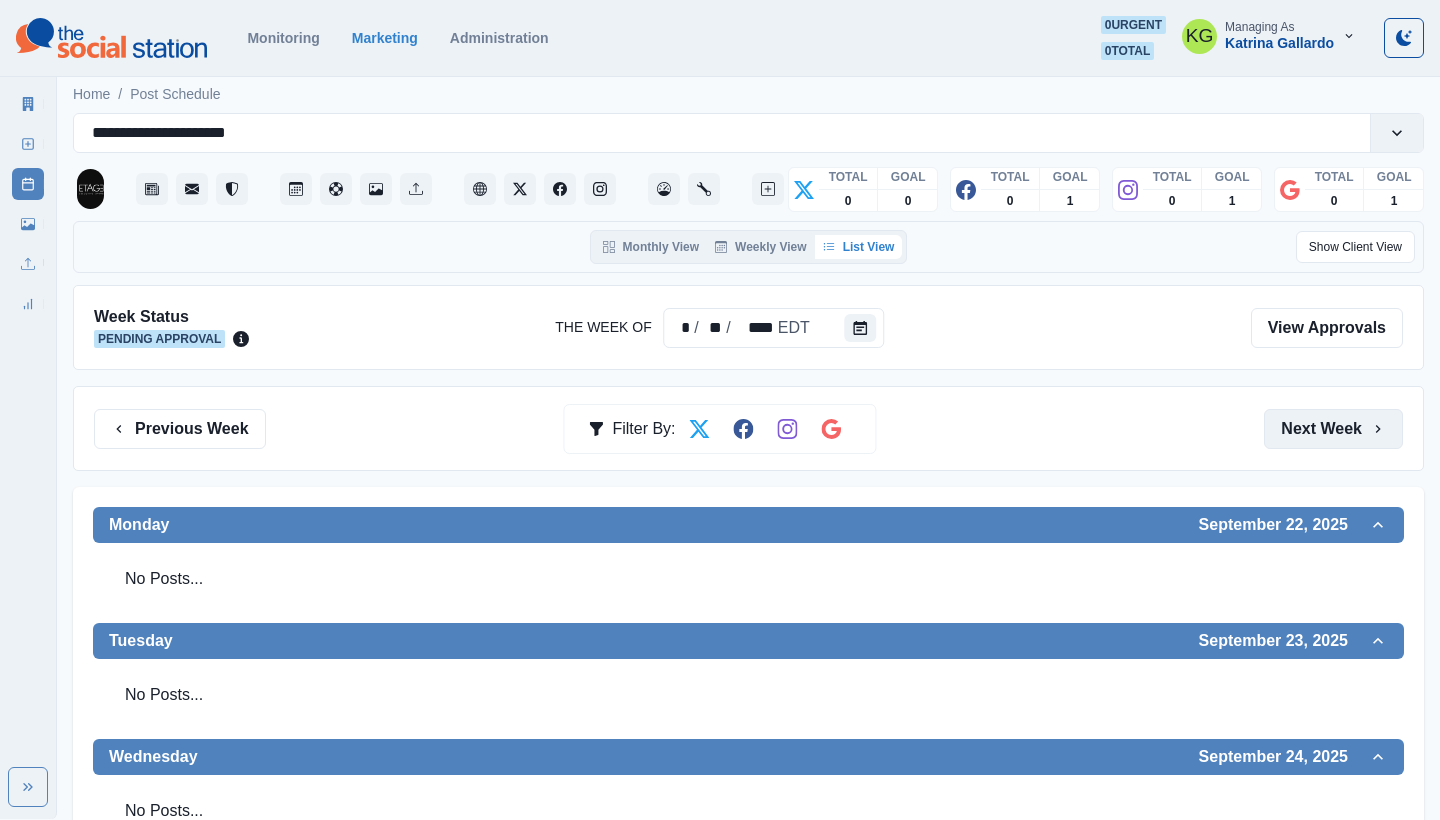 click on "Next Week" at bounding box center (1333, 429) 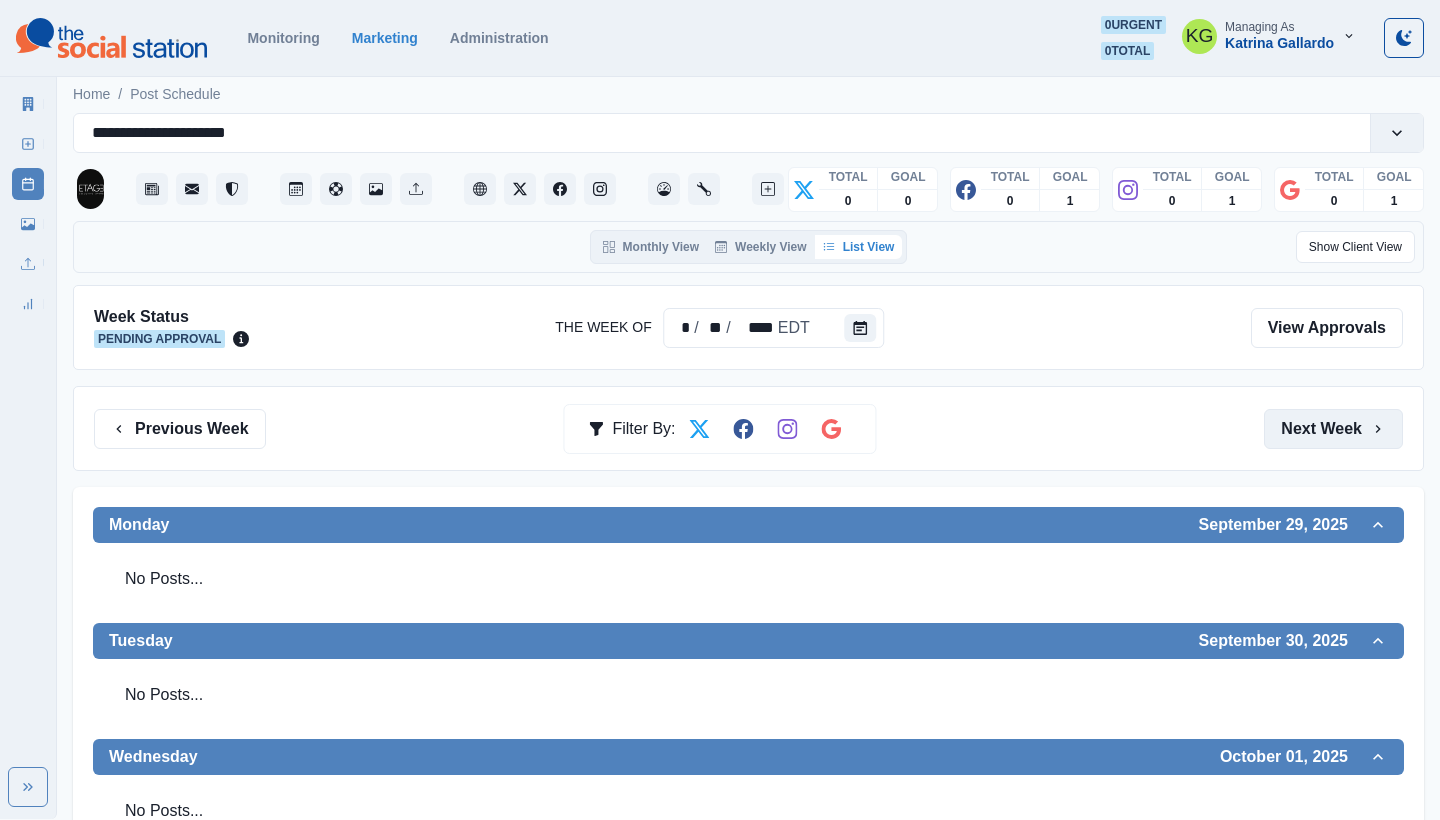 scroll, scrollTop: 0, scrollLeft: 0, axis: both 